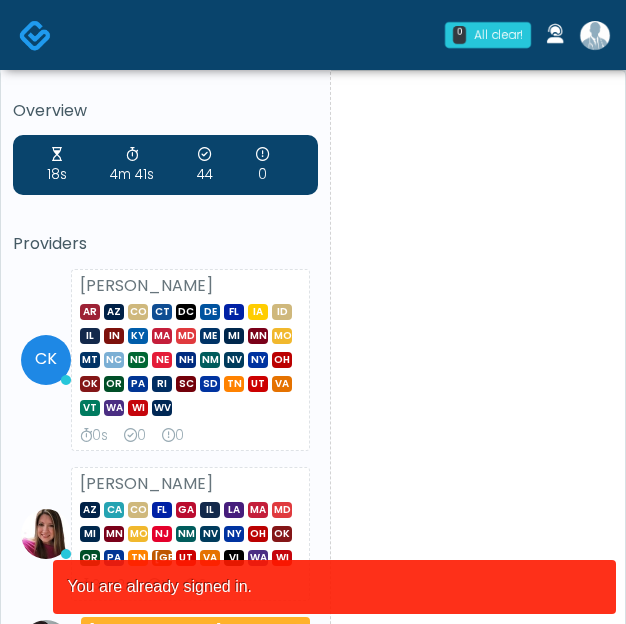 scroll, scrollTop: 0, scrollLeft: 0, axis: both 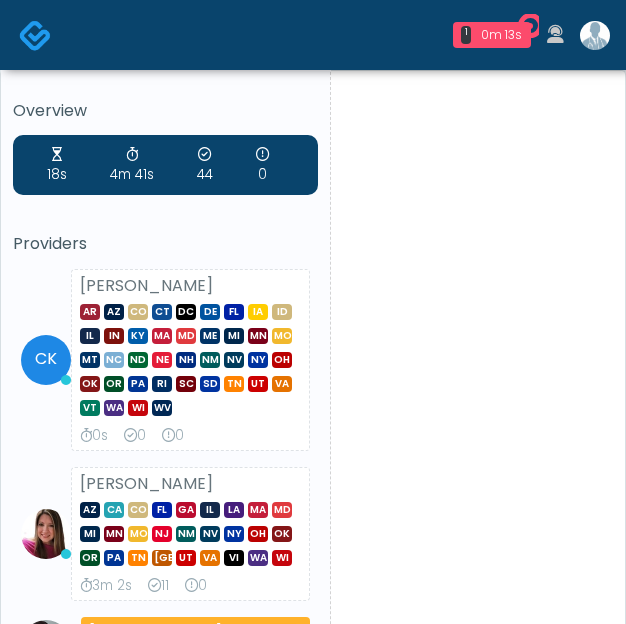 click at bounding box center [595, 35] 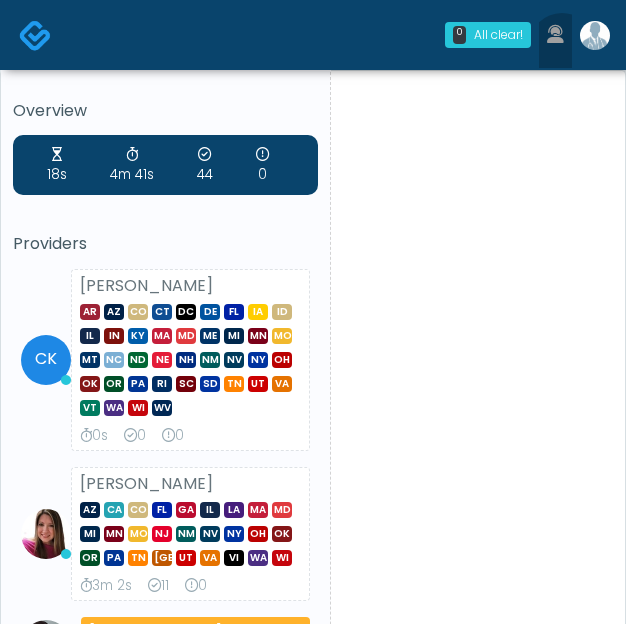 click at bounding box center [555, 35] 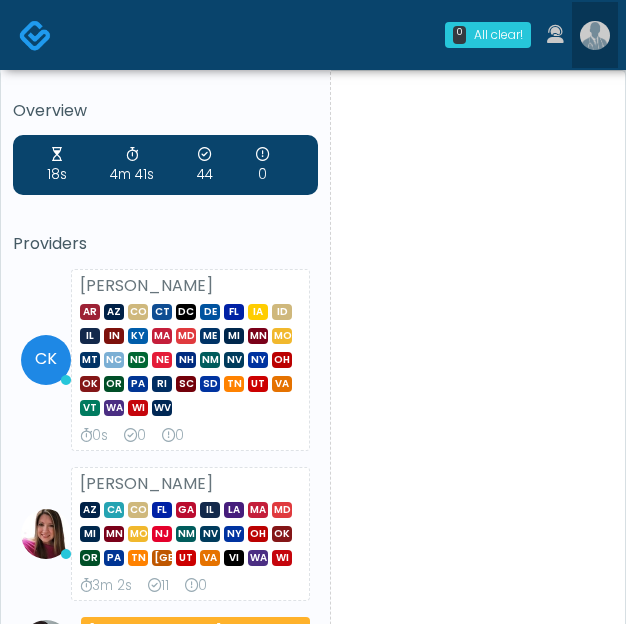 click at bounding box center (595, 35) 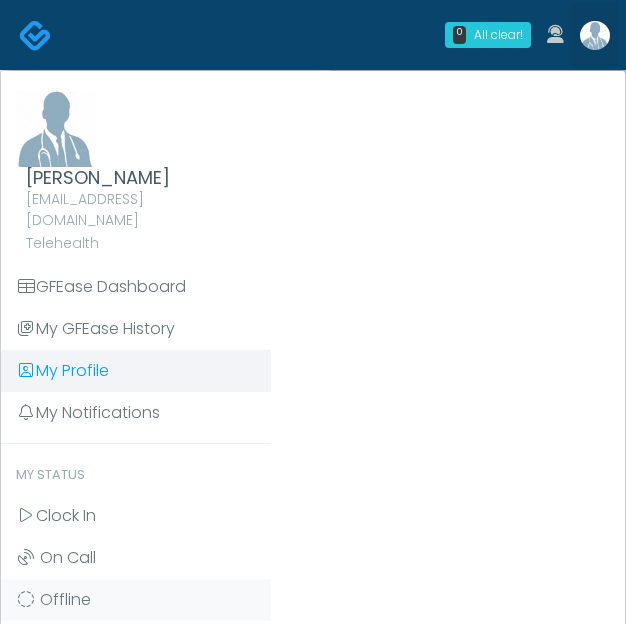 click on "My Profile" at bounding box center (136, 371) 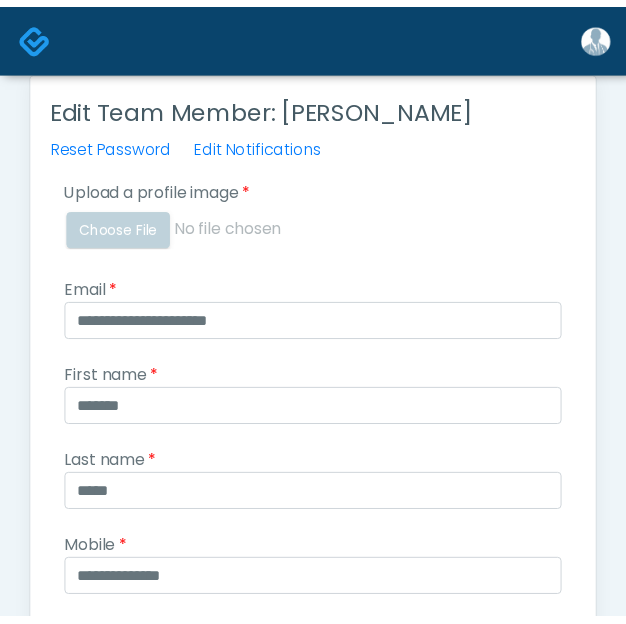 scroll, scrollTop: 0, scrollLeft: 0, axis: both 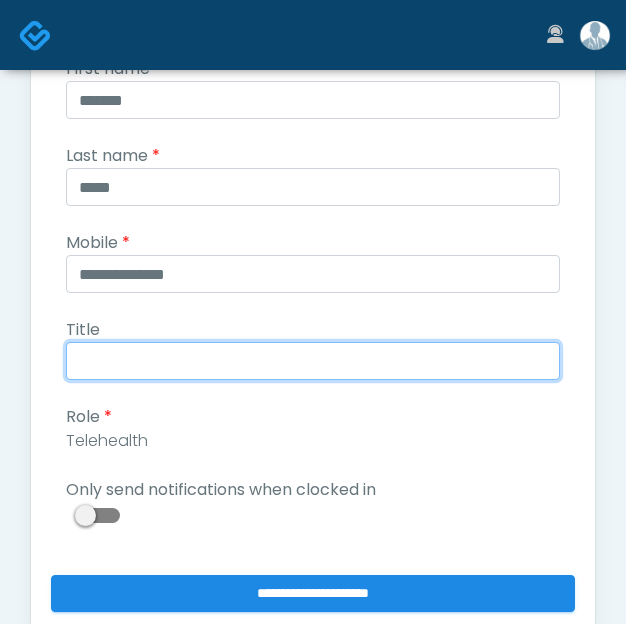 click on "Title" at bounding box center [313, 361] 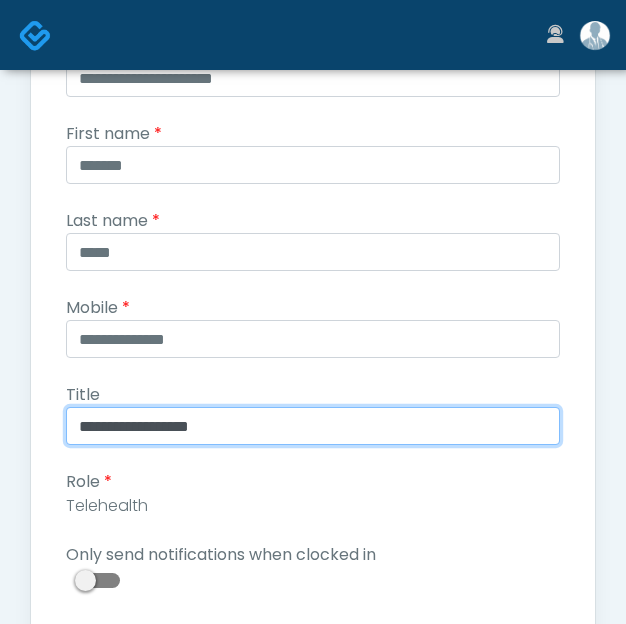 scroll, scrollTop: 0, scrollLeft: 0, axis: both 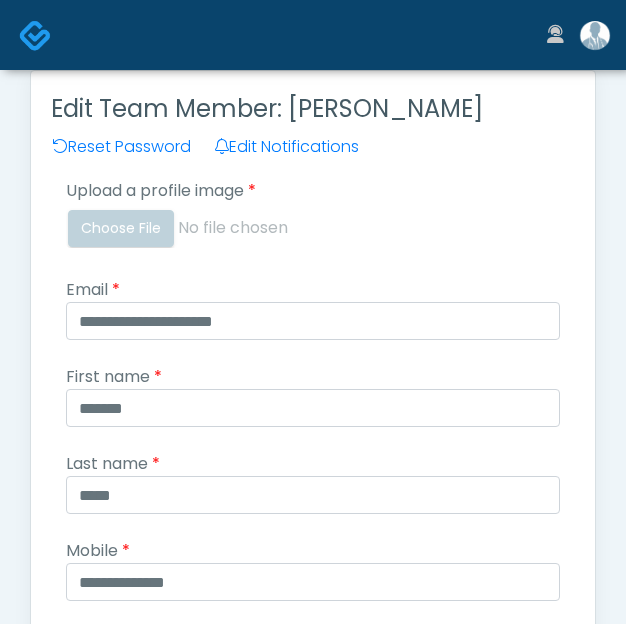 type on "**********" 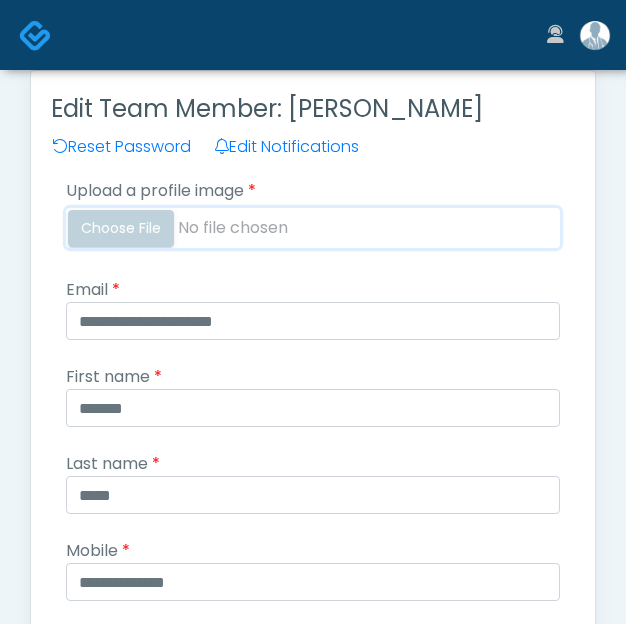 click on "Upload a profile image" at bounding box center (313, 228) 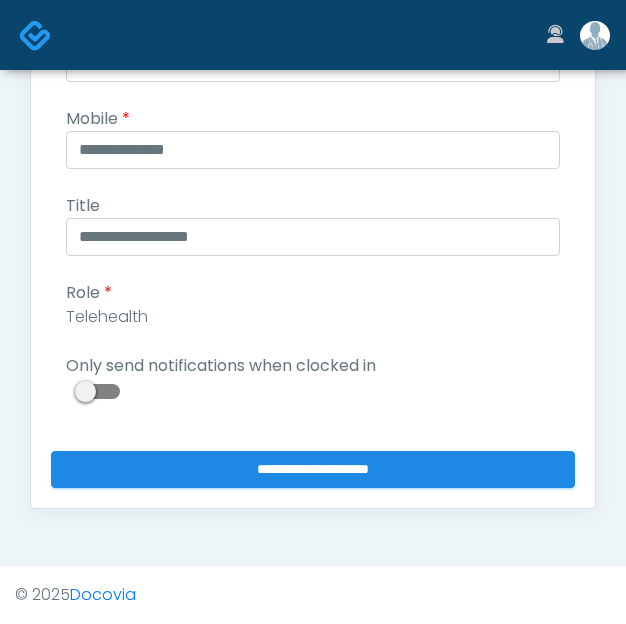 scroll, scrollTop: 580, scrollLeft: 0, axis: vertical 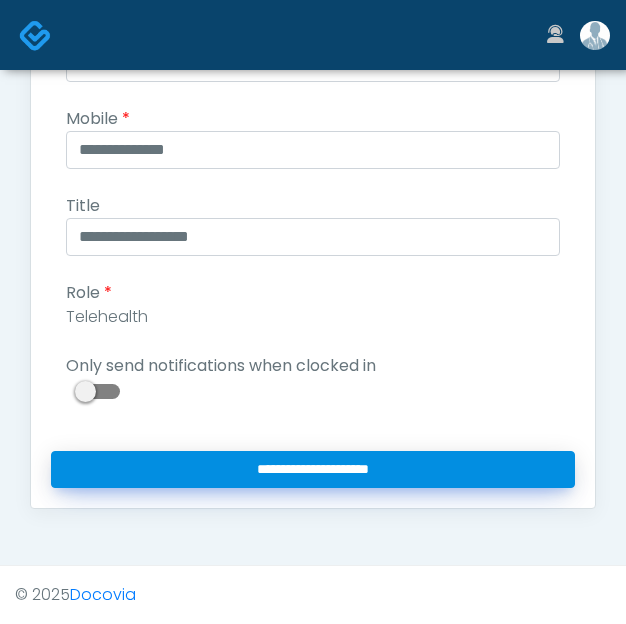 click on "**********" at bounding box center (313, 469) 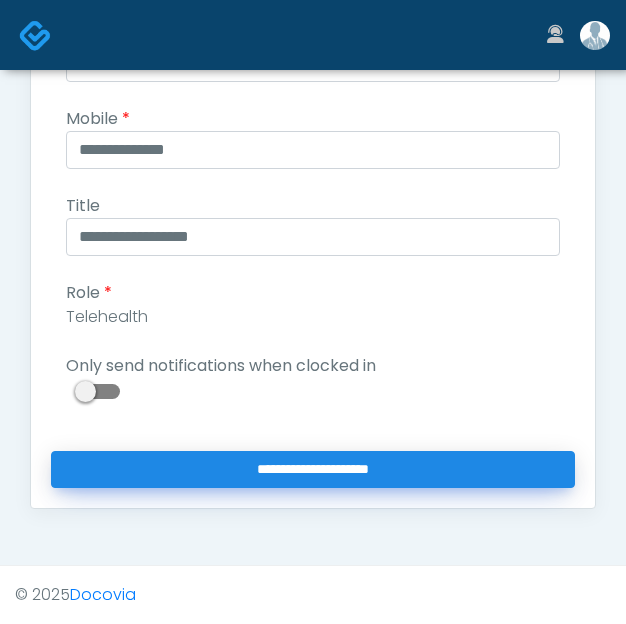 type on "**********" 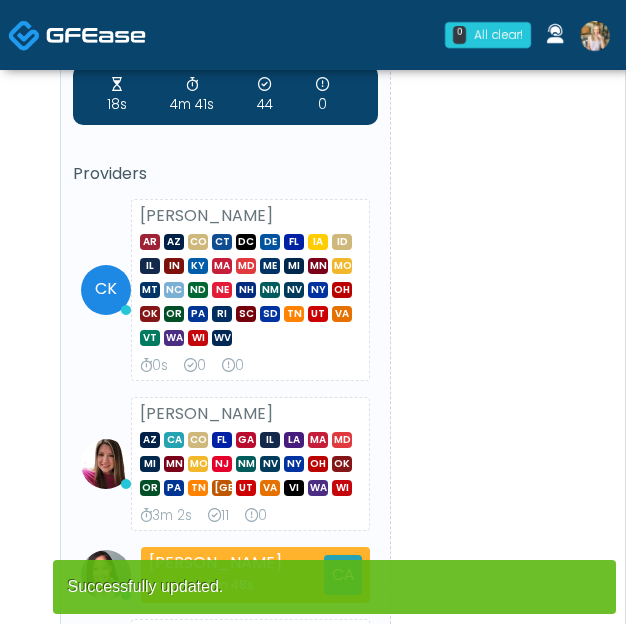 scroll, scrollTop: 0, scrollLeft: 0, axis: both 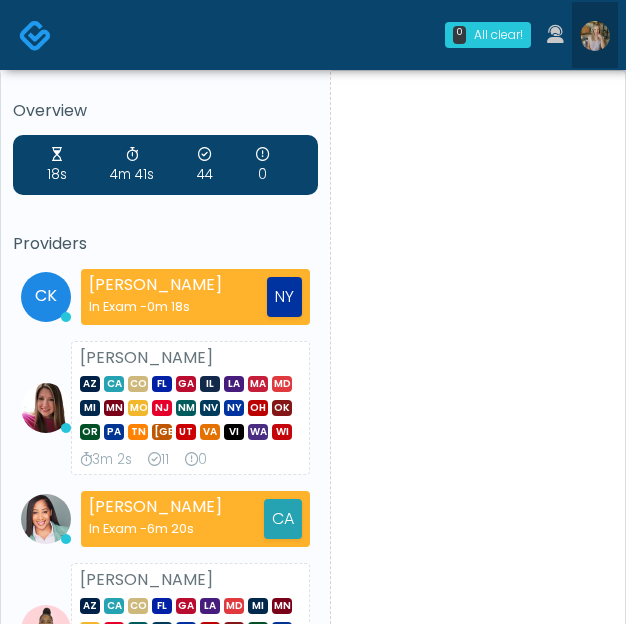 click at bounding box center [595, 36] 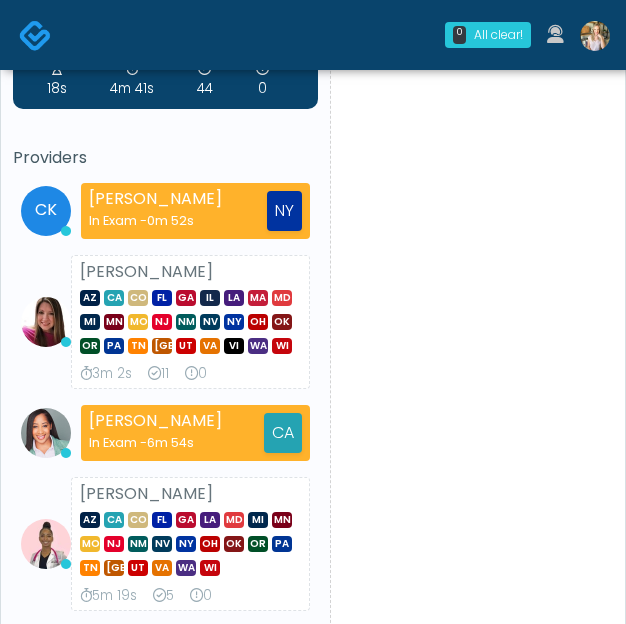 scroll, scrollTop: 0, scrollLeft: 0, axis: both 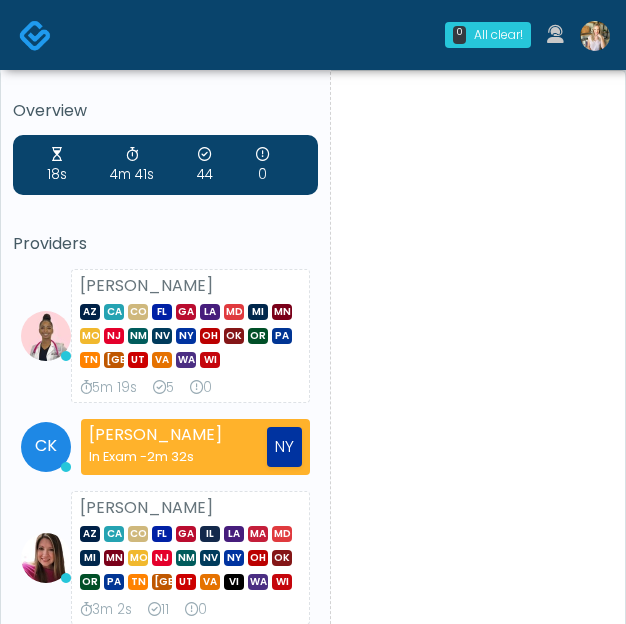 click at bounding box center [595, 36] 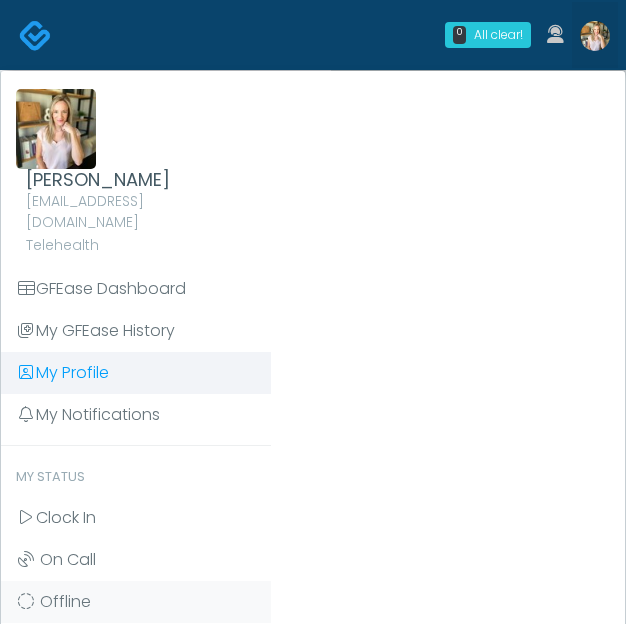 click on "My Profile" at bounding box center (136, 373) 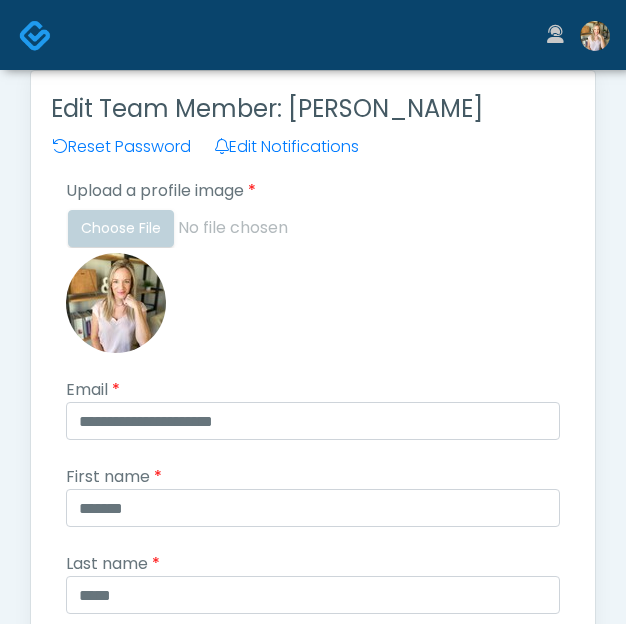 scroll, scrollTop: 113, scrollLeft: 0, axis: vertical 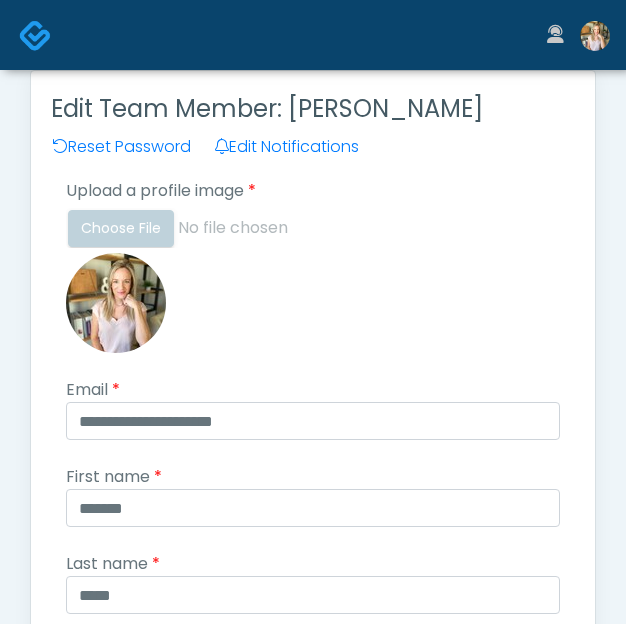 click on "Cameron Ellis
camellis0915@gmail.com
Telehealth
GFEase Dashboard
My GFEase History" at bounding box center (340, 35) 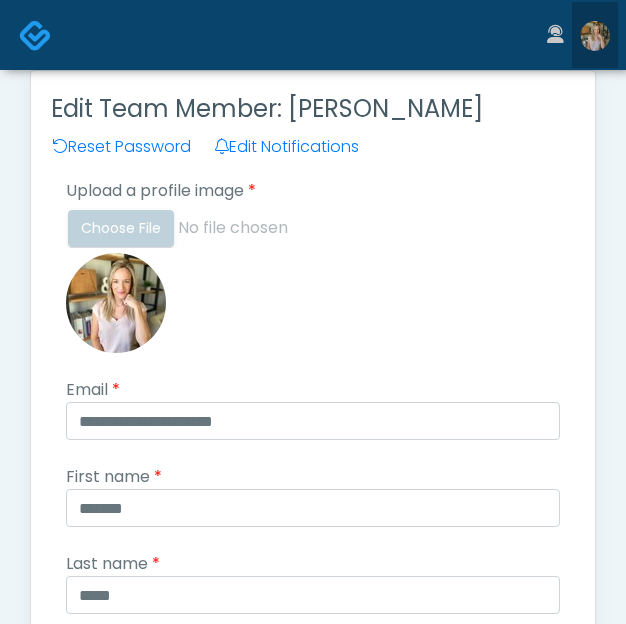 click at bounding box center [595, 36] 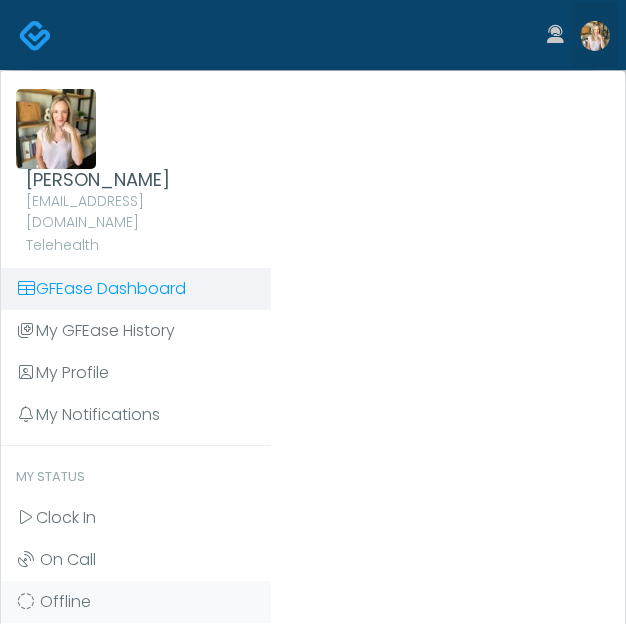 click on "GFEase Dashboard" at bounding box center (136, 289) 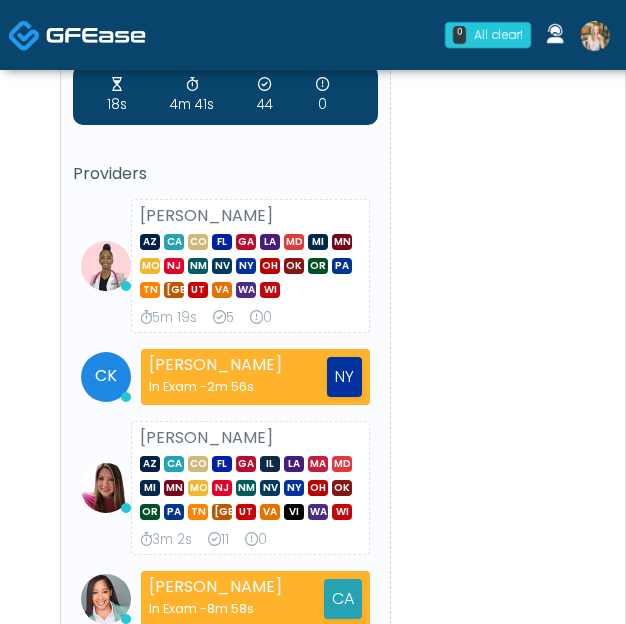 scroll, scrollTop: 0, scrollLeft: 0, axis: both 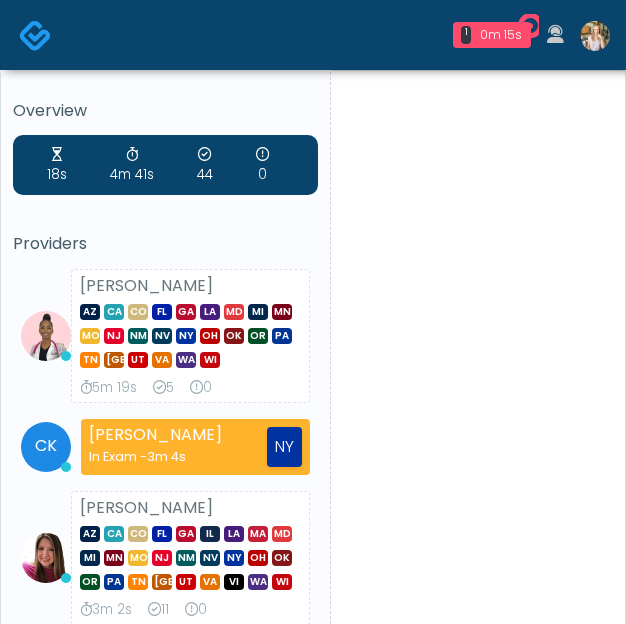 click at bounding box center [595, 36] 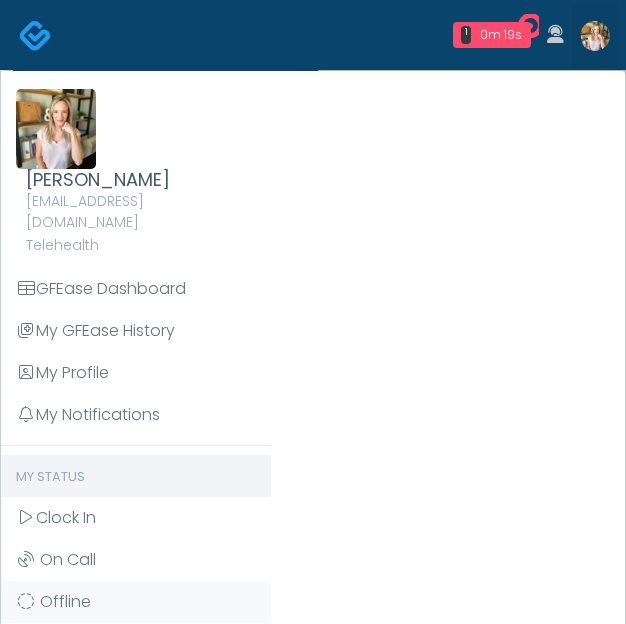 scroll, scrollTop: 111, scrollLeft: 0, axis: vertical 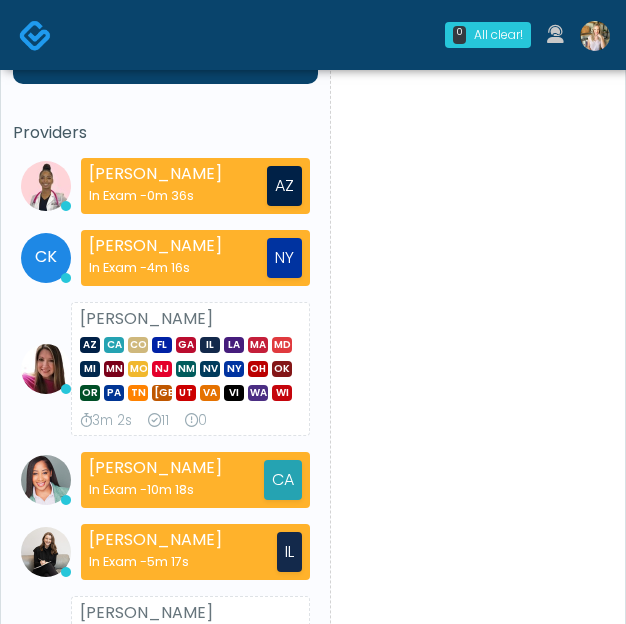 click at bounding box center [595, 36] 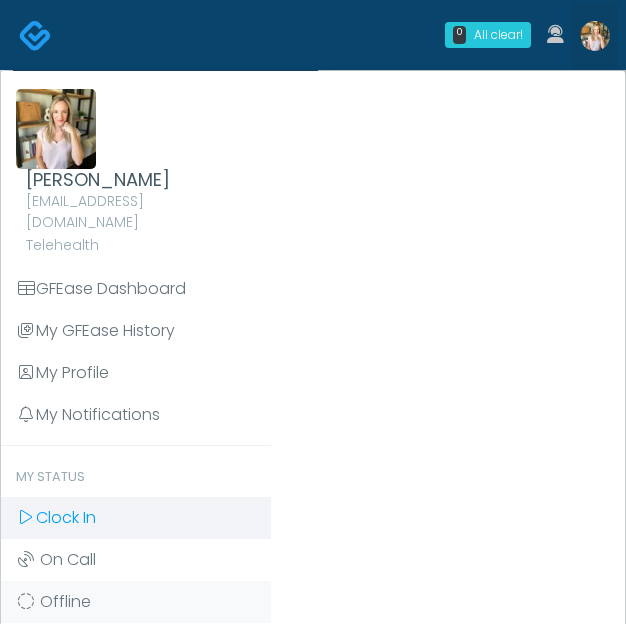 click on "Clock In" at bounding box center (66, 517) 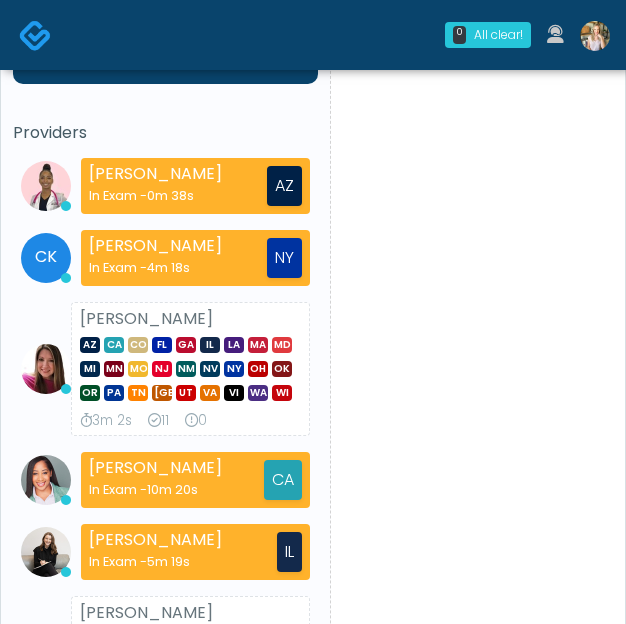 scroll, scrollTop: 0, scrollLeft: 0, axis: both 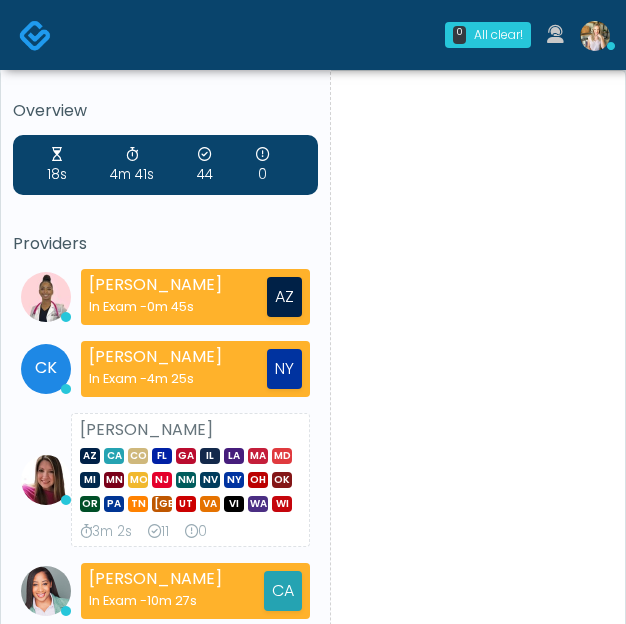 click at bounding box center (595, 36) 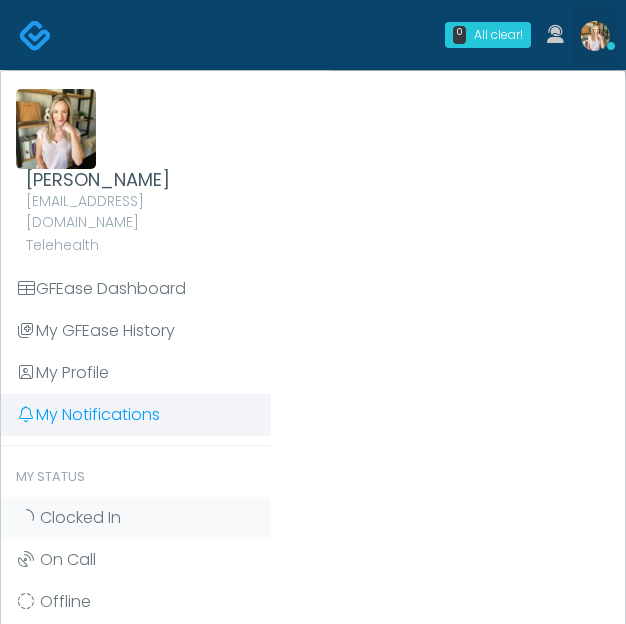 click on "My Notifications" at bounding box center [136, 415] 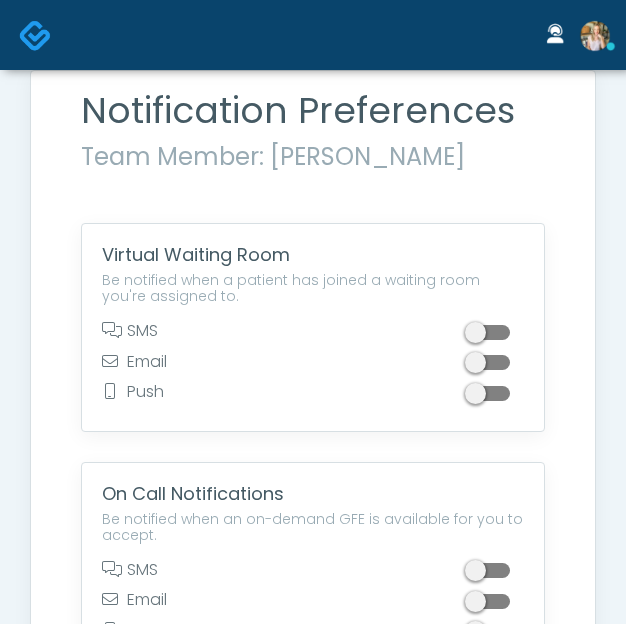 scroll, scrollTop: 0, scrollLeft: 0, axis: both 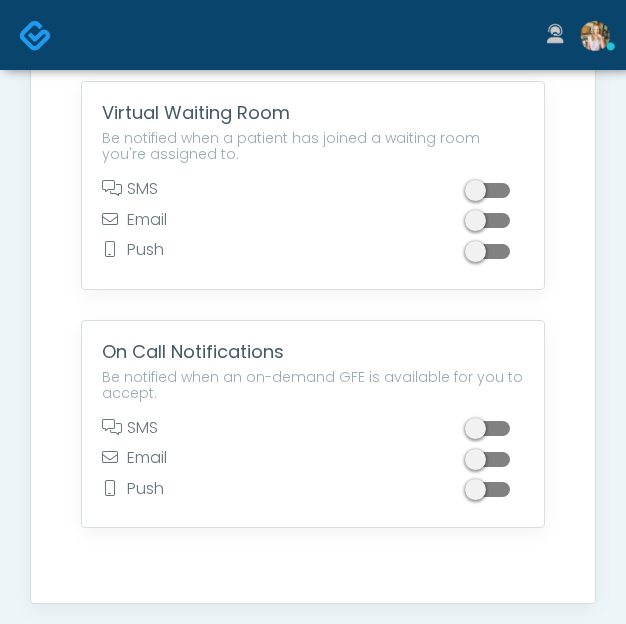 click at bounding box center (490, 489) 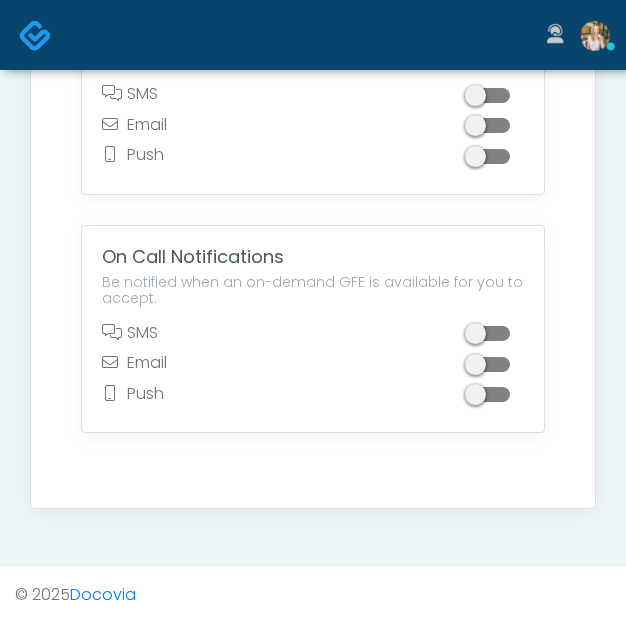 scroll, scrollTop: 0, scrollLeft: 0, axis: both 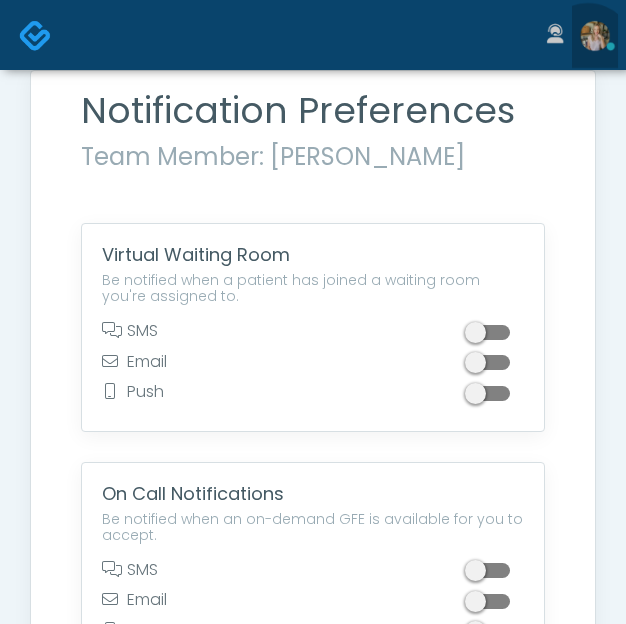 click at bounding box center (595, 36) 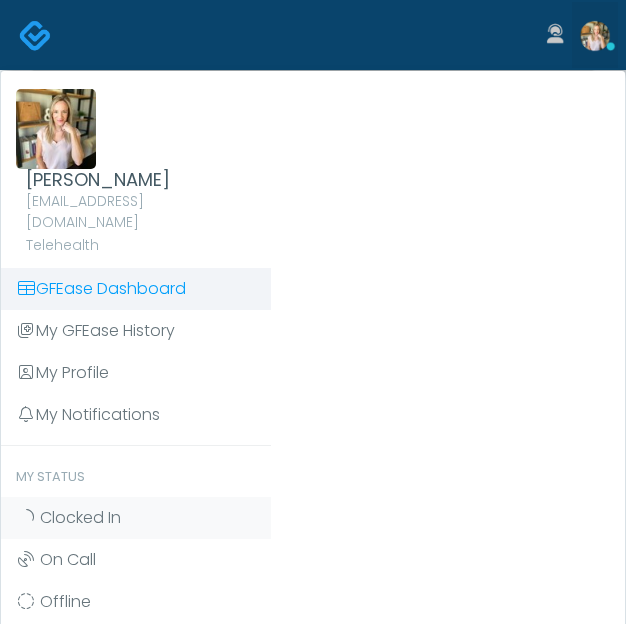 click on "GFEase Dashboard" at bounding box center (136, 289) 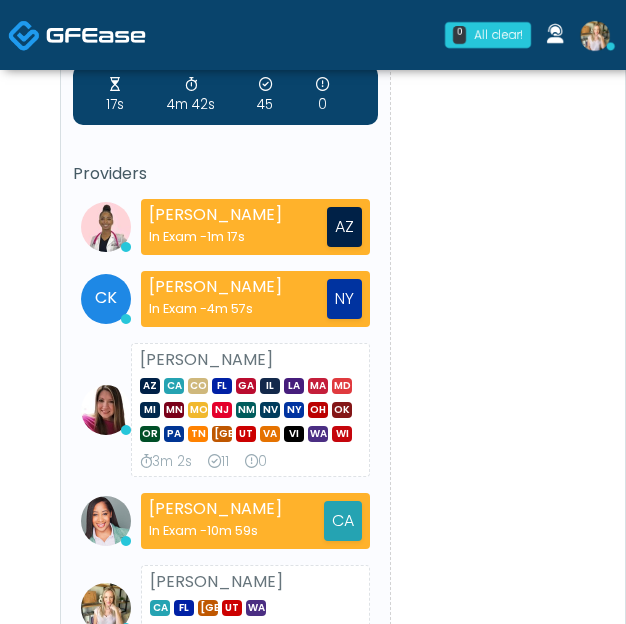 scroll, scrollTop: 0, scrollLeft: 0, axis: both 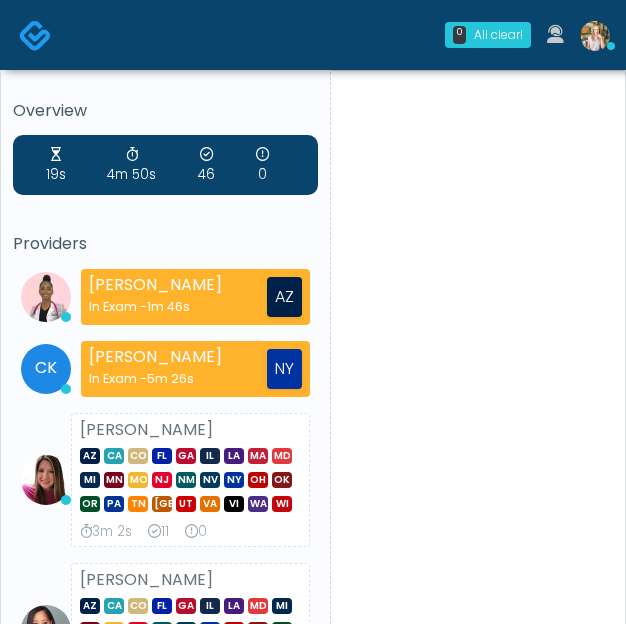 click at bounding box center (595, 36) 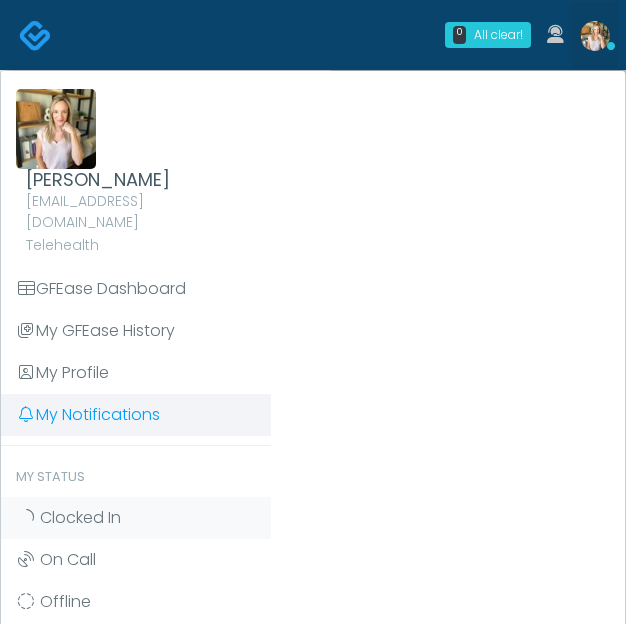 click on "My Notifications" at bounding box center (136, 415) 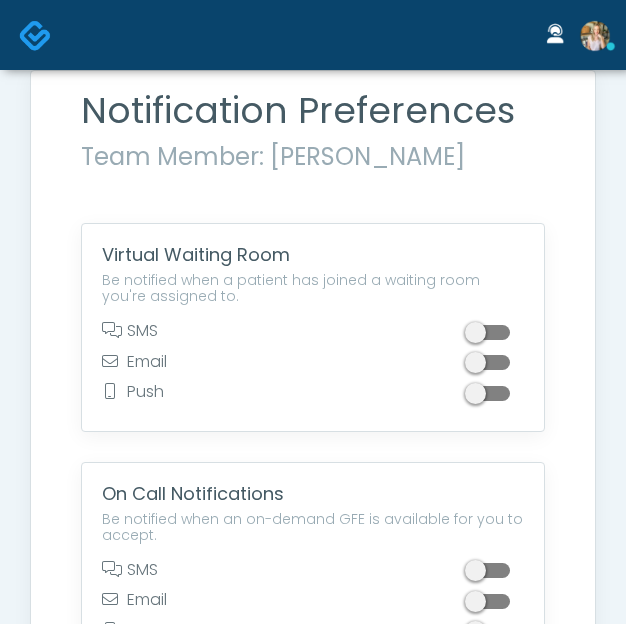scroll, scrollTop: 0, scrollLeft: 0, axis: both 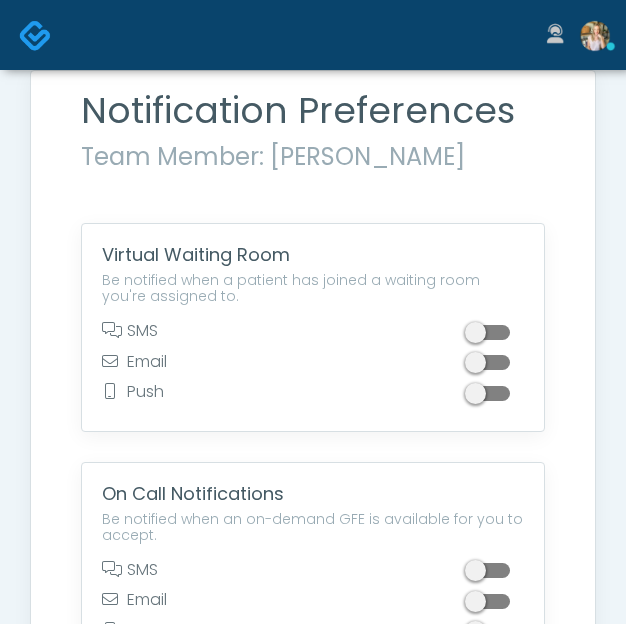 click at bounding box center (490, 570) 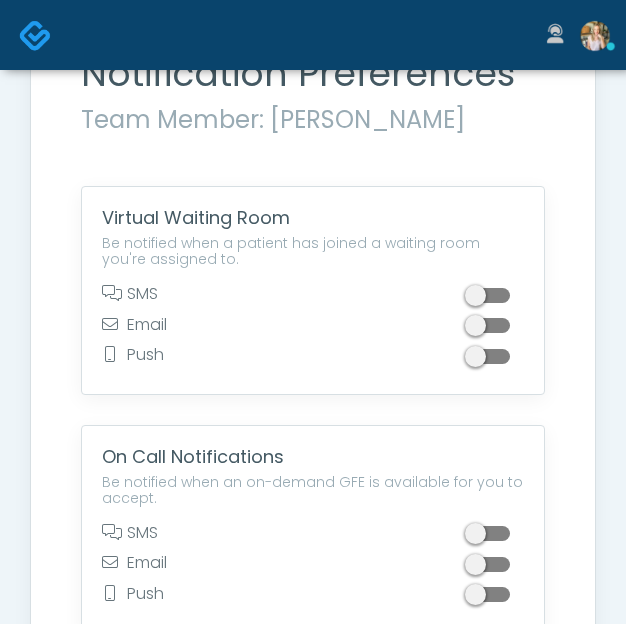 scroll, scrollTop: 49, scrollLeft: 0, axis: vertical 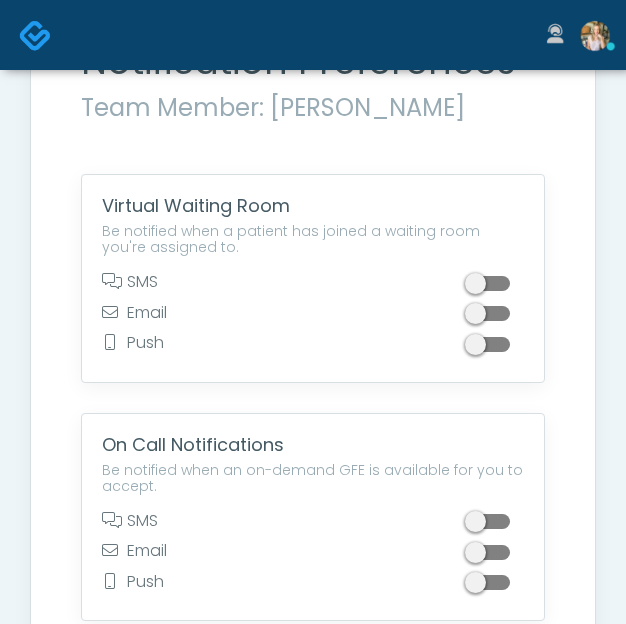 click at bounding box center (490, 582) 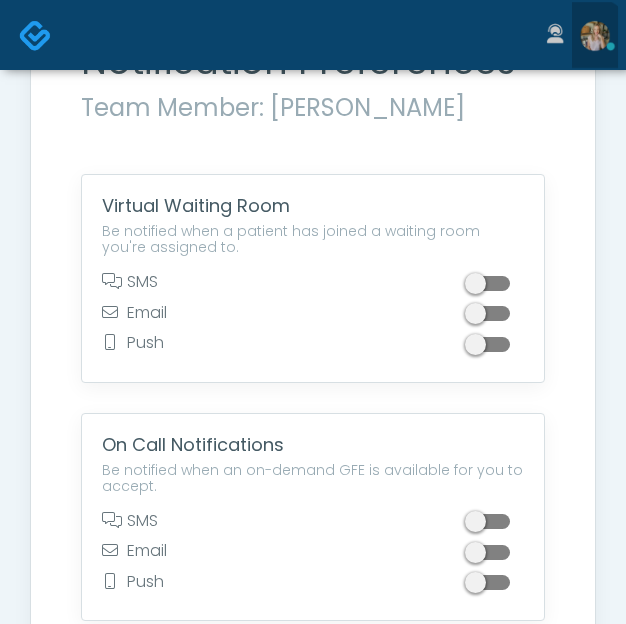 click at bounding box center (595, 36) 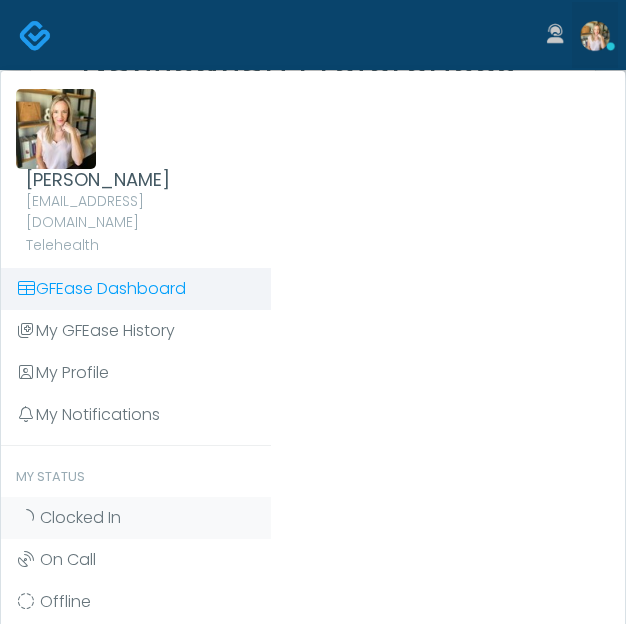 click on "GFEase Dashboard" at bounding box center [136, 289] 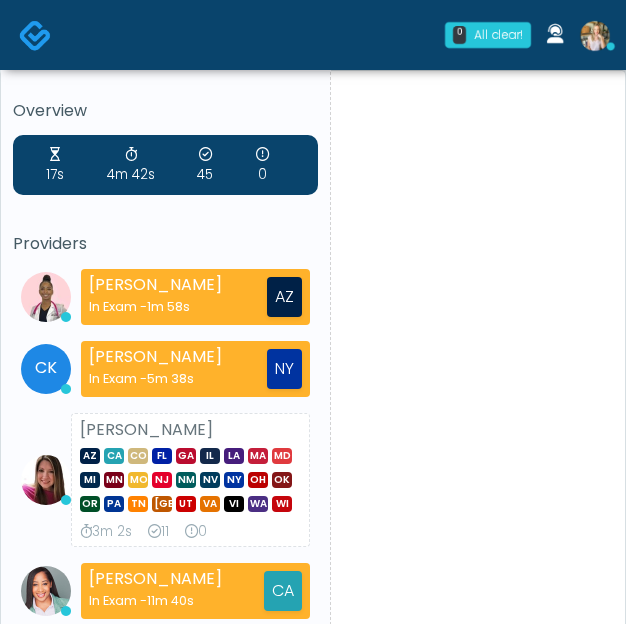scroll, scrollTop: 0, scrollLeft: 0, axis: both 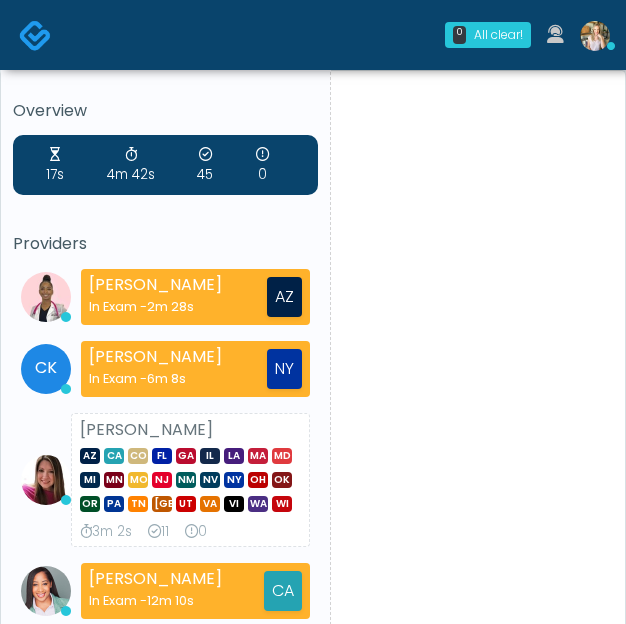 click at bounding box center [595, 36] 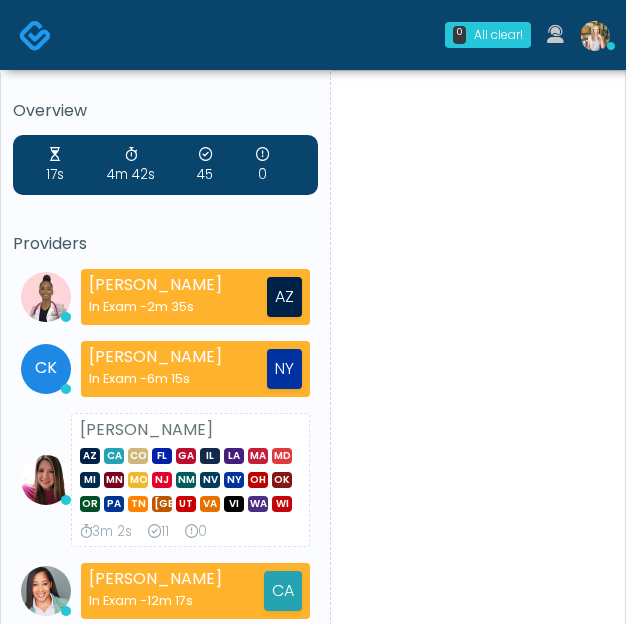 click at bounding box center (595, 36) 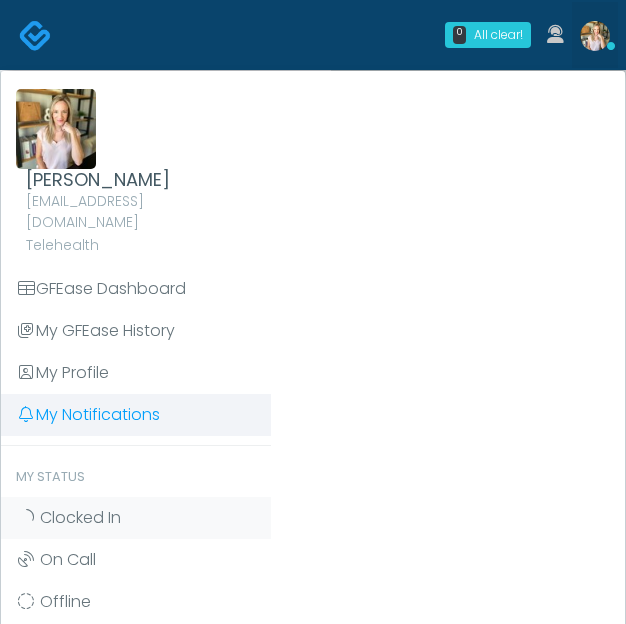 click on "My Notifications" at bounding box center [136, 415] 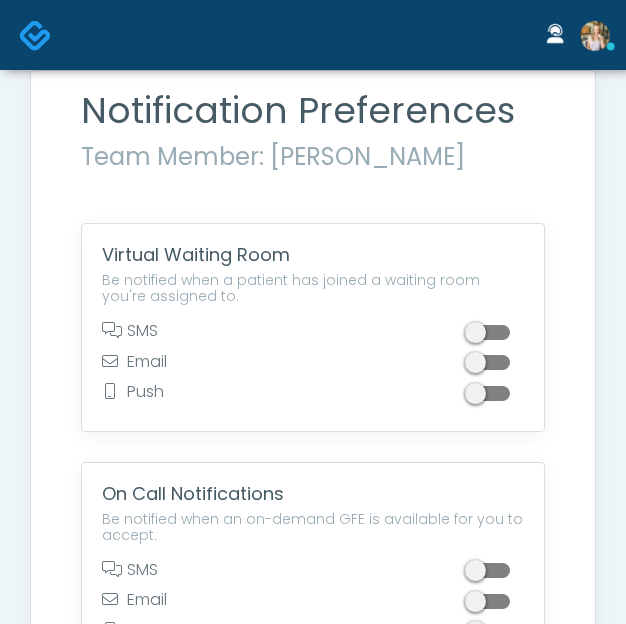 scroll, scrollTop: 0, scrollLeft: 0, axis: both 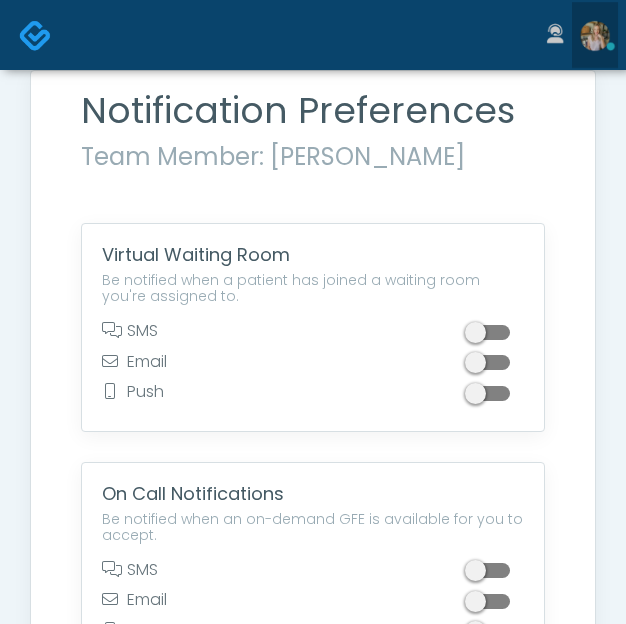 click at bounding box center (595, 36) 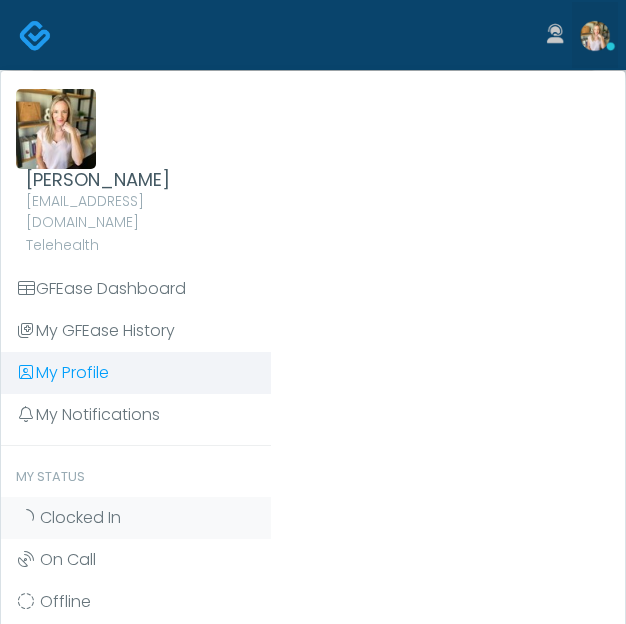 click on "My Profile" at bounding box center [136, 373] 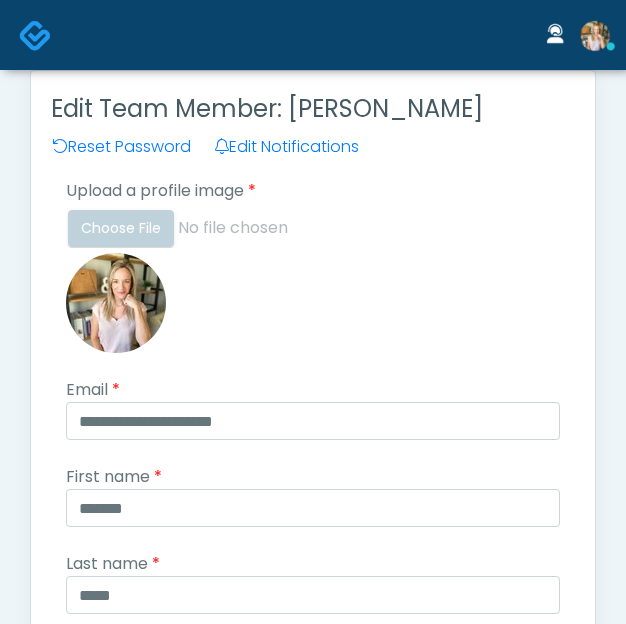 scroll, scrollTop: 0, scrollLeft: 0, axis: both 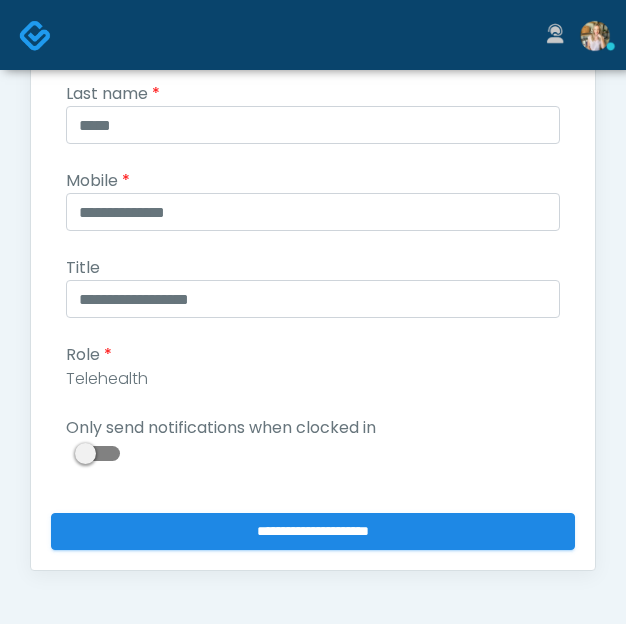 click at bounding box center [100, 453] 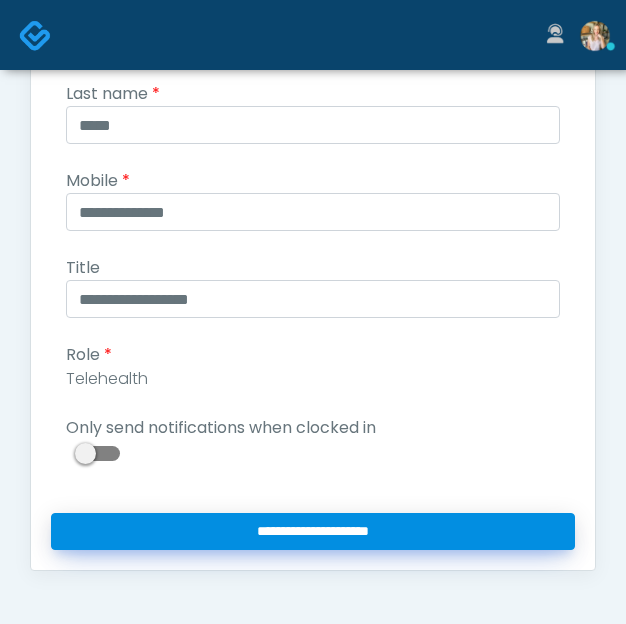 click on "**********" at bounding box center (313, 531) 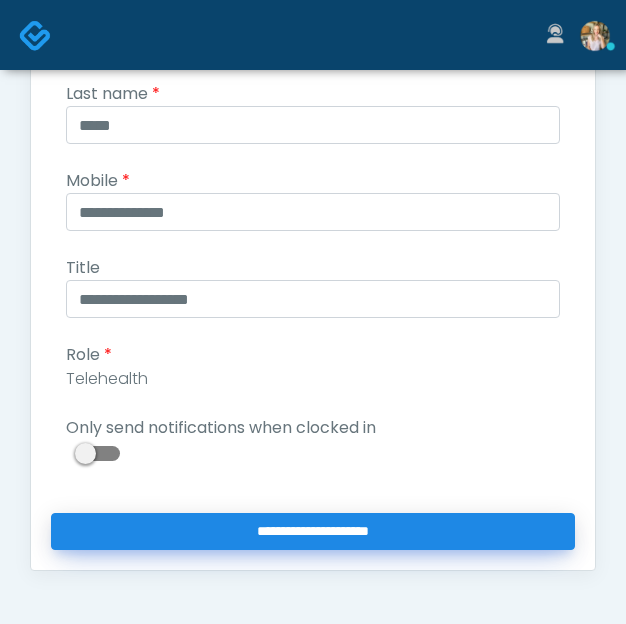 type on "**********" 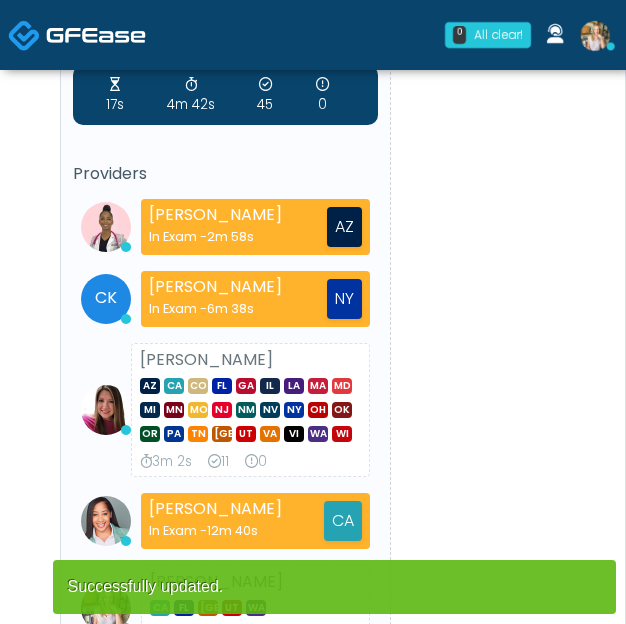 scroll, scrollTop: 0, scrollLeft: 0, axis: both 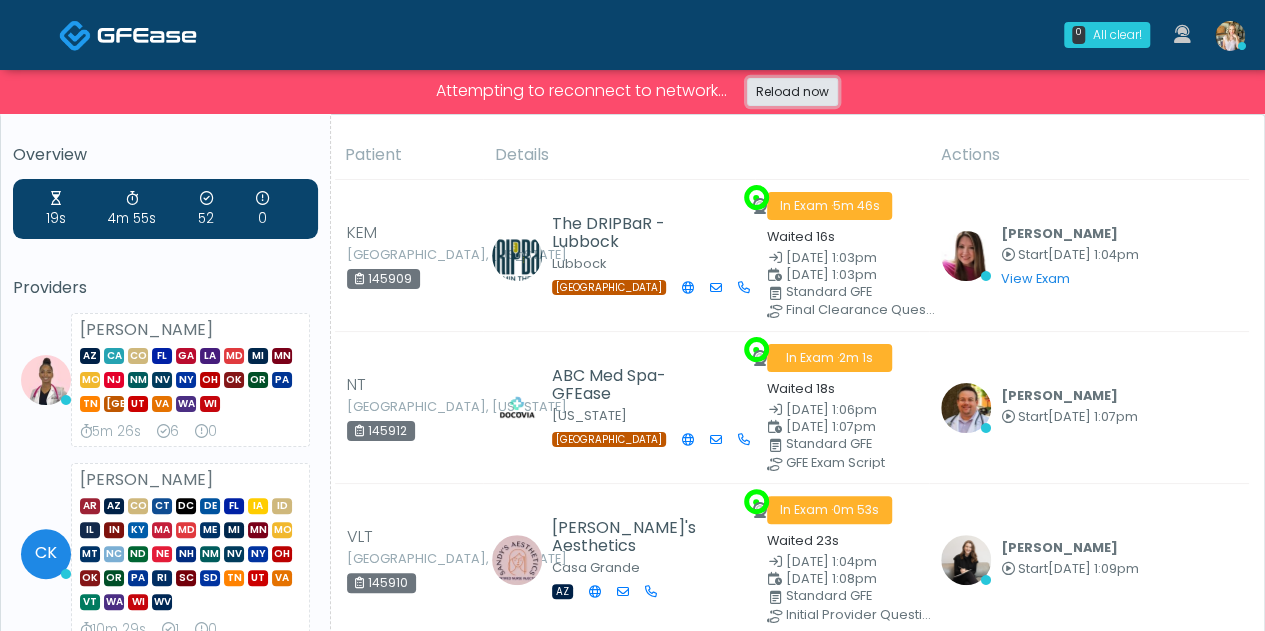 click on "Reload now" at bounding box center (792, 92) 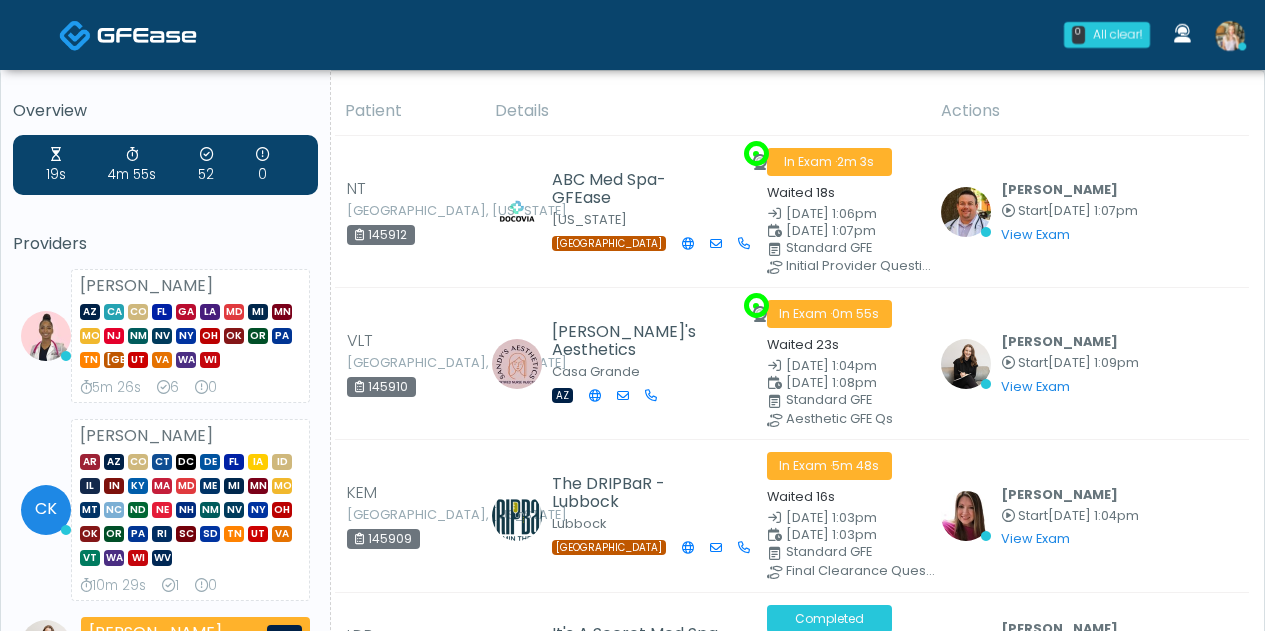scroll, scrollTop: 0, scrollLeft: 0, axis: both 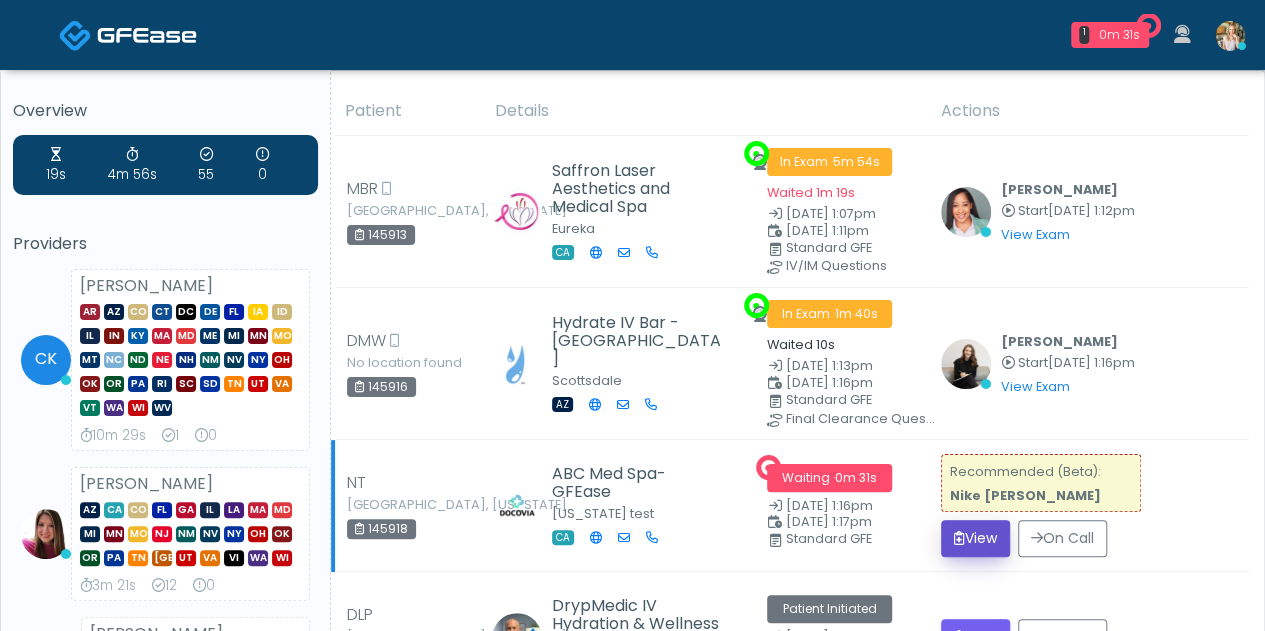 click on "View" at bounding box center (975, 538) 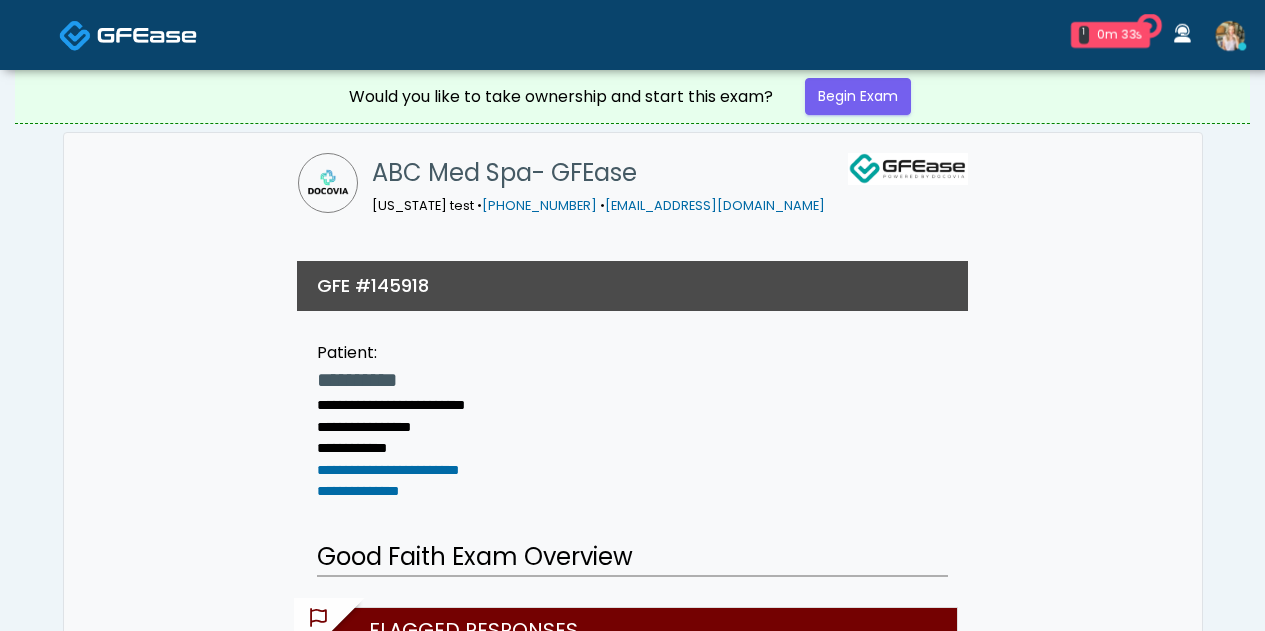 scroll, scrollTop: 0, scrollLeft: 0, axis: both 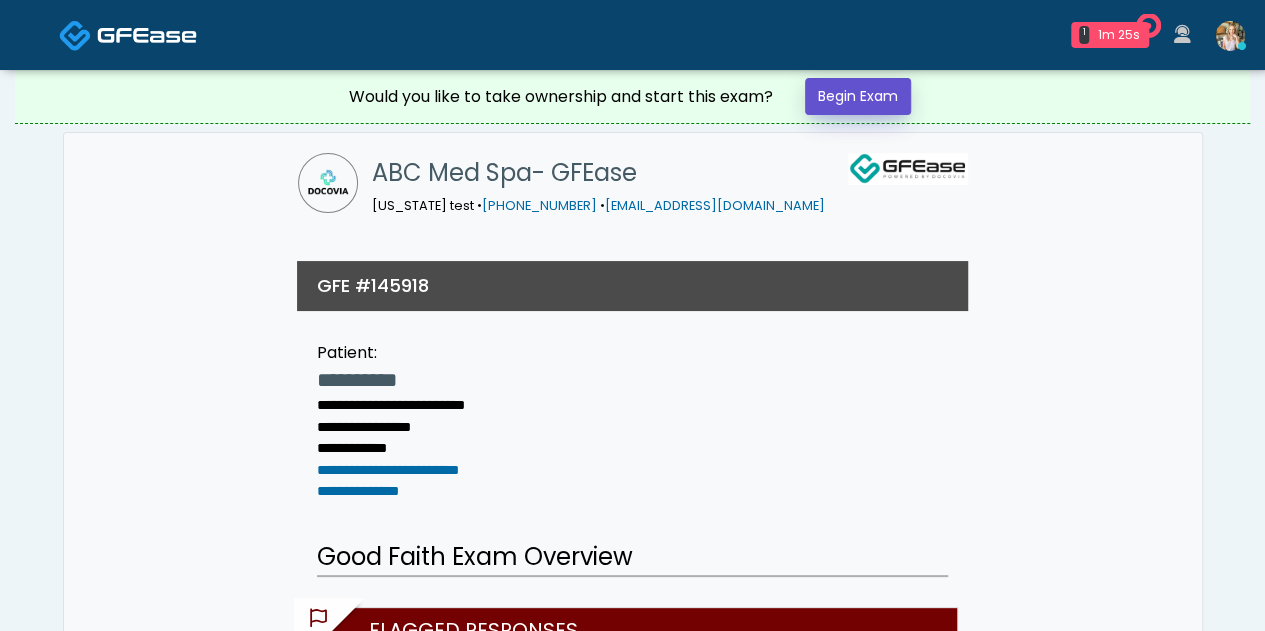 click on "Begin Exam" at bounding box center [858, 96] 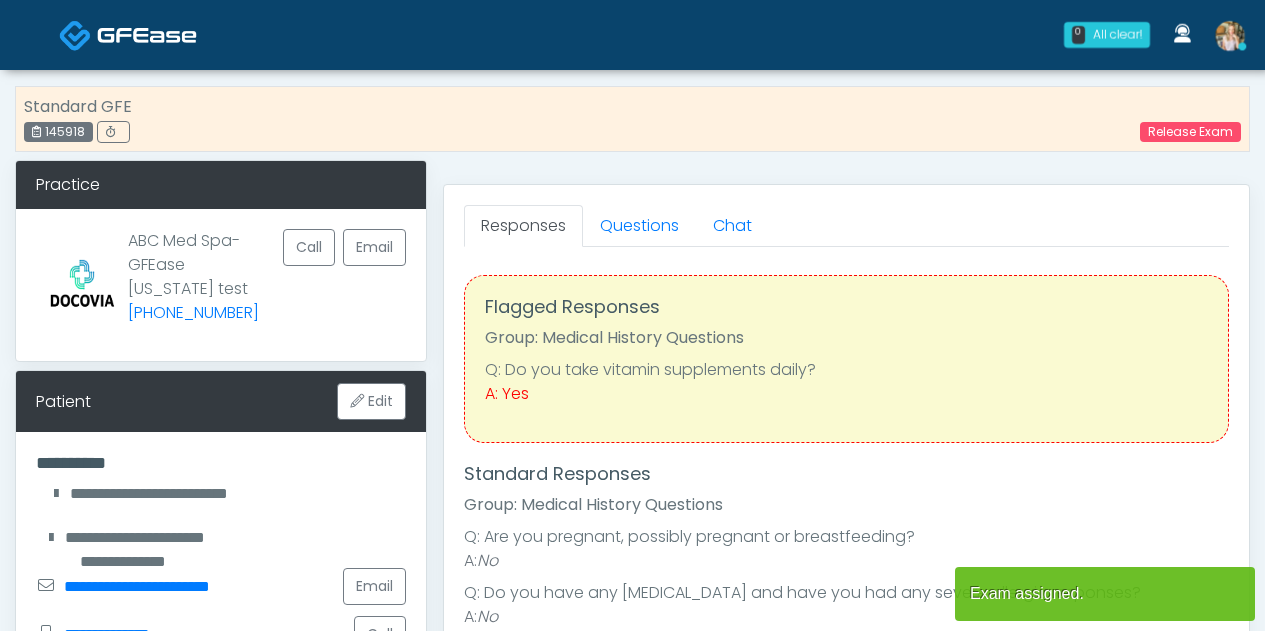 scroll, scrollTop: 0, scrollLeft: 0, axis: both 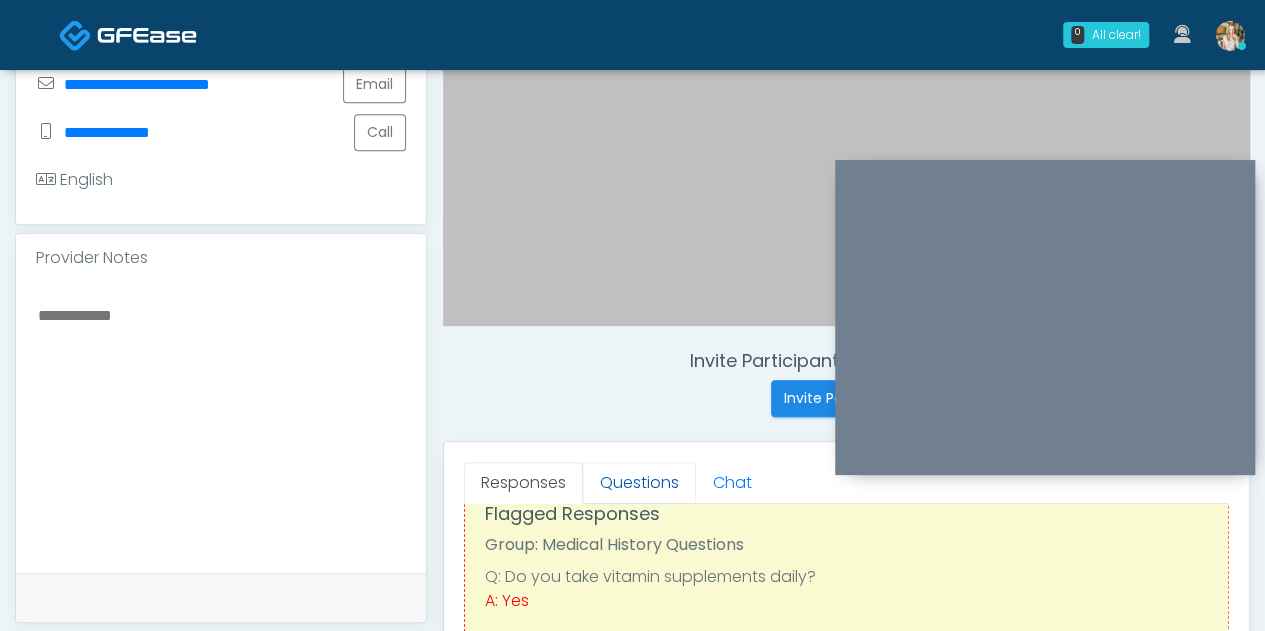 click on "Questions" at bounding box center [639, 483] 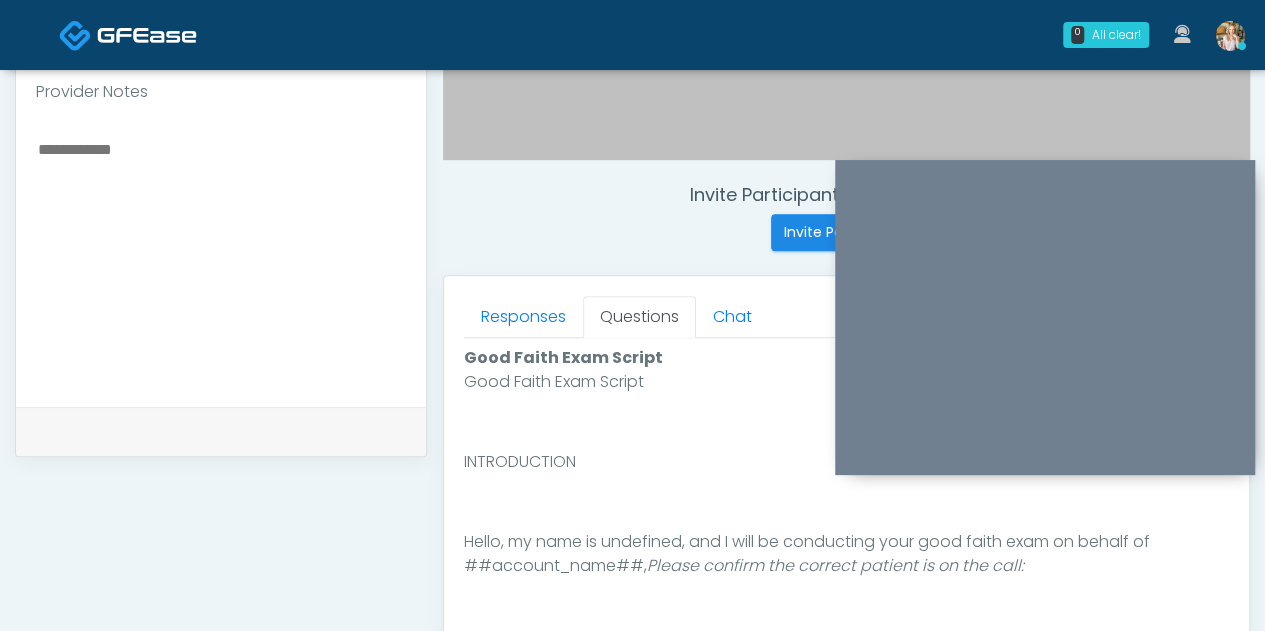 scroll, scrollTop: 668, scrollLeft: 0, axis: vertical 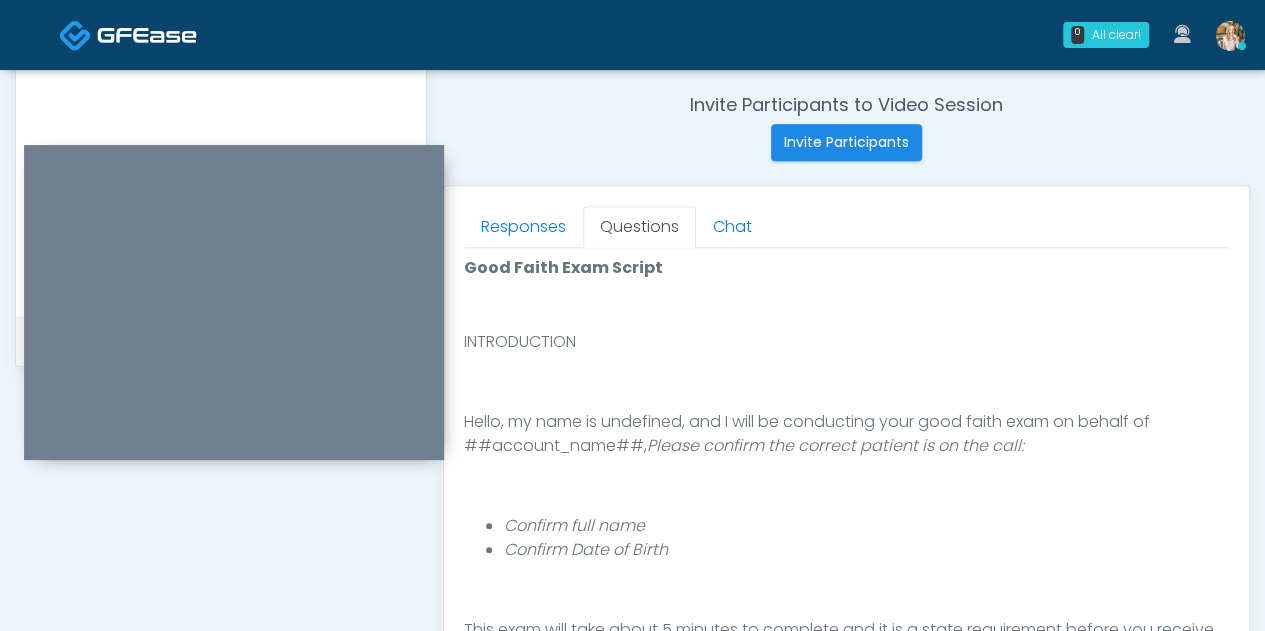 drag, startPoint x: 1014, startPoint y: 170, endPoint x: 203, endPoint y: 156, distance: 811.12085 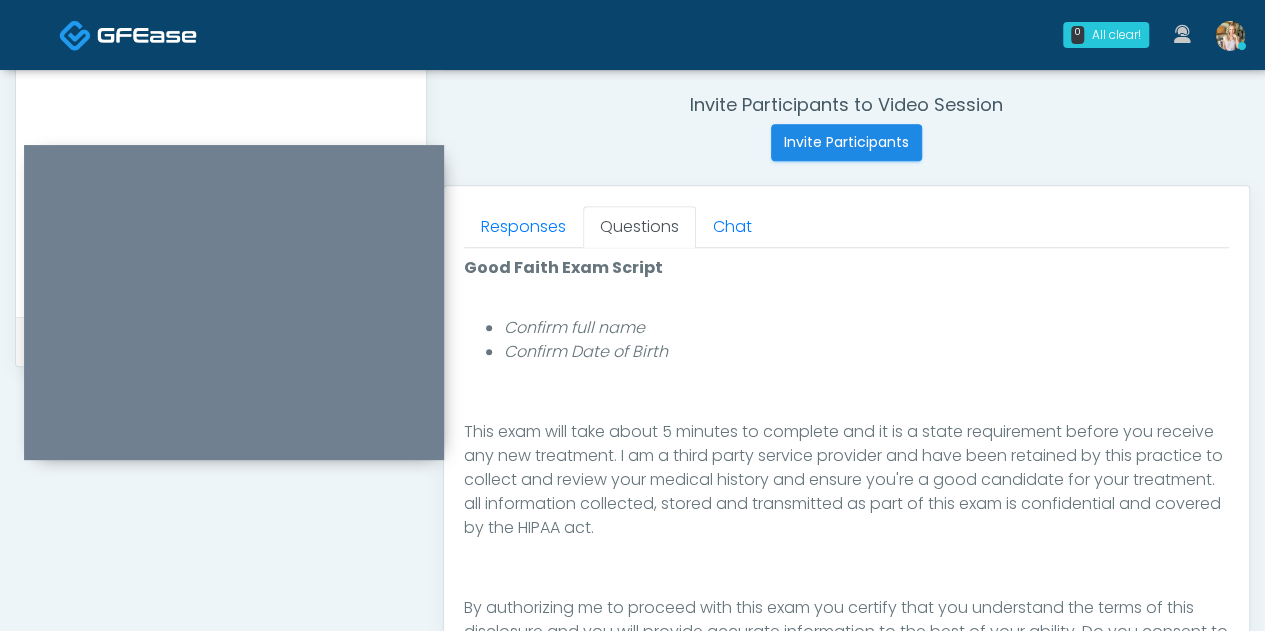 scroll, scrollTop: 232, scrollLeft: 0, axis: vertical 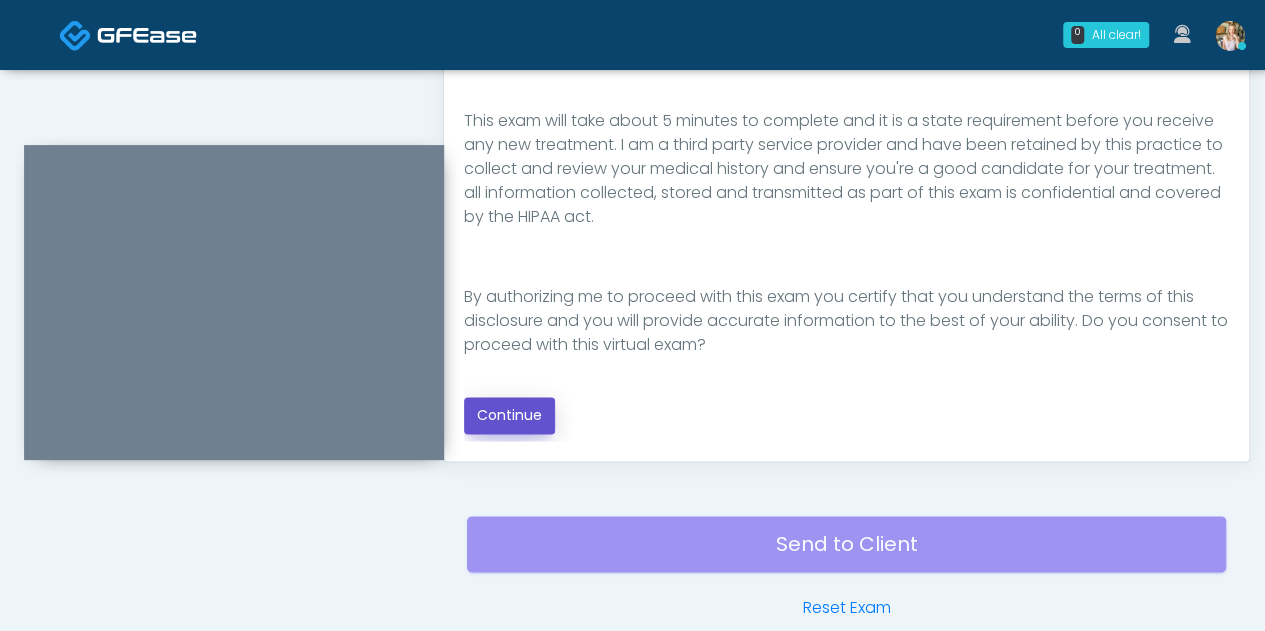 click on "Continue" at bounding box center (509, 415) 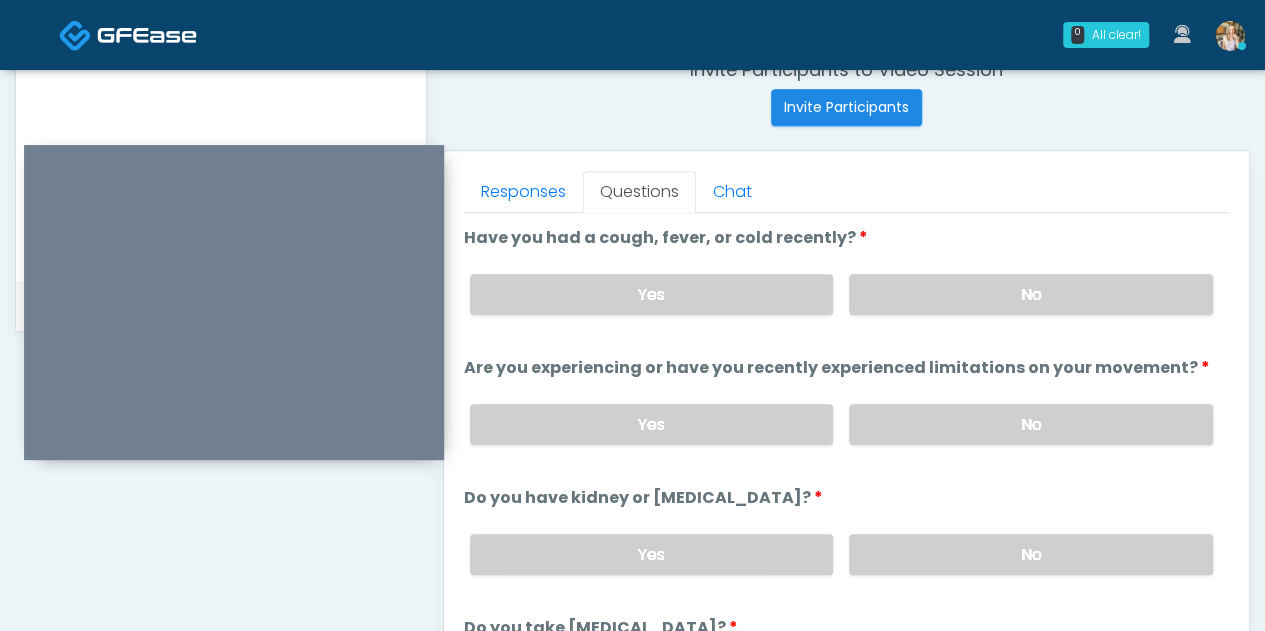 scroll, scrollTop: 815, scrollLeft: 0, axis: vertical 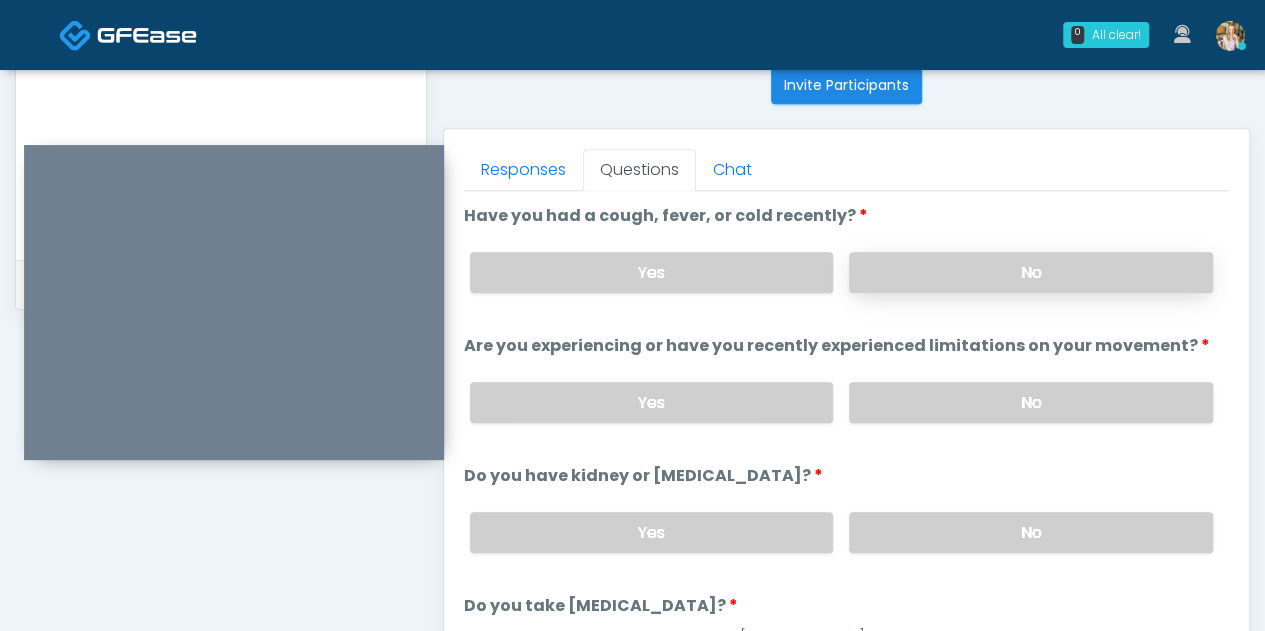click on "No" at bounding box center [1031, 272] 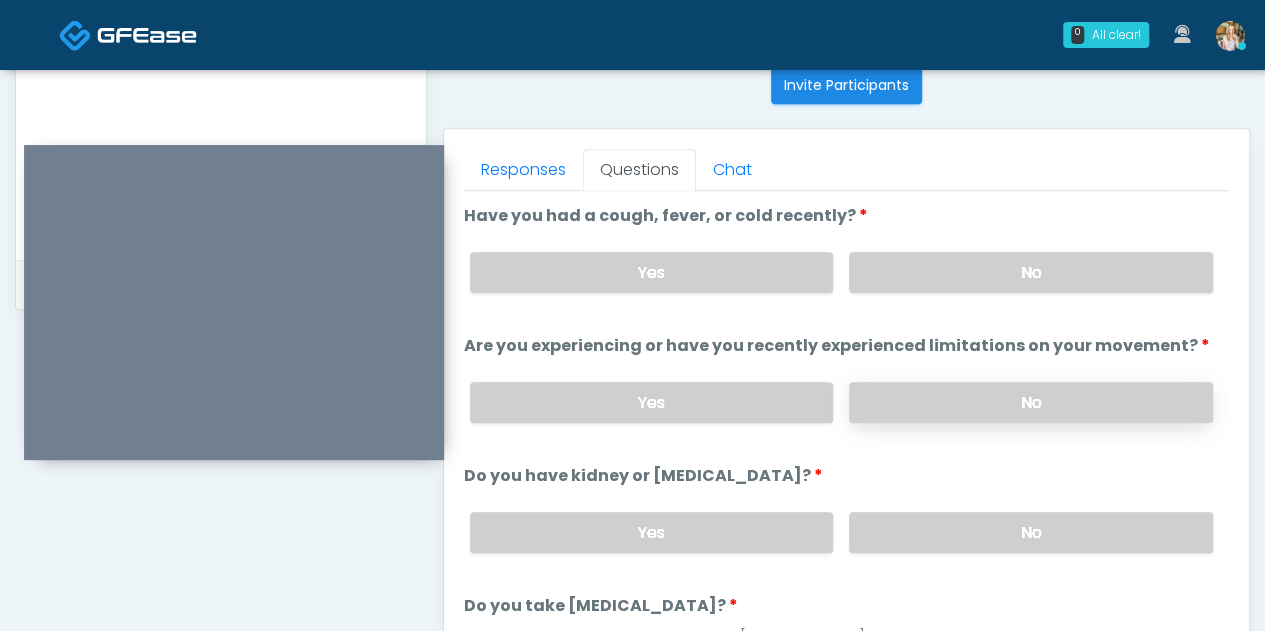 click on "No" at bounding box center (1031, 402) 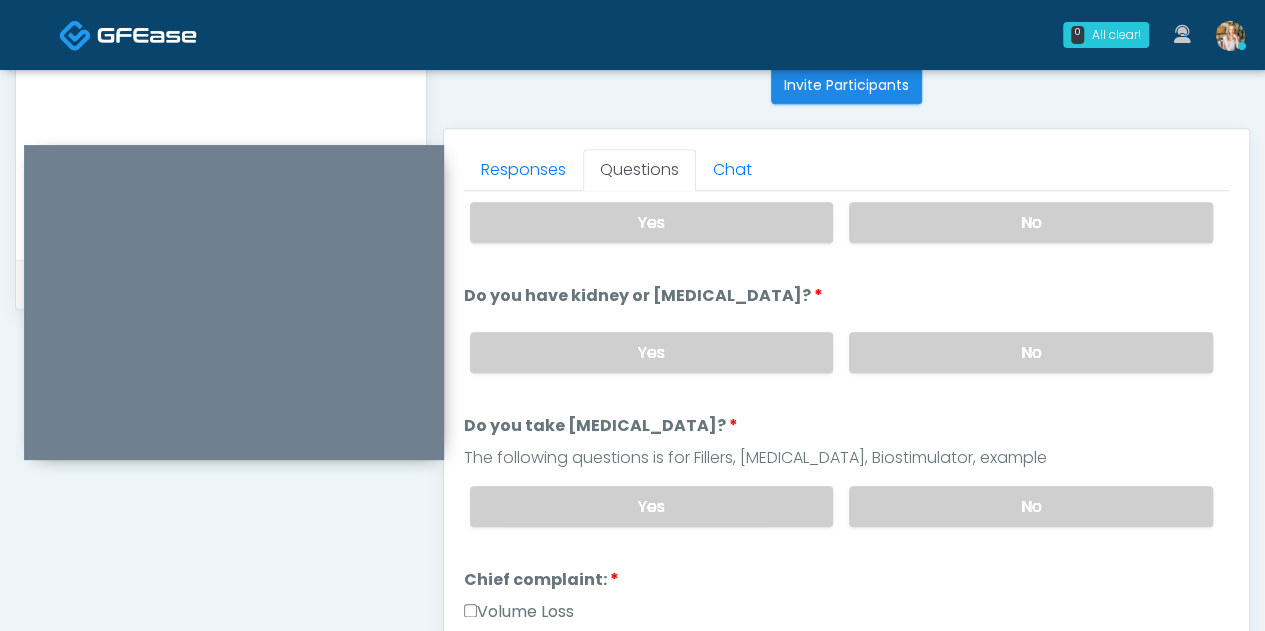scroll, scrollTop: 196, scrollLeft: 0, axis: vertical 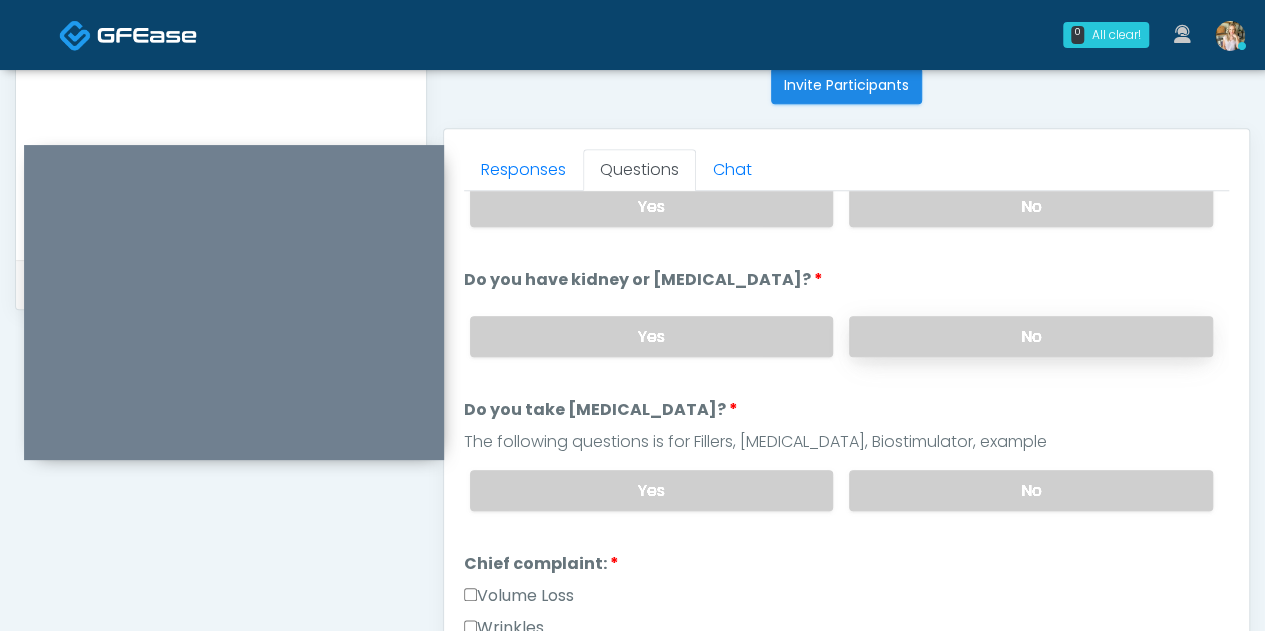 click on "No" at bounding box center (1031, 336) 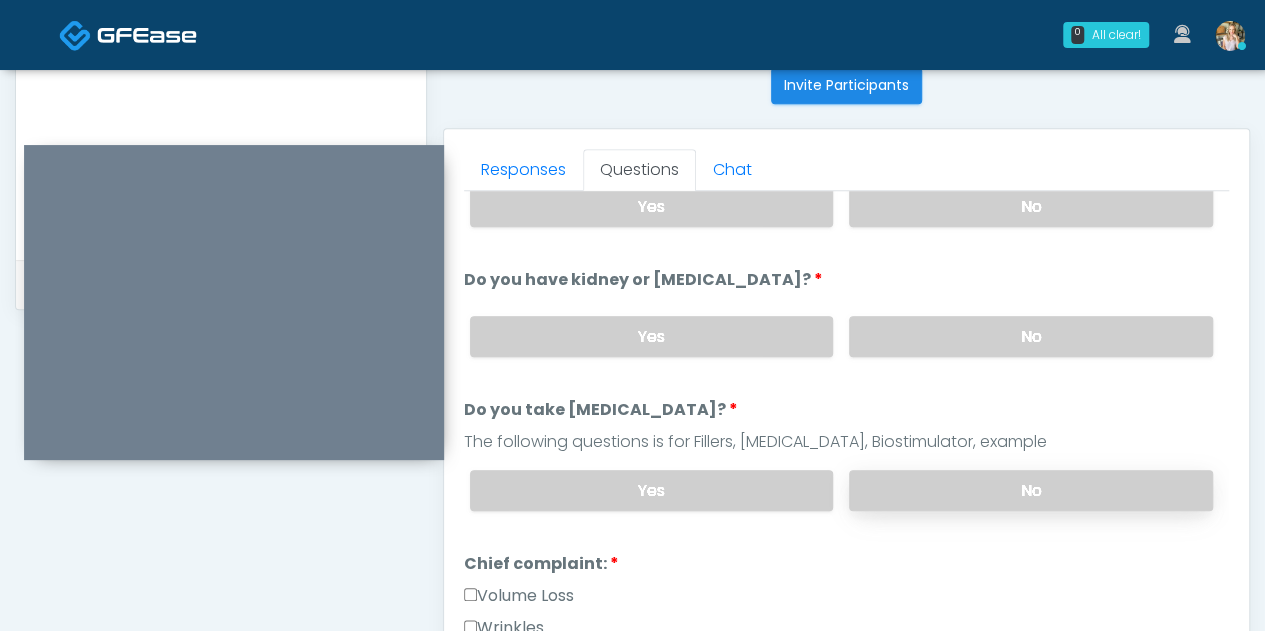 click on "No" at bounding box center [1031, 490] 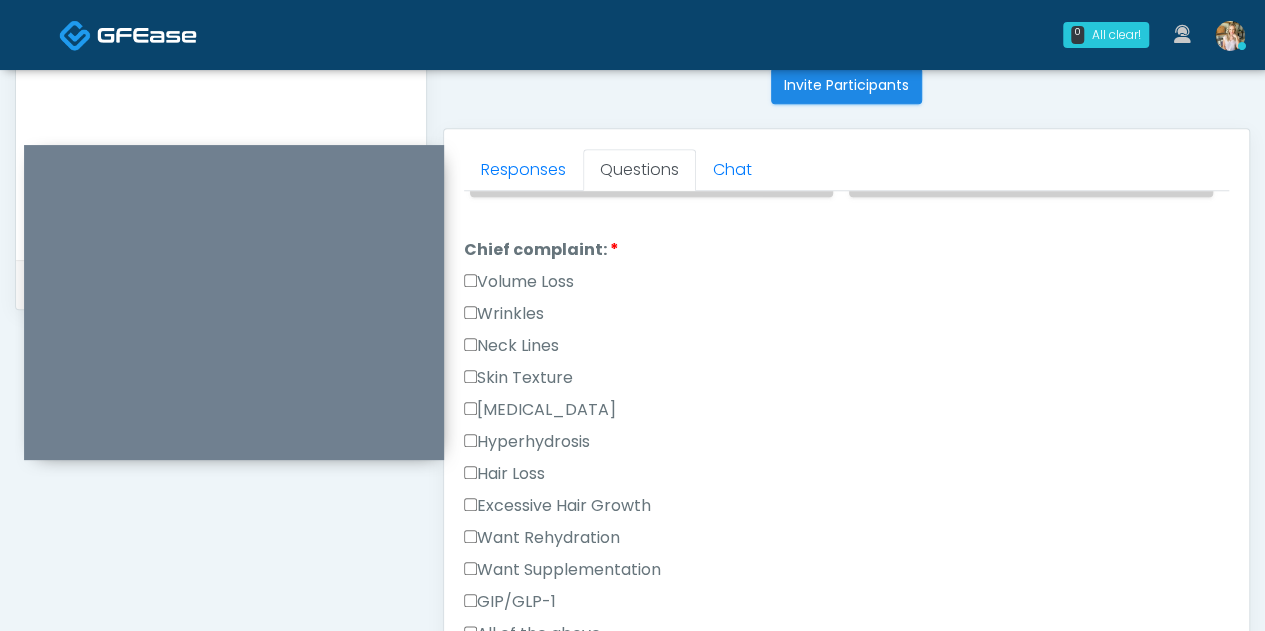 scroll, scrollTop: 521, scrollLeft: 0, axis: vertical 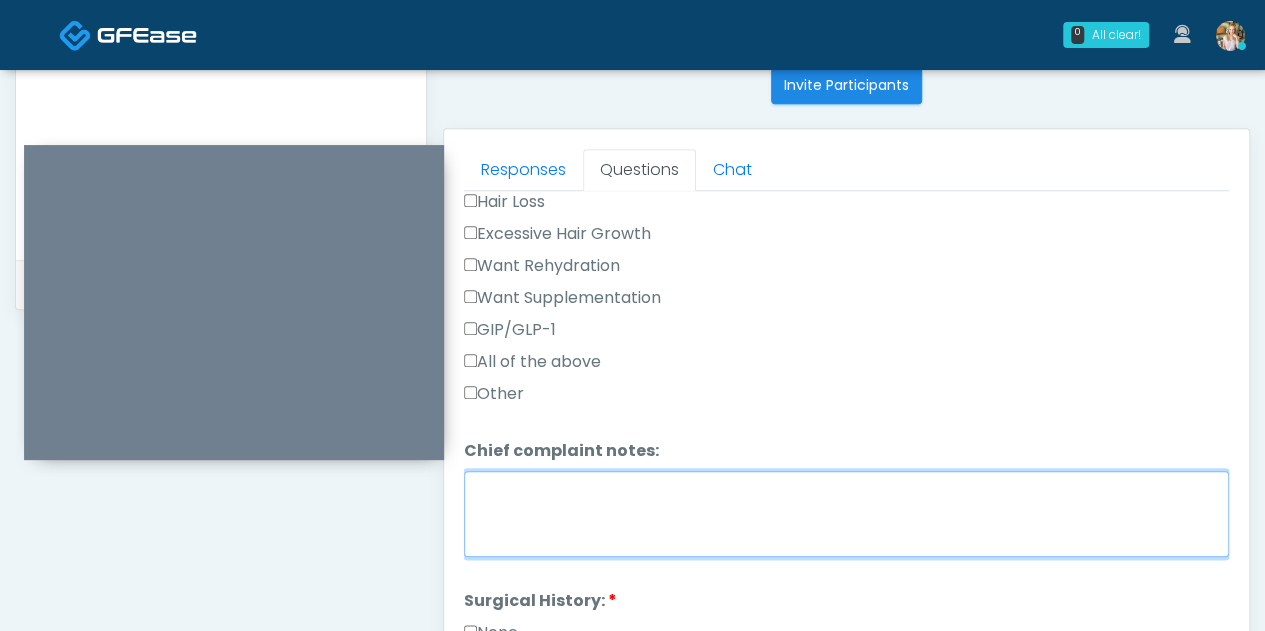click on "Chief complaint notes:" at bounding box center (846, 514) 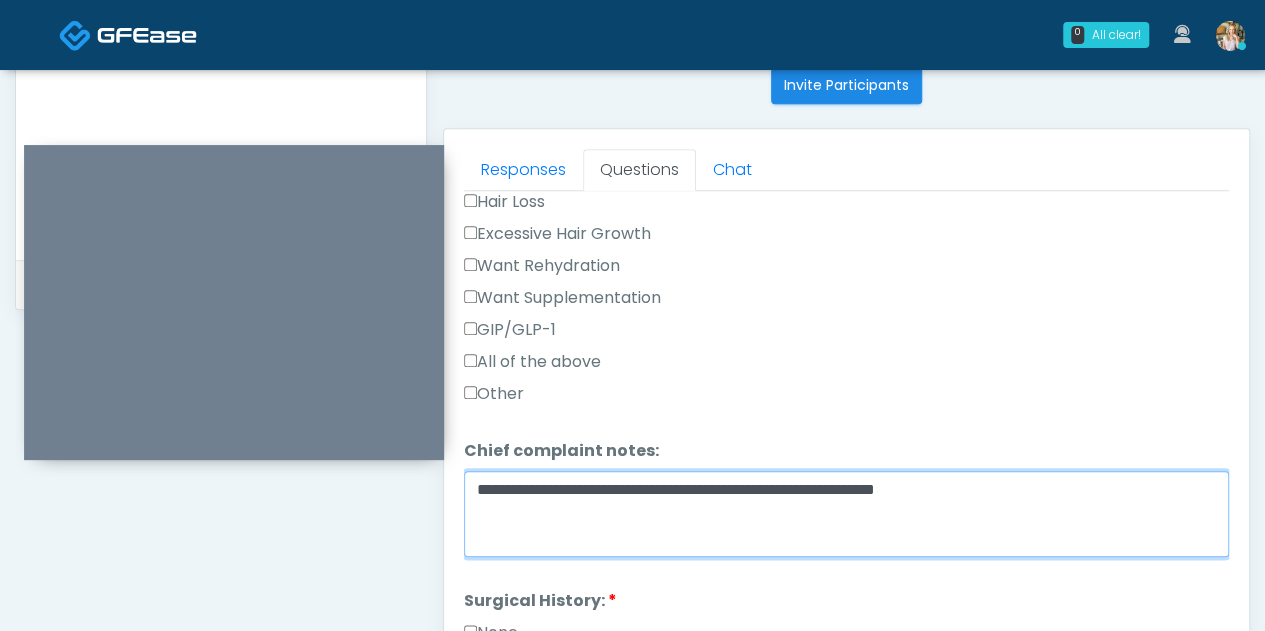 type on "**********" 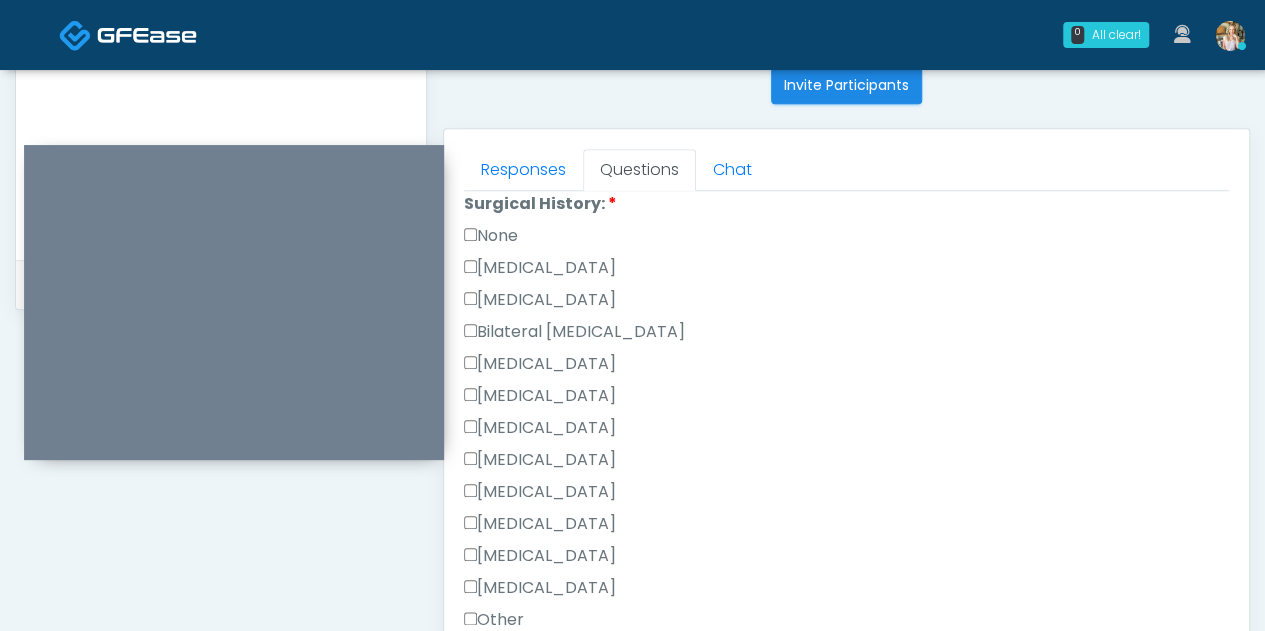 scroll, scrollTop: 1182, scrollLeft: 0, axis: vertical 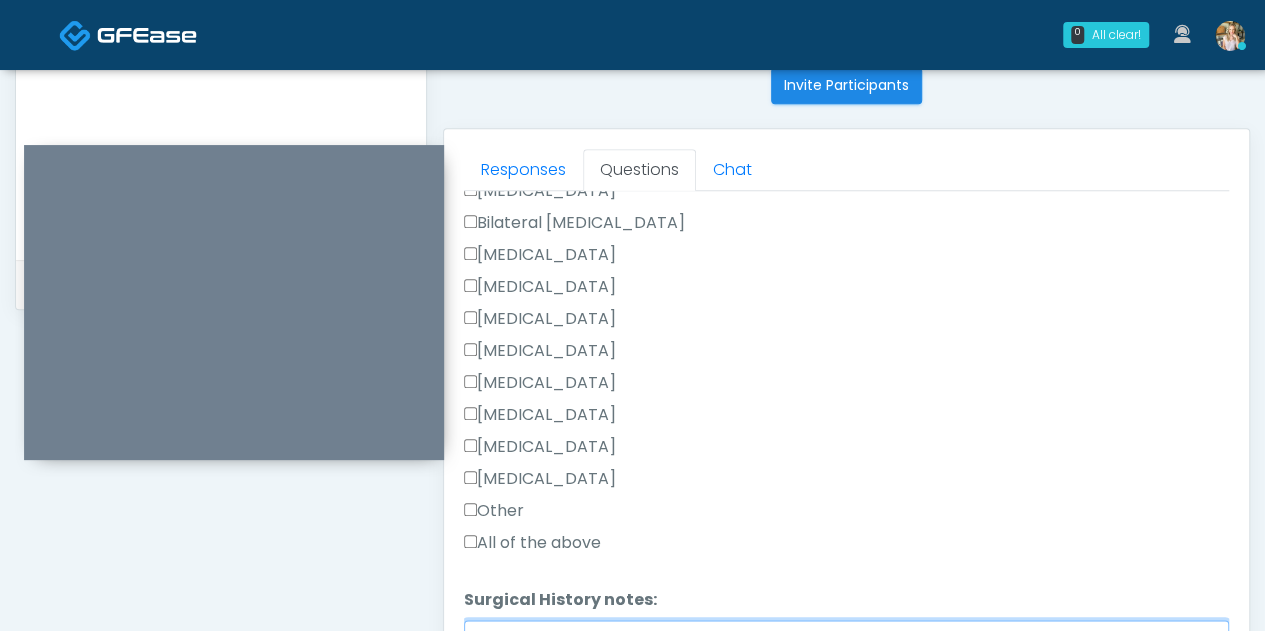 click on "Surgical History notes:" at bounding box center [846, 663] 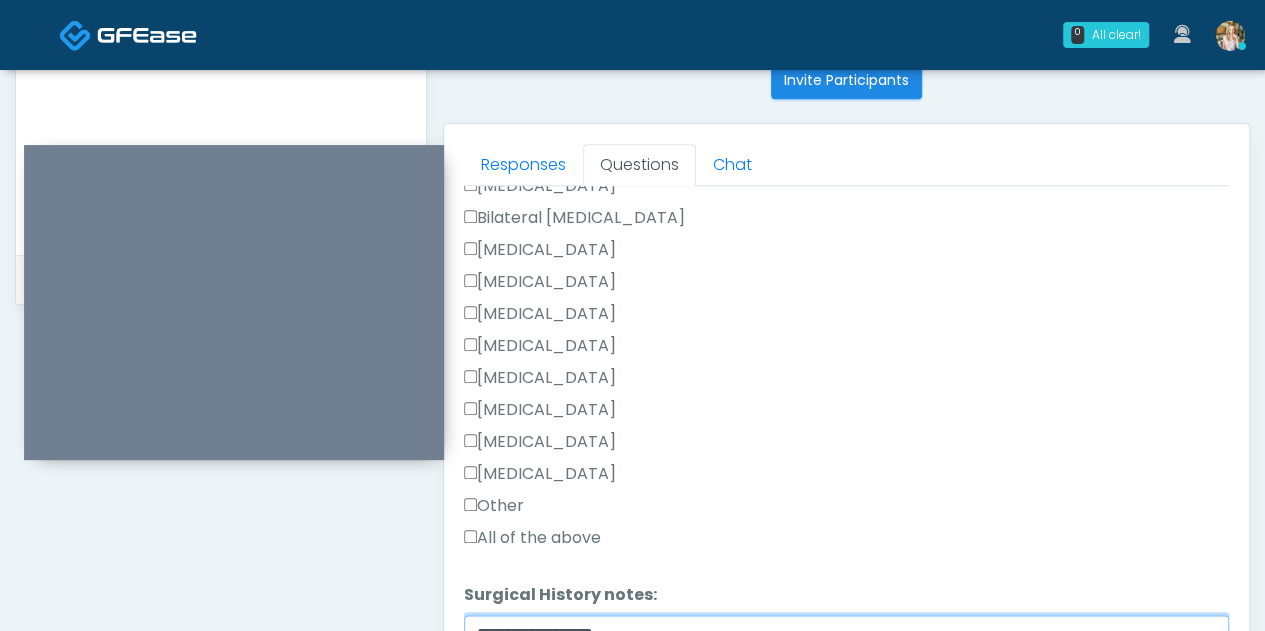 type on "**********" 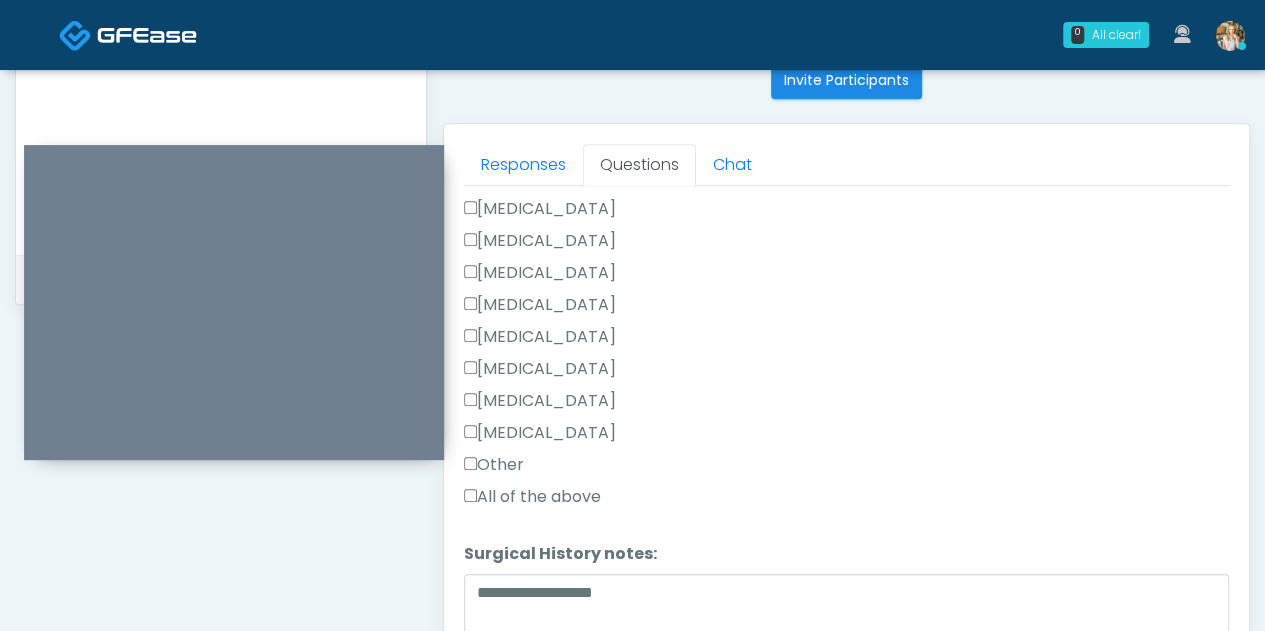 scroll, scrollTop: 1360, scrollLeft: 0, axis: vertical 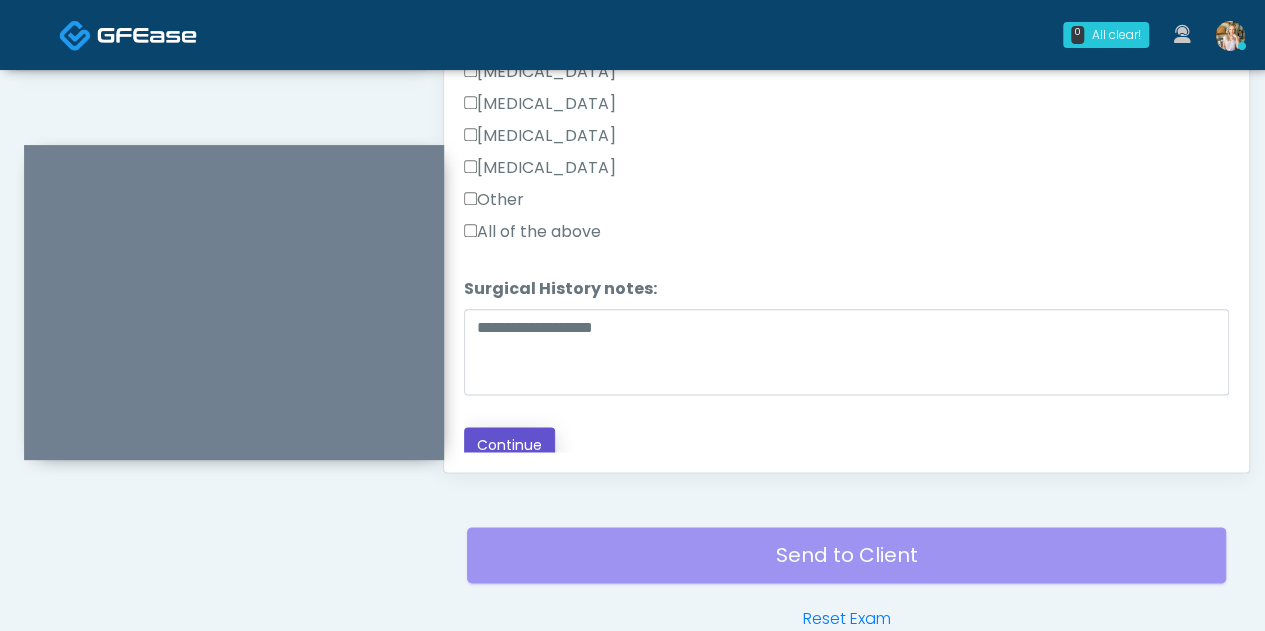 click on "Continue" at bounding box center [509, 445] 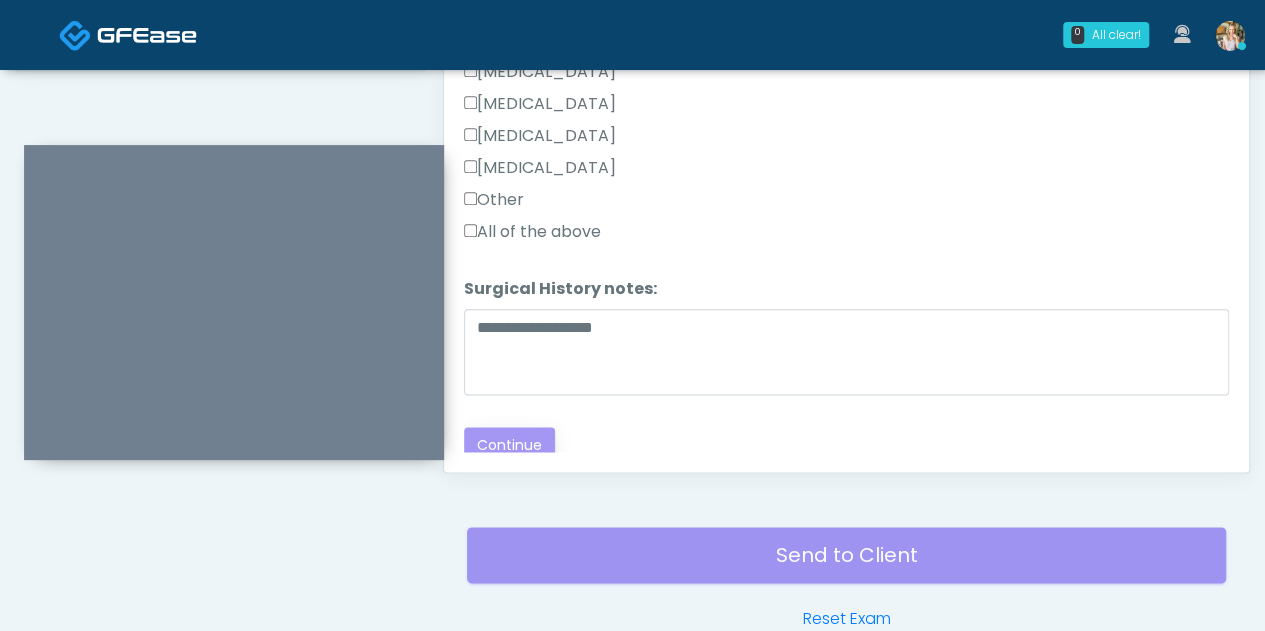 scroll, scrollTop: 186, scrollLeft: 0, axis: vertical 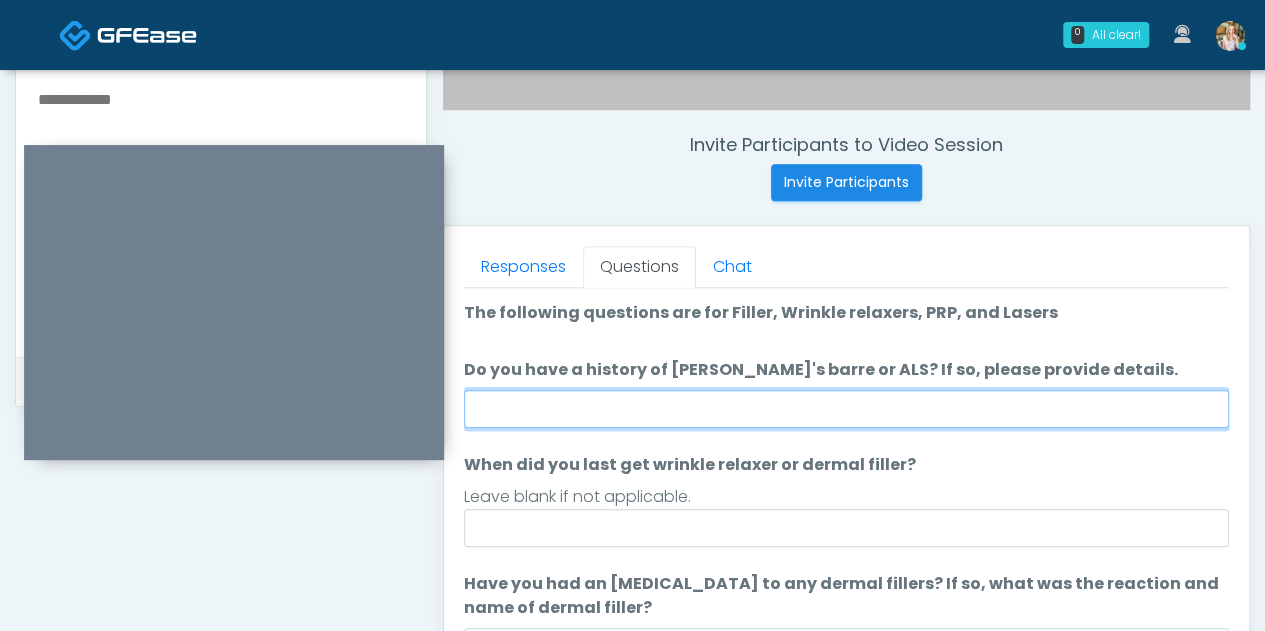click on "Do you have a history of [PERSON_NAME]'s barre or ALS? If so, please provide details." at bounding box center [846, 409] 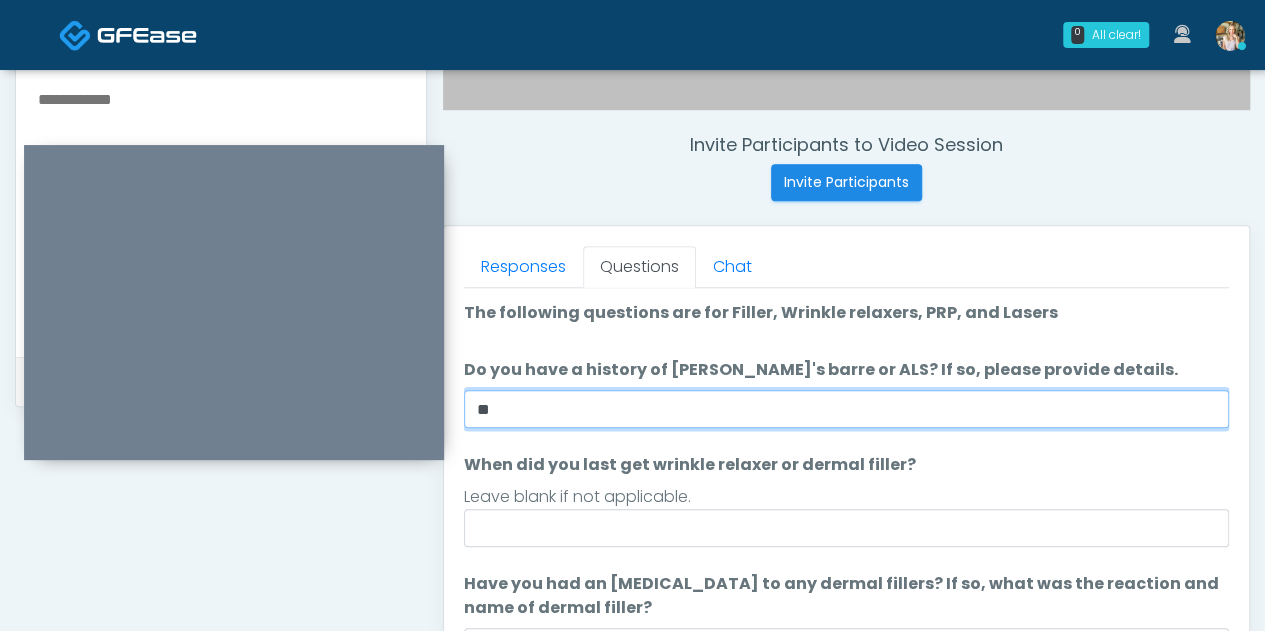 type on "**" 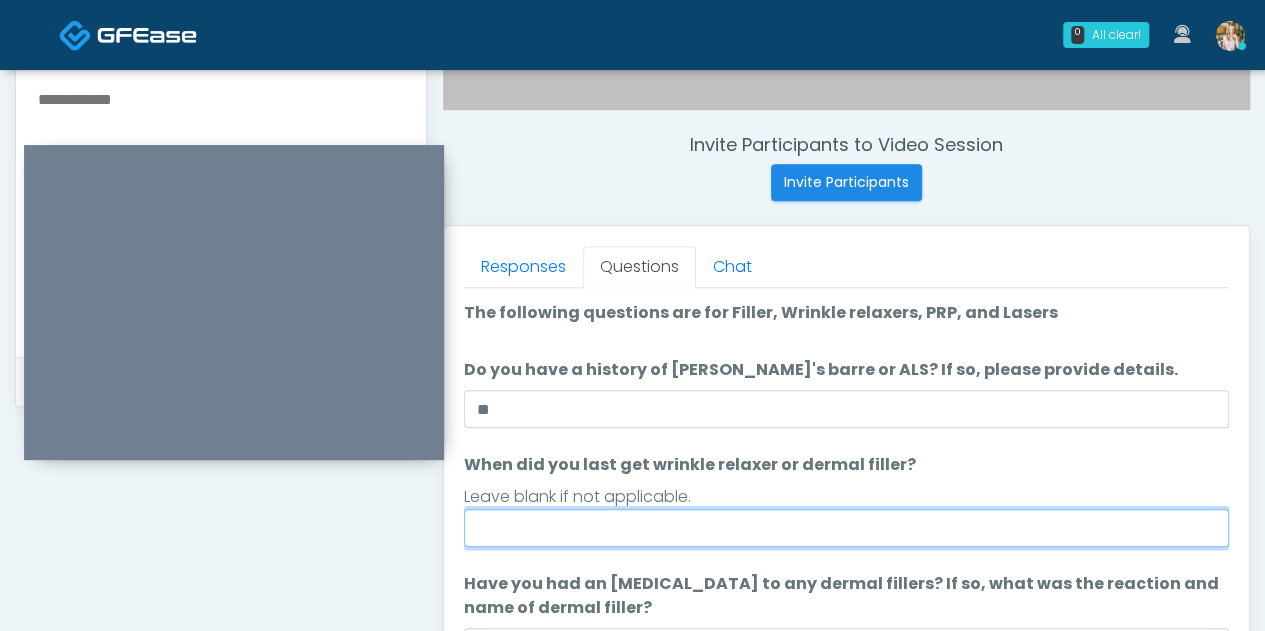 click on "When did you last get wrinkle relaxer or dermal filler?" at bounding box center [846, 528] 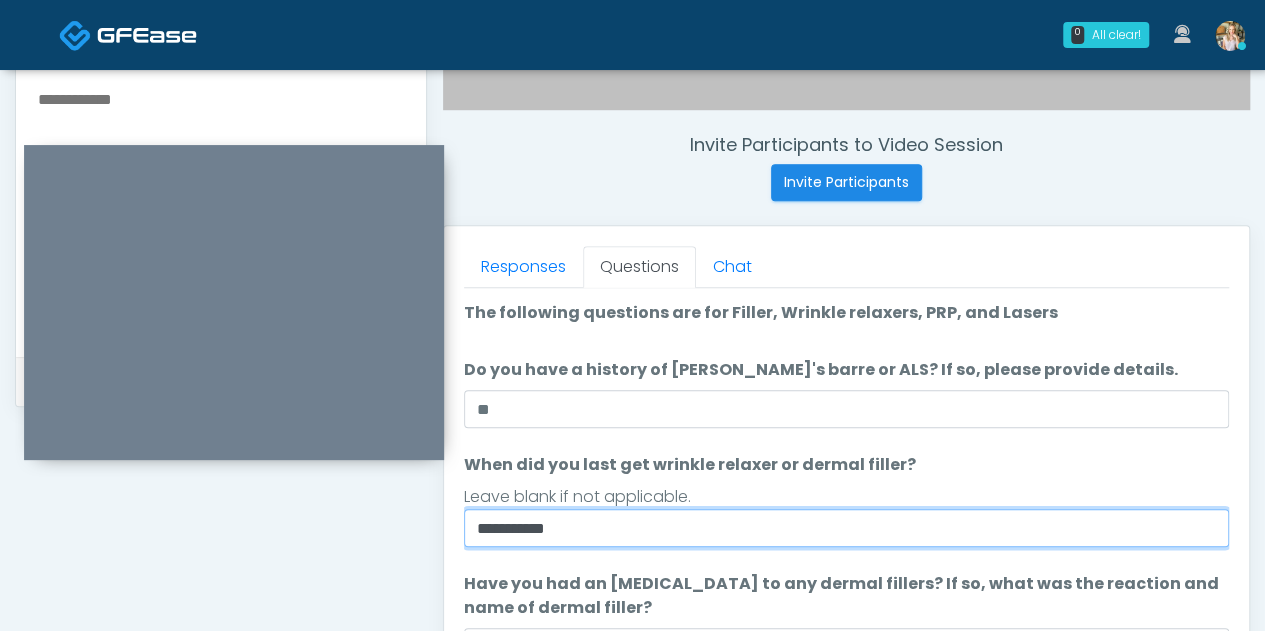 type on "**********" 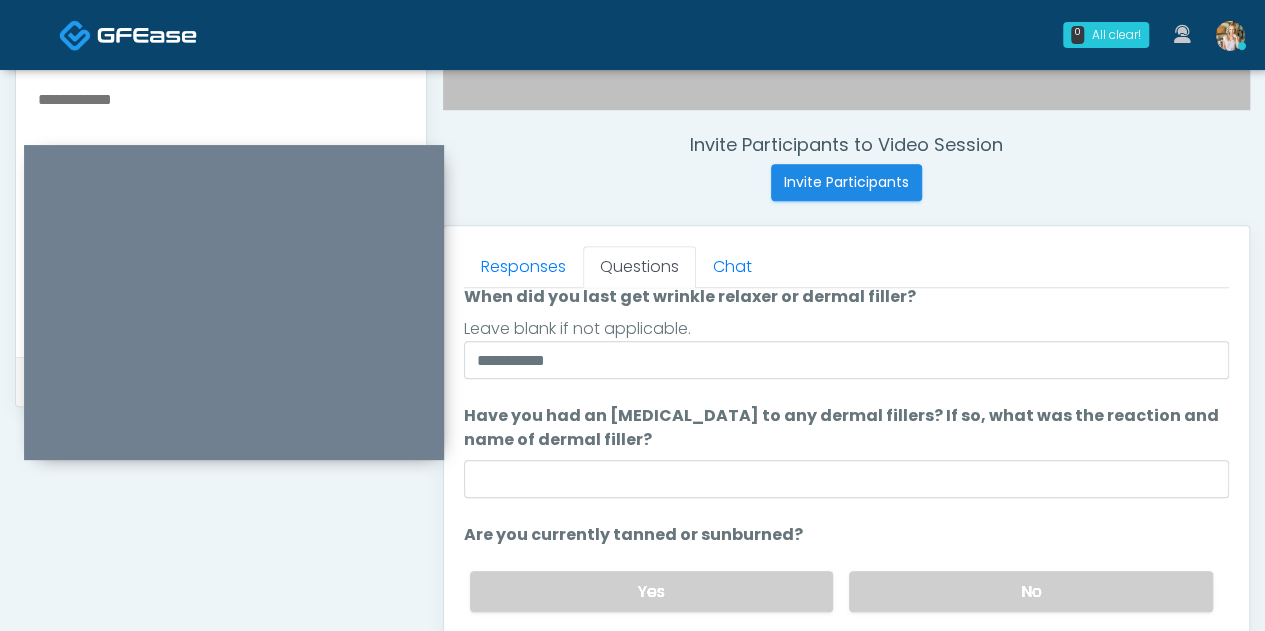scroll, scrollTop: 186, scrollLeft: 0, axis: vertical 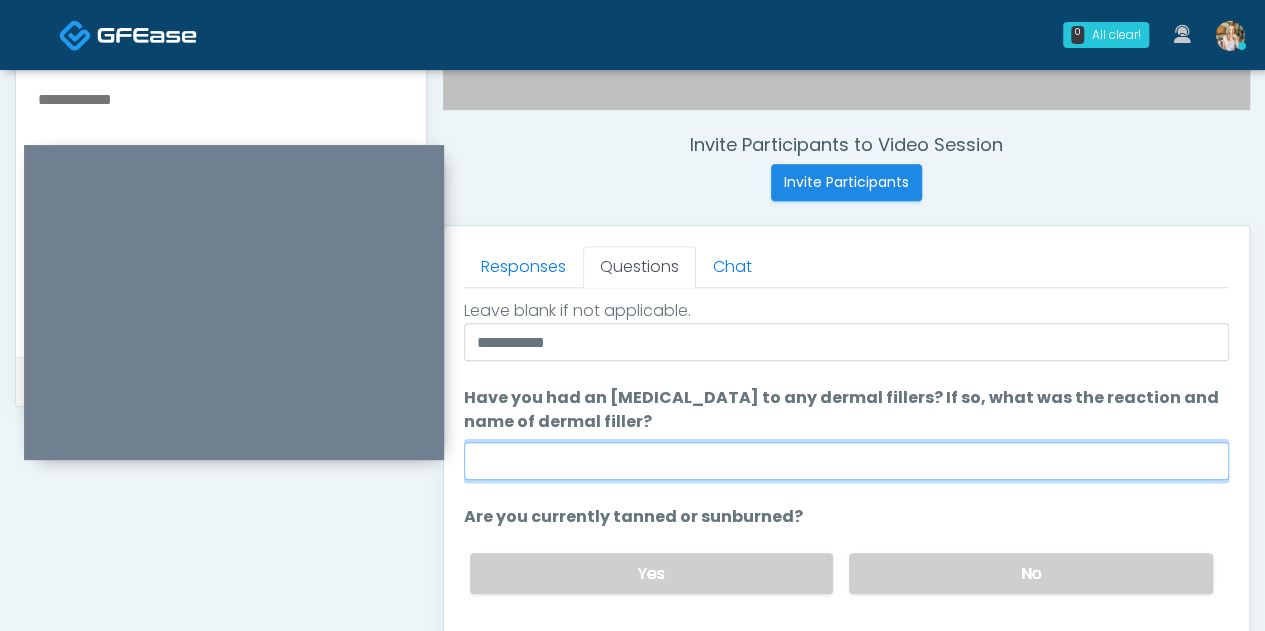 click on "Have you had an [MEDICAL_DATA] to any dermal fillers? If so, what was the reaction and name of dermal filler?" at bounding box center (846, 461) 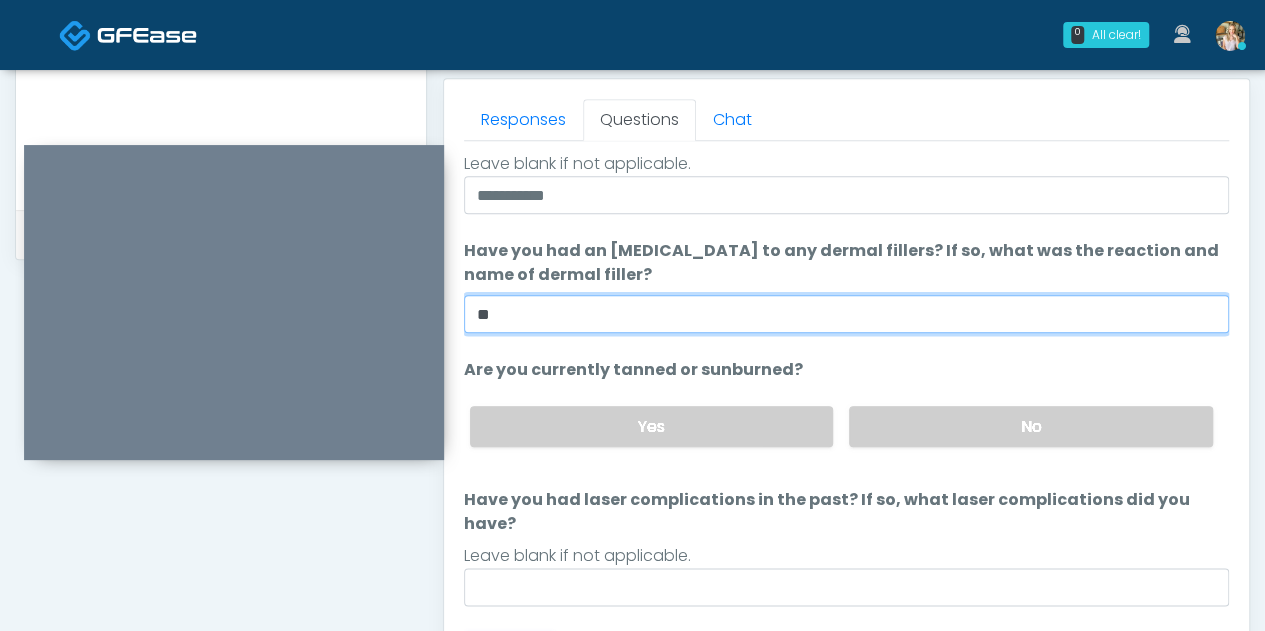 scroll, scrollTop: 885, scrollLeft: 0, axis: vertical 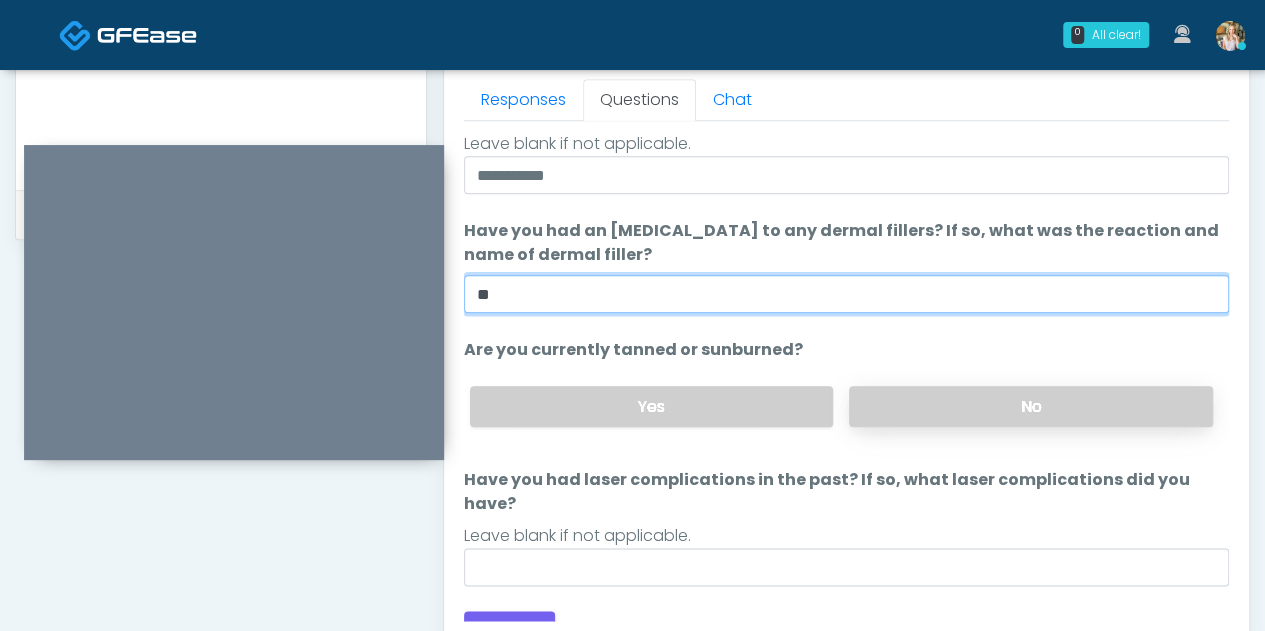 type on "**" 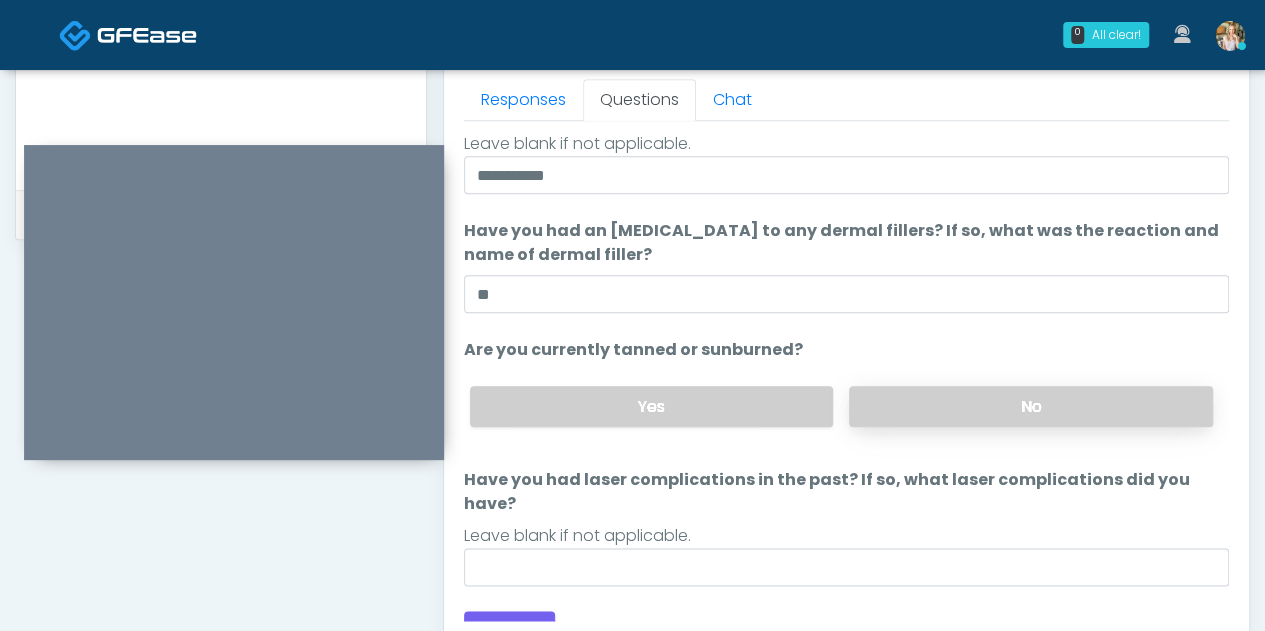 click on "No" at bounding box center (1031, 406) 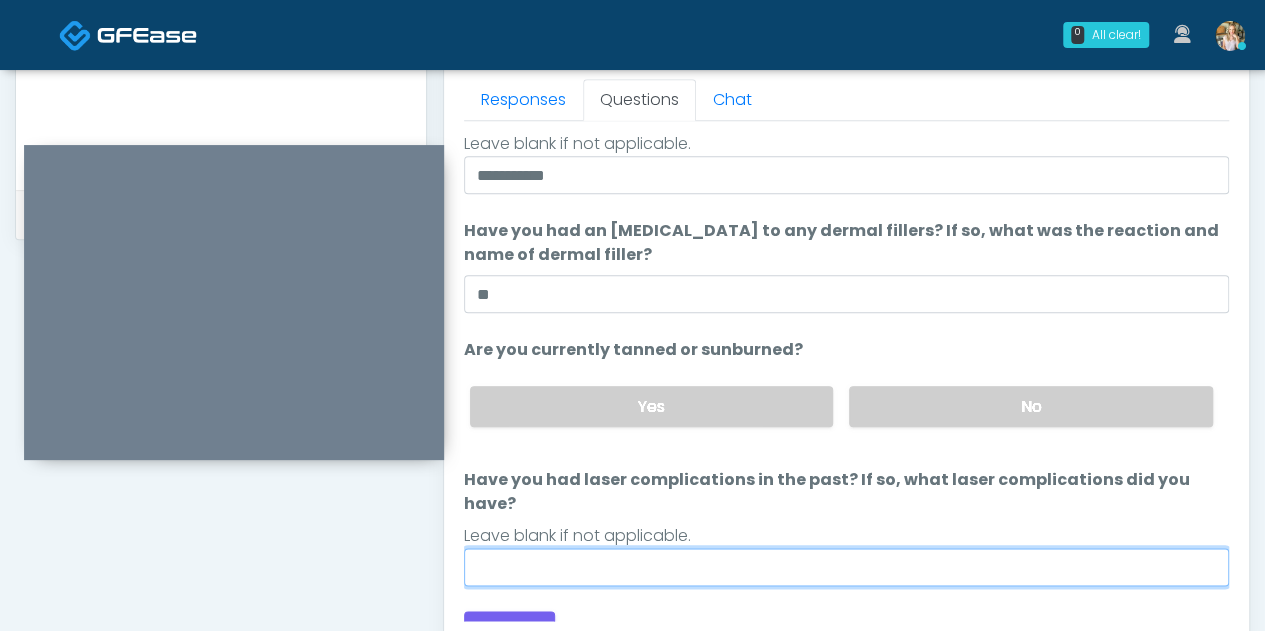 click on "Have you had laser complications in the past? If so, what laser complications did you have?" at bounding box center (846, 567) 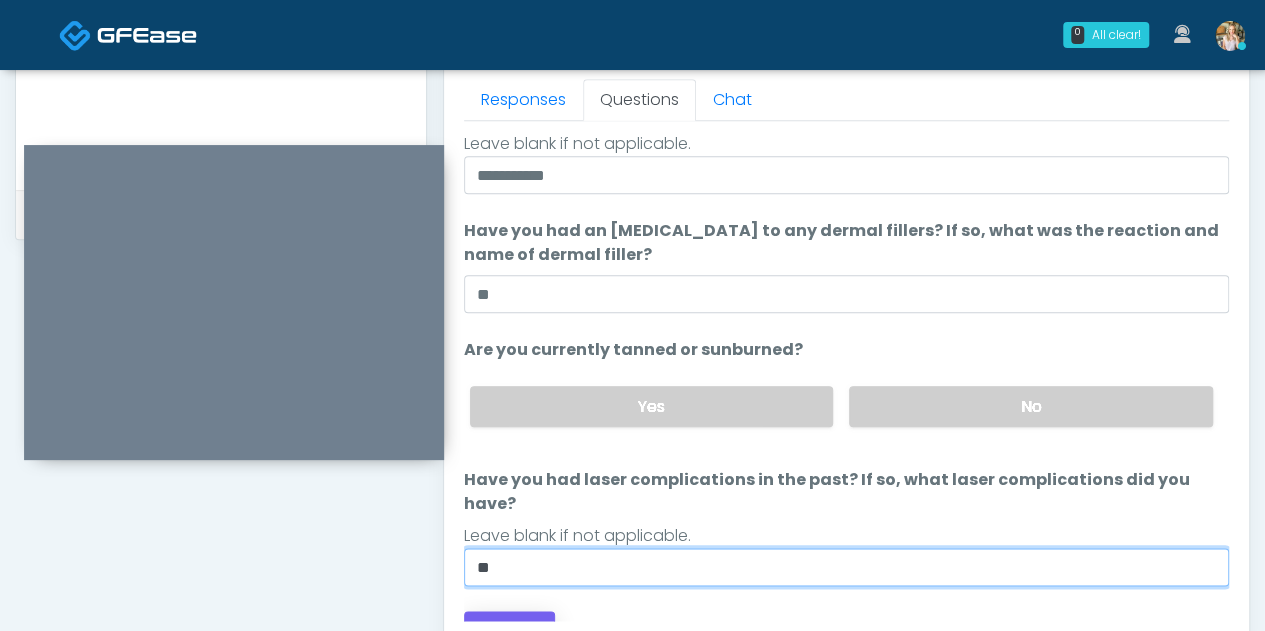 type on "**" 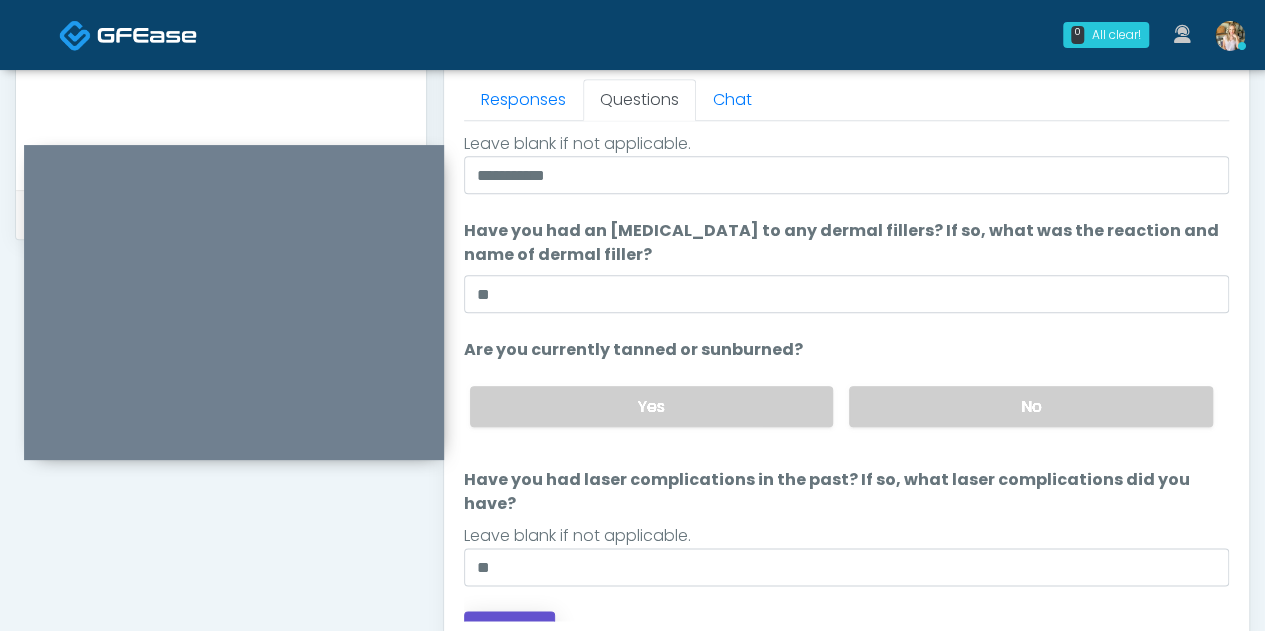click on "Continue" at bounding box center [509, 629] 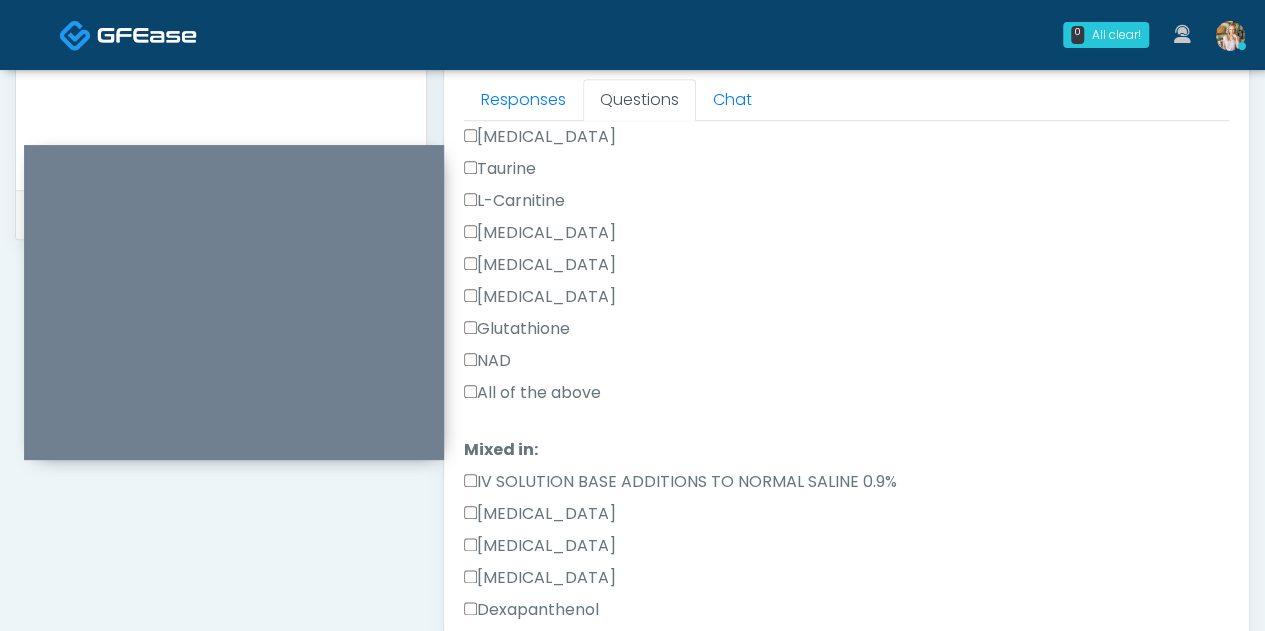 scroll, scrollTop: 0, scrollLeft: 0, axis: both 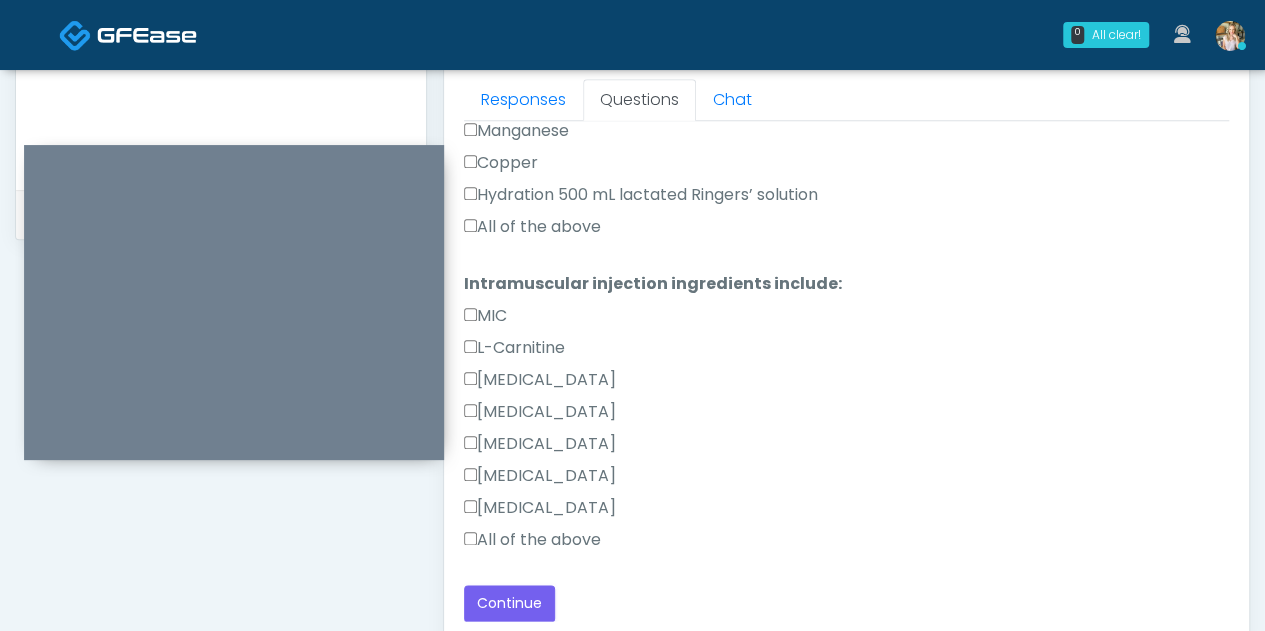 drag, startPoint x: 566, startPoint y: 540, endPoint x: 550, endPoint y: 563, distance: 28.01785 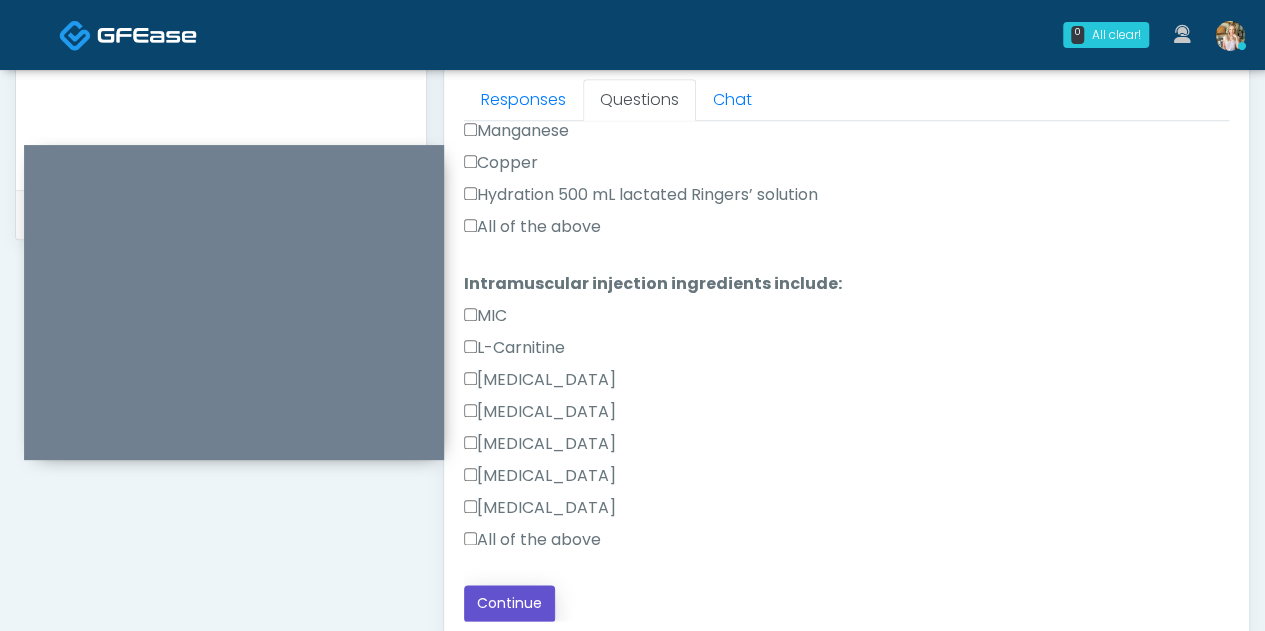 click on "Continue" at bounding box center (509, 603) 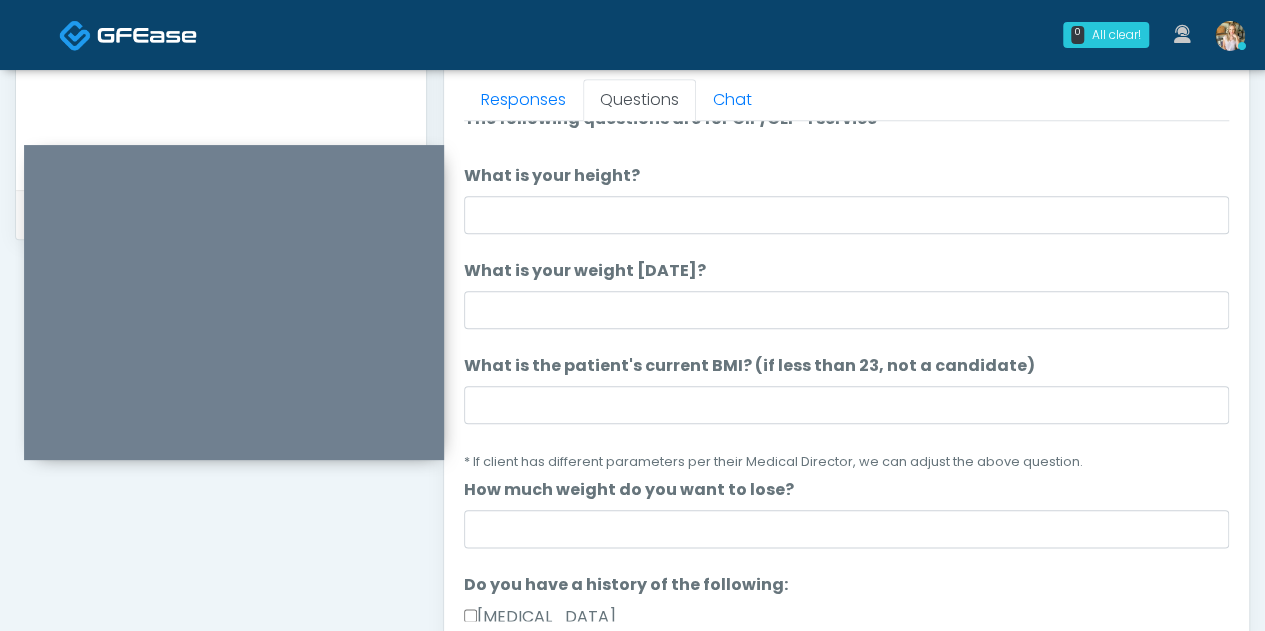 scroll, scrollTop: 0, scrollLeft: 0, axis: both 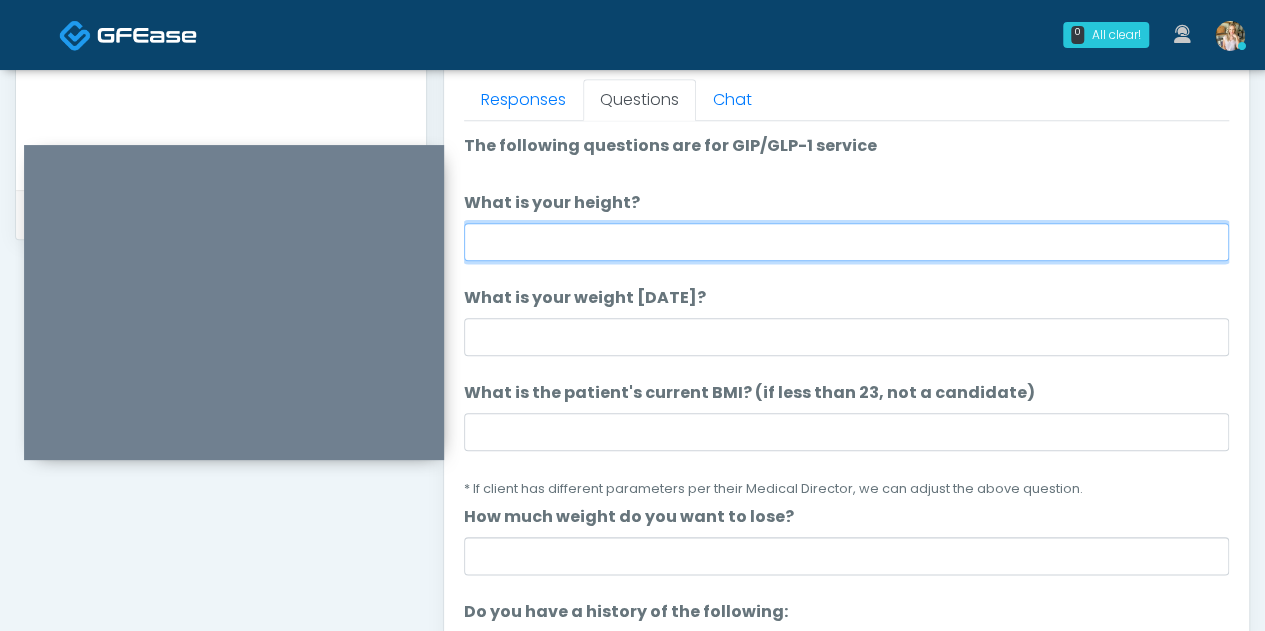 click on "What is your height?" at bounding box center (846, 242) 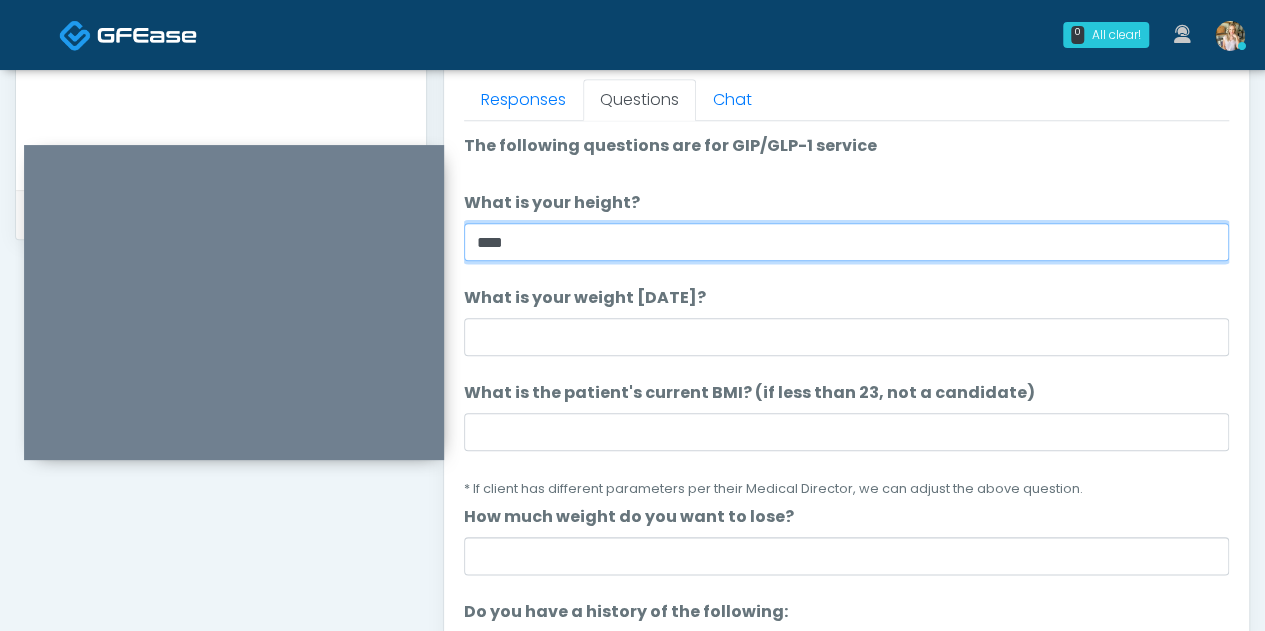 type on "****" 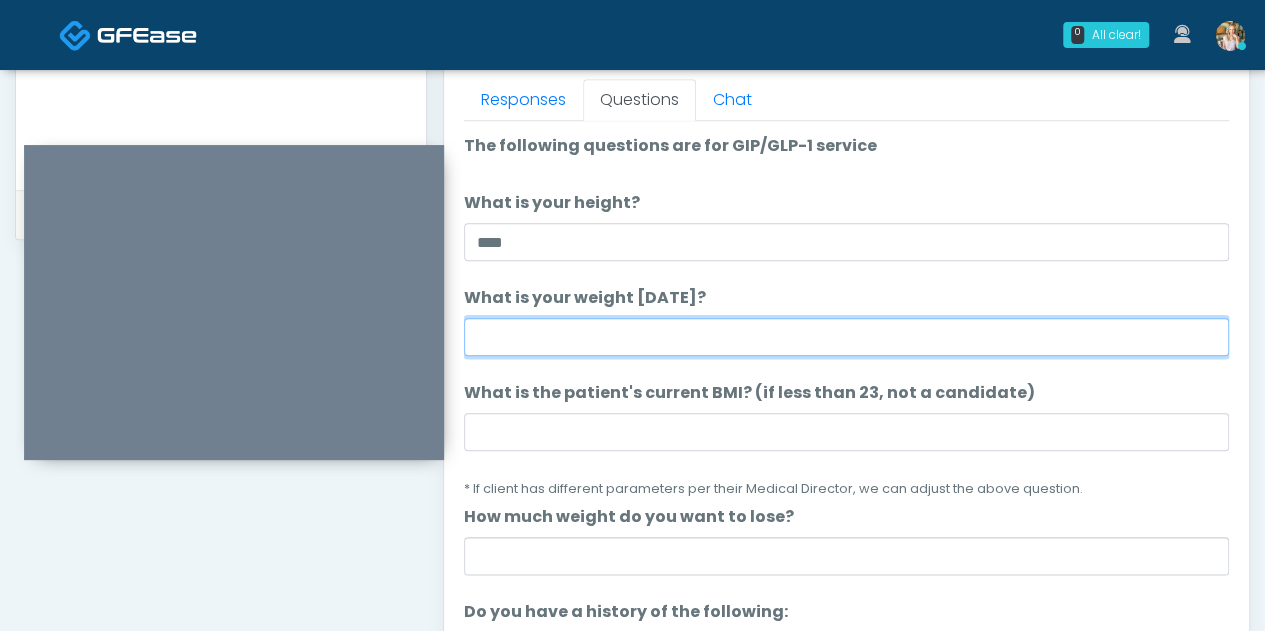click on "What is your weight [DATE]?" at bounding box center (846, 337) 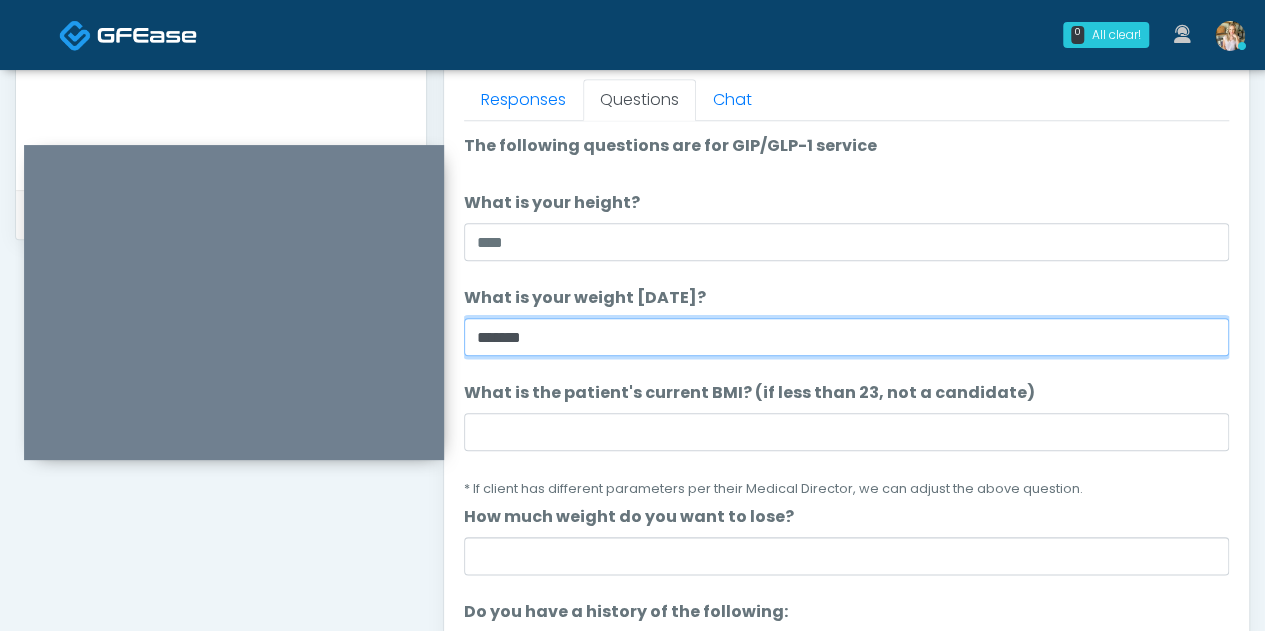 type on "*******" 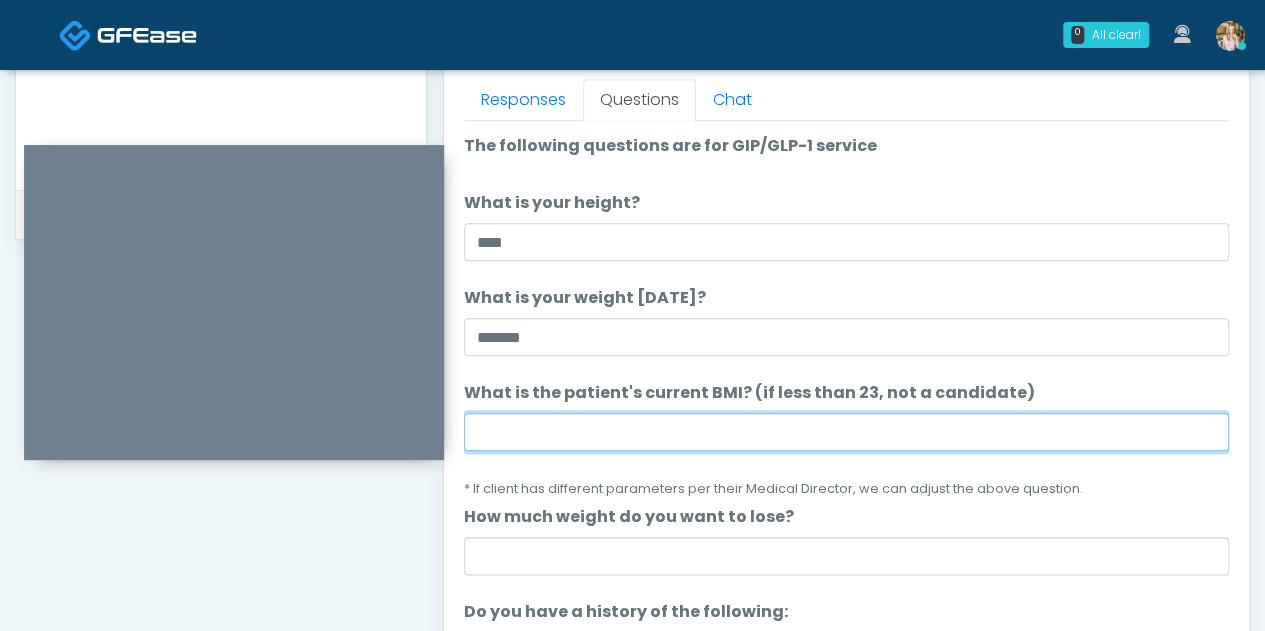 click on "What is the patient's current BMI? (if less than 23, not a candidate)" at bounding box center (846, 432) 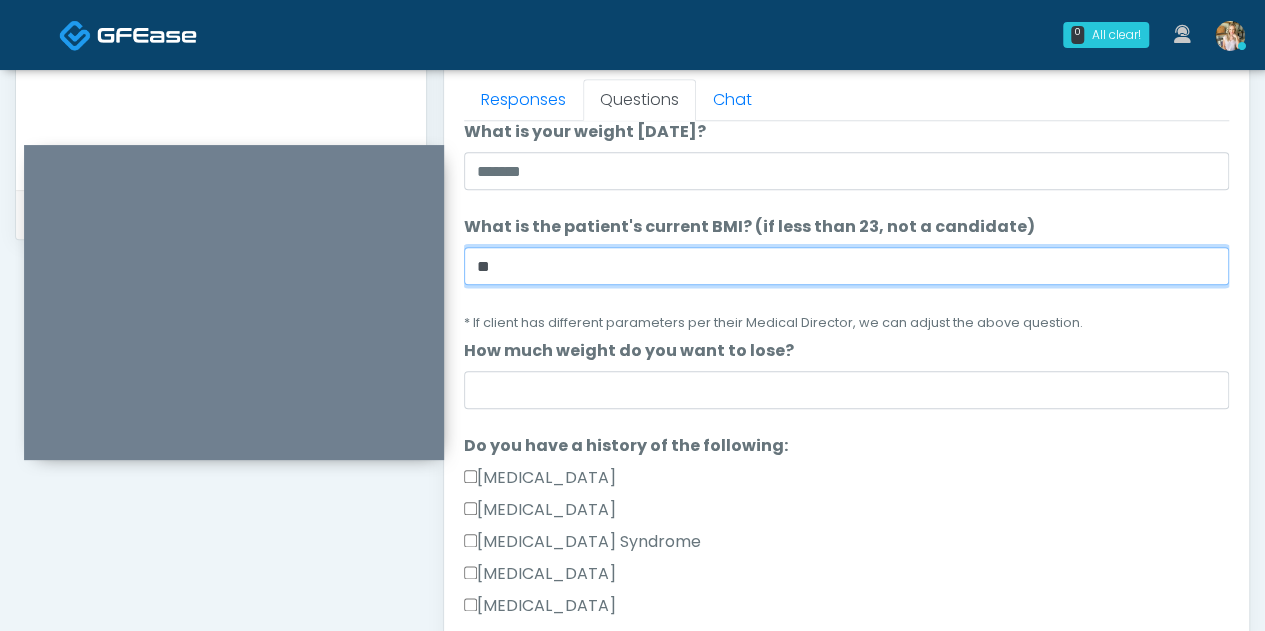 scroll, scrollTop: 203, scrollLeft: 0, axis: vertical 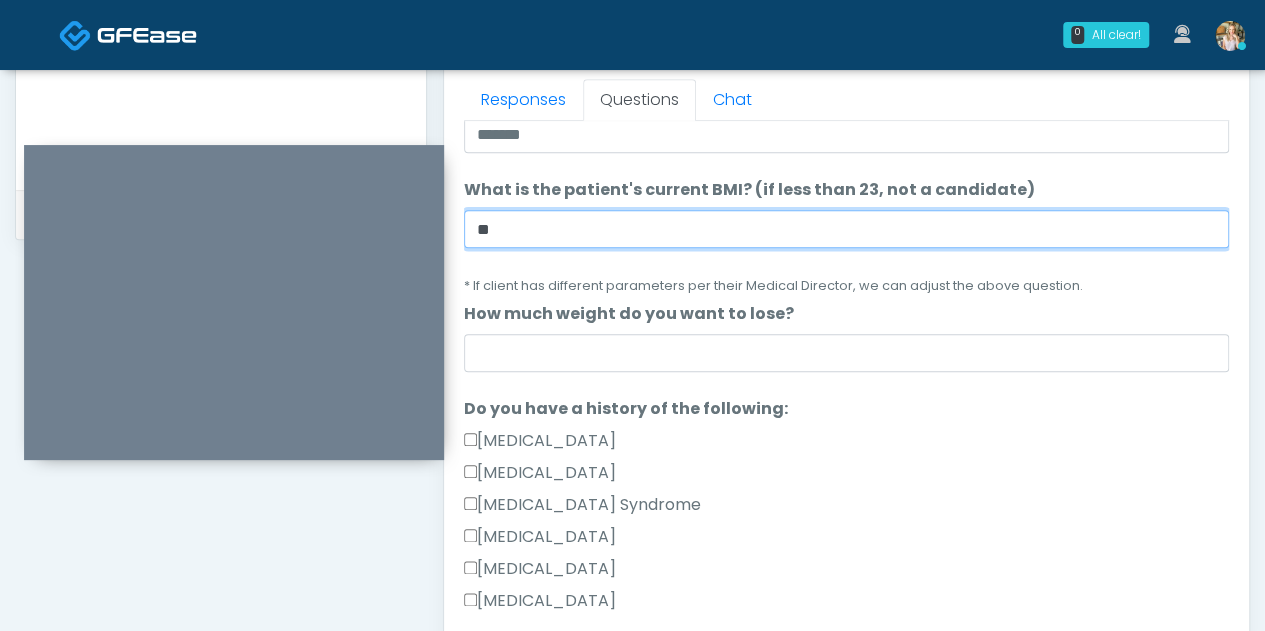 type on "**" 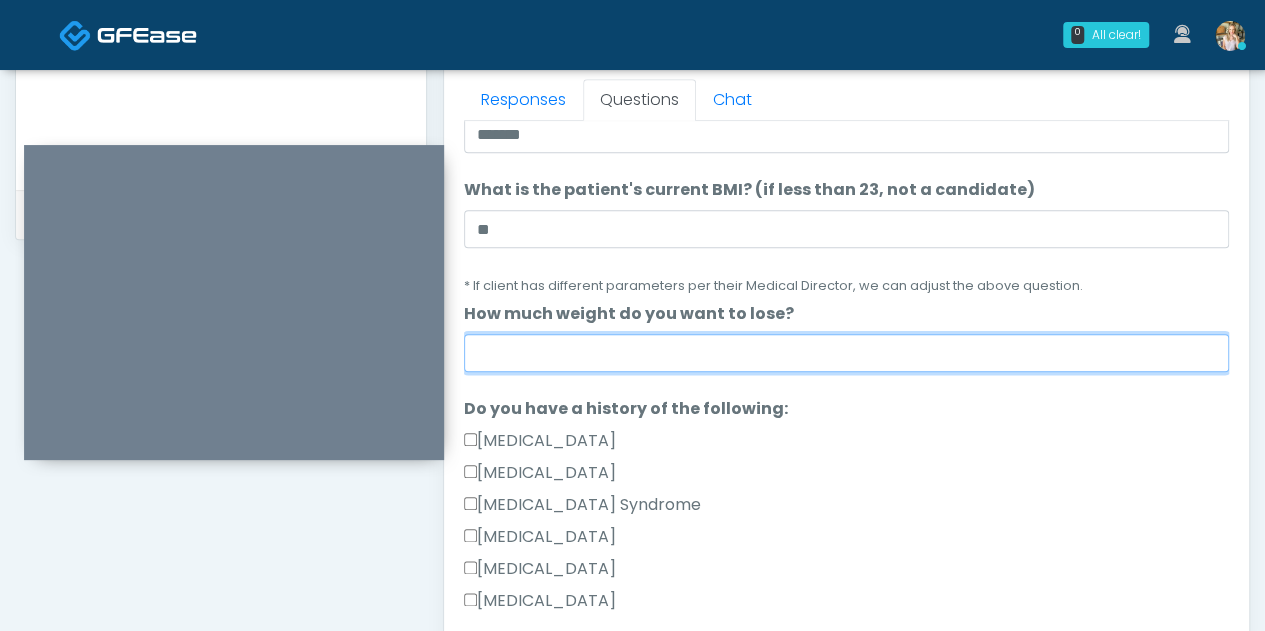 click on "How much weight do you want to lose?" at bounding box center [846, 353] 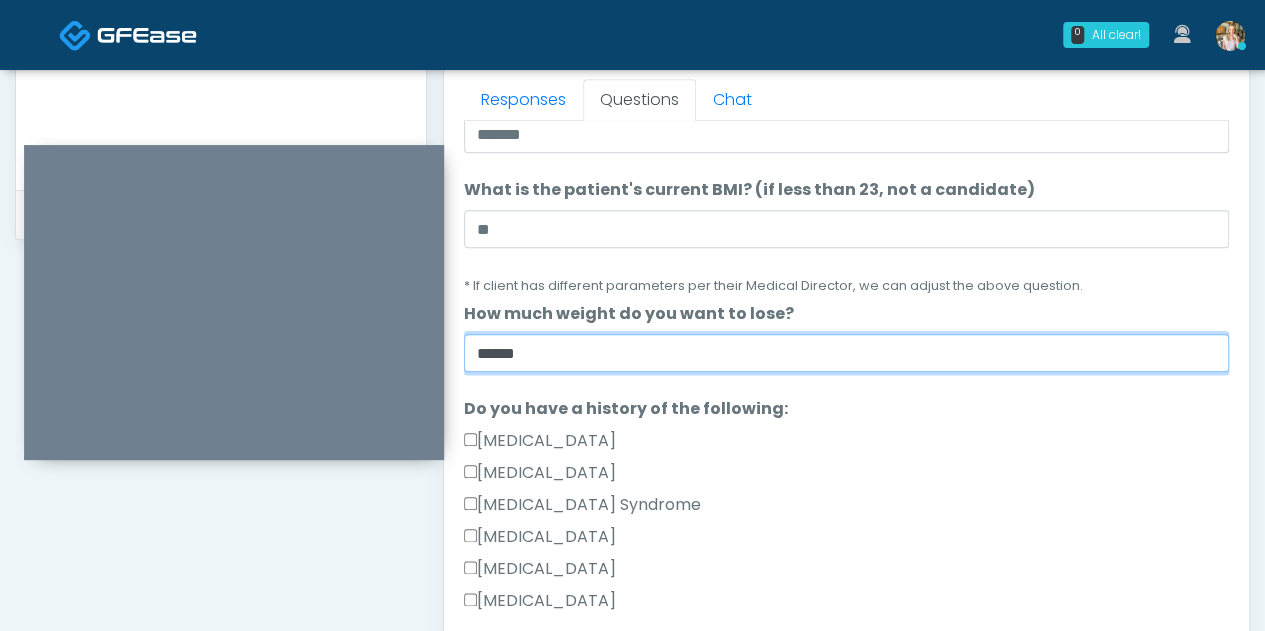 type on "******" 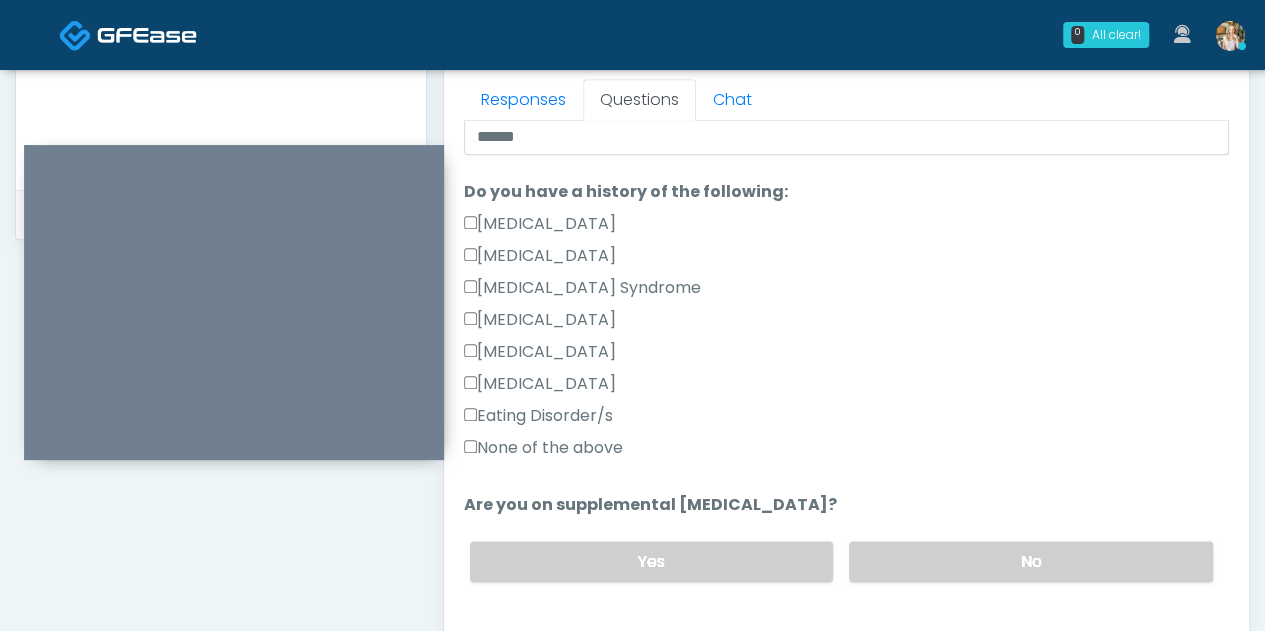 scroll, scrollTop: 429, scrollLeft: 0, axis: vertical 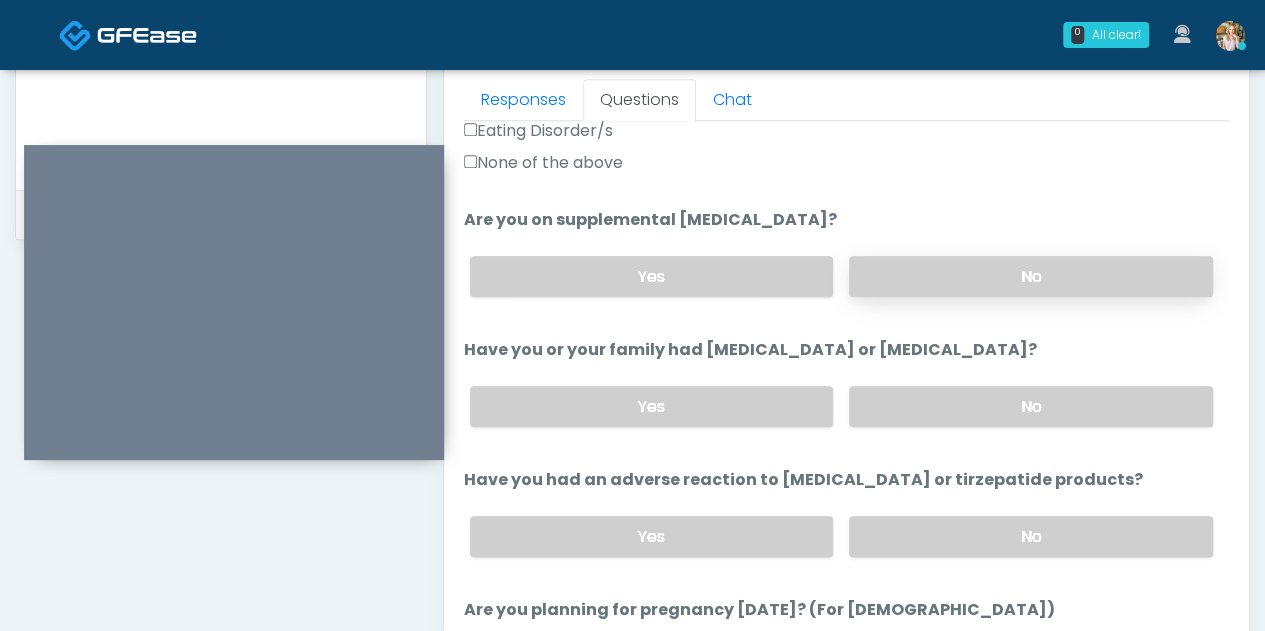 click on "No" at bounding box center [1031, 276] 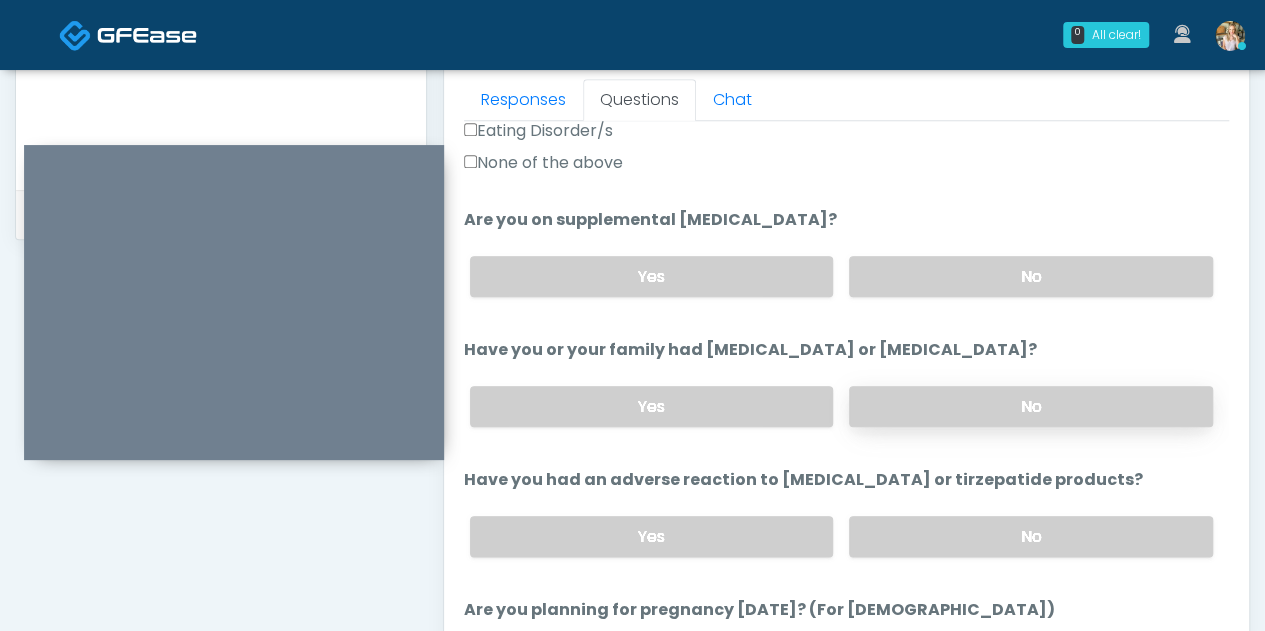 click on "No" at bounding box center (1031, 406) 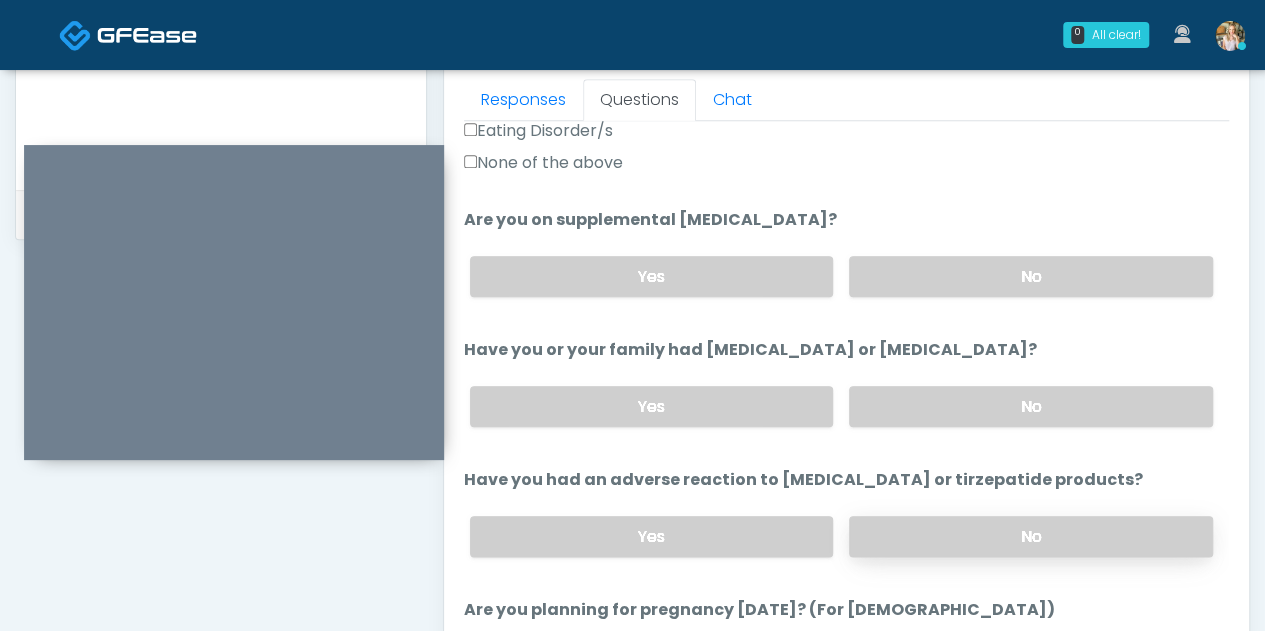 click on "No" at bounding box center (1031, 536) 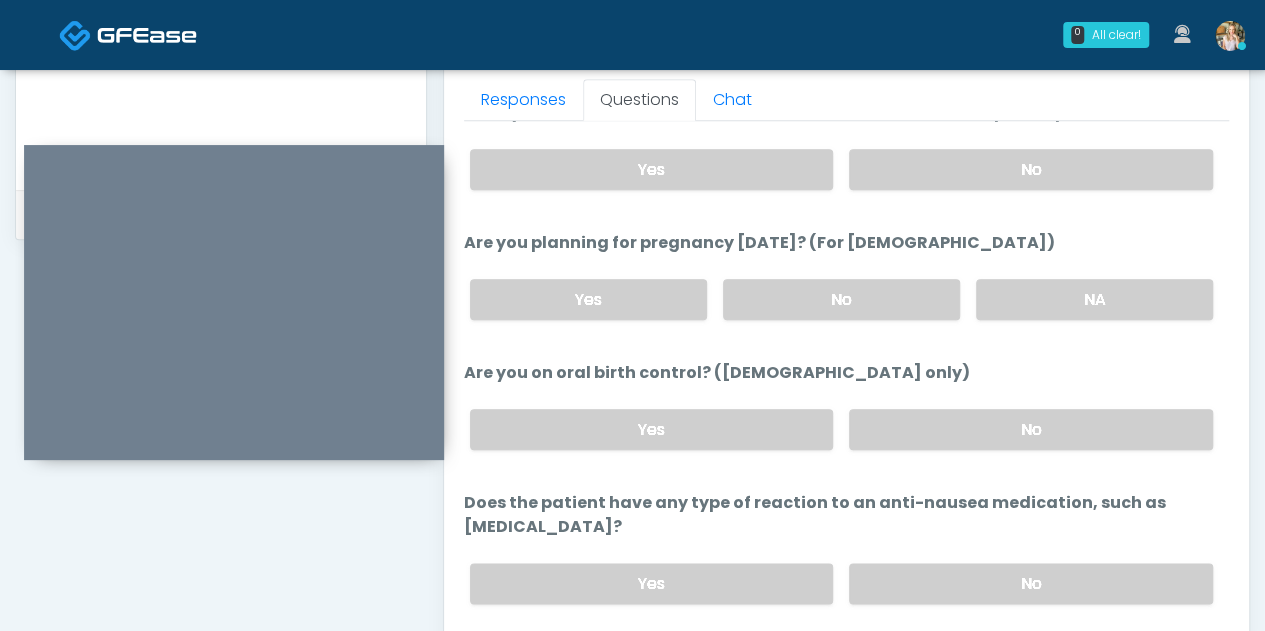 scroll, scrollTop: 1094, scrollLeft: 0, axis: vertical 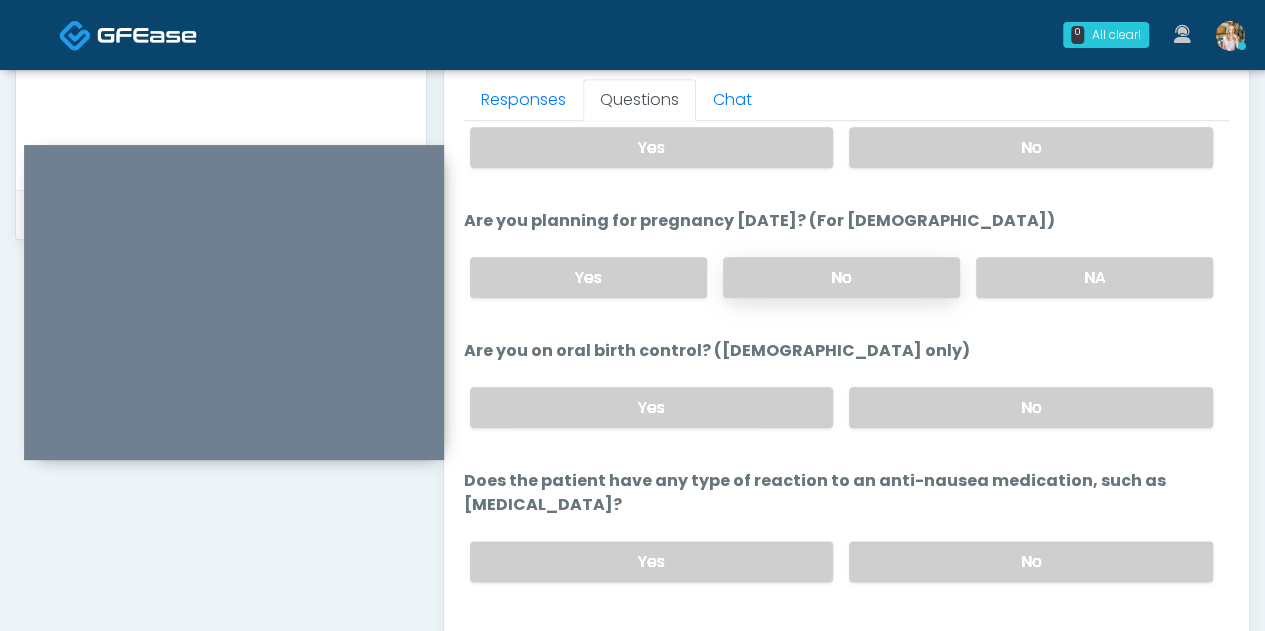 click on "No" at bounding box center [841, 277] 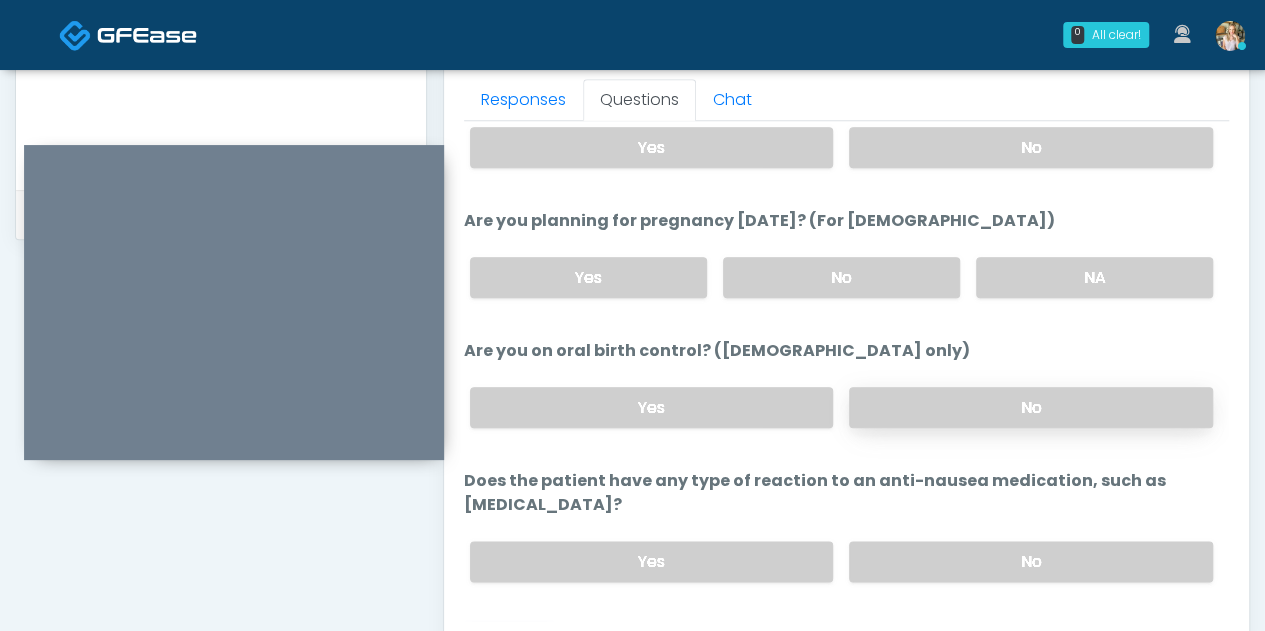 click on "No" at bounding box center (1031, 407) 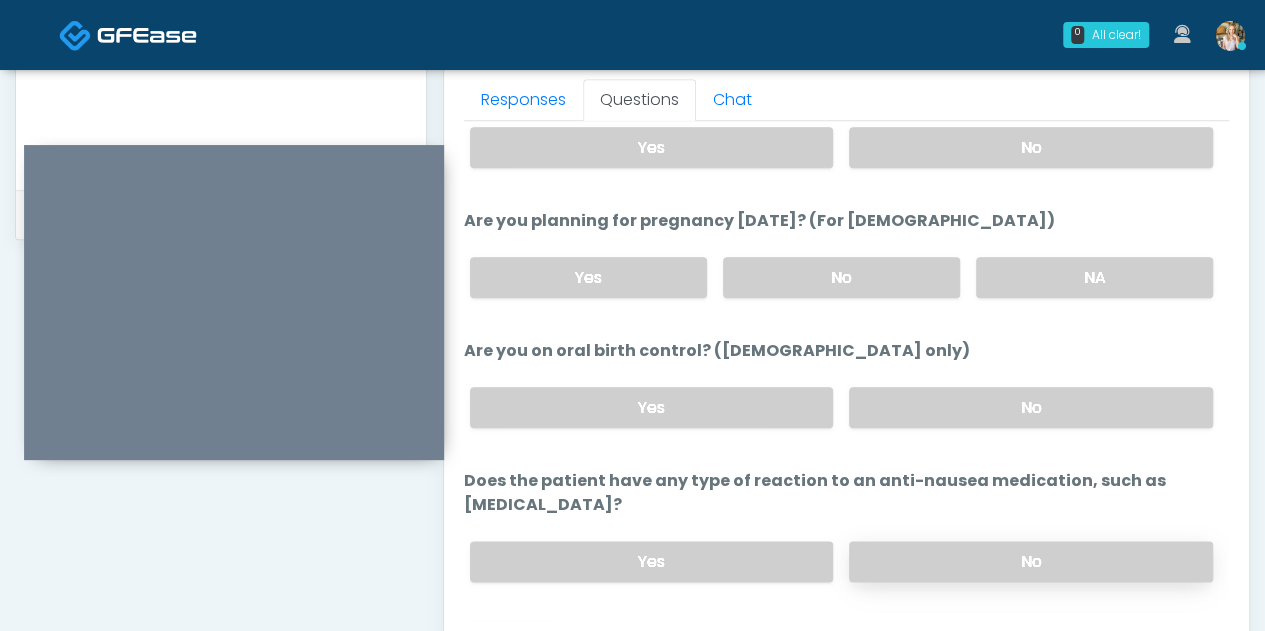 click on "No" at bounding box center (1031, 561) 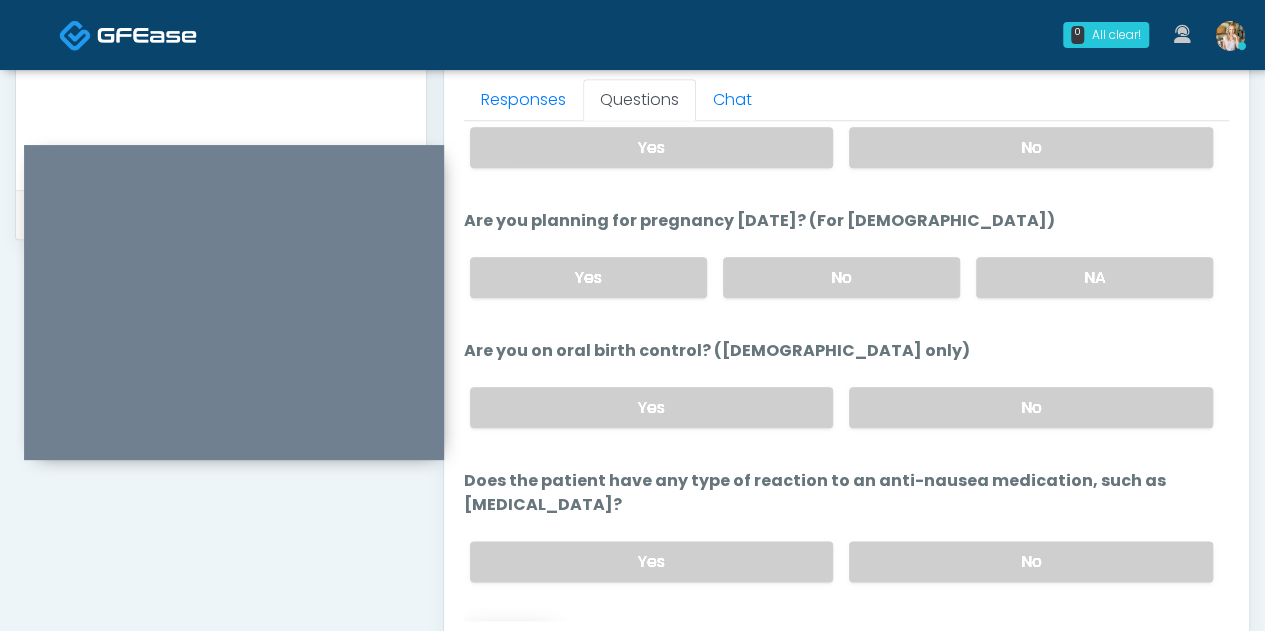 click on "Continue" at bounding box center (509, 641) 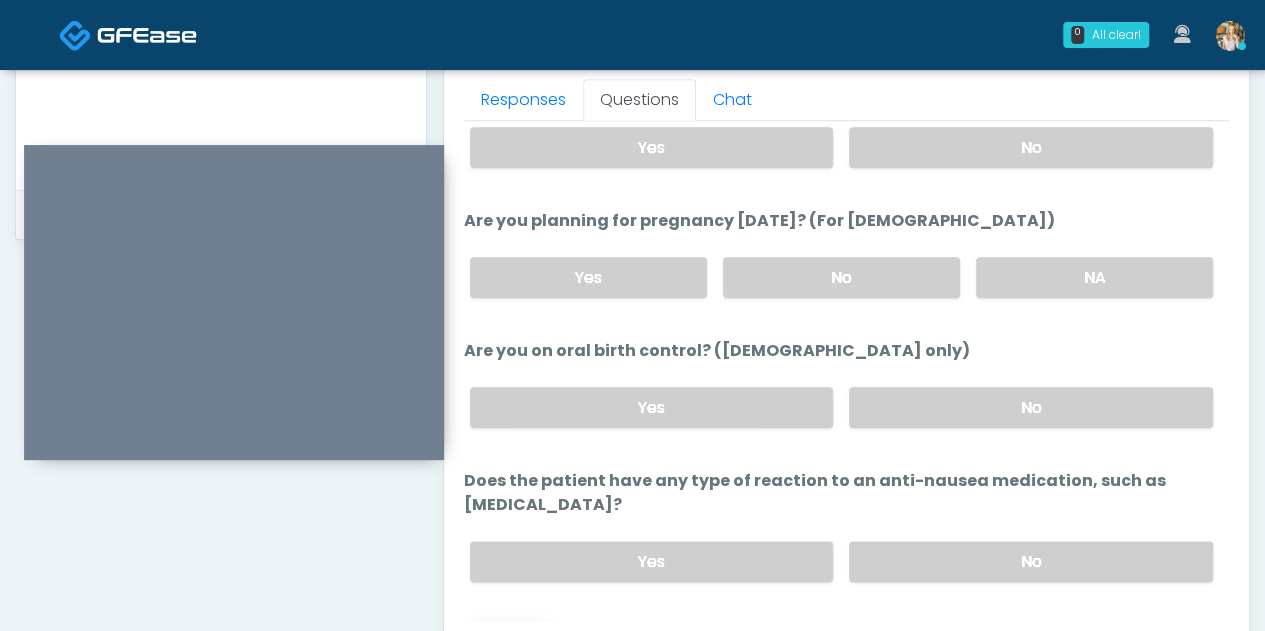 scroll, scrollTop: 1074, scrollLeft: 0, axis: vertical 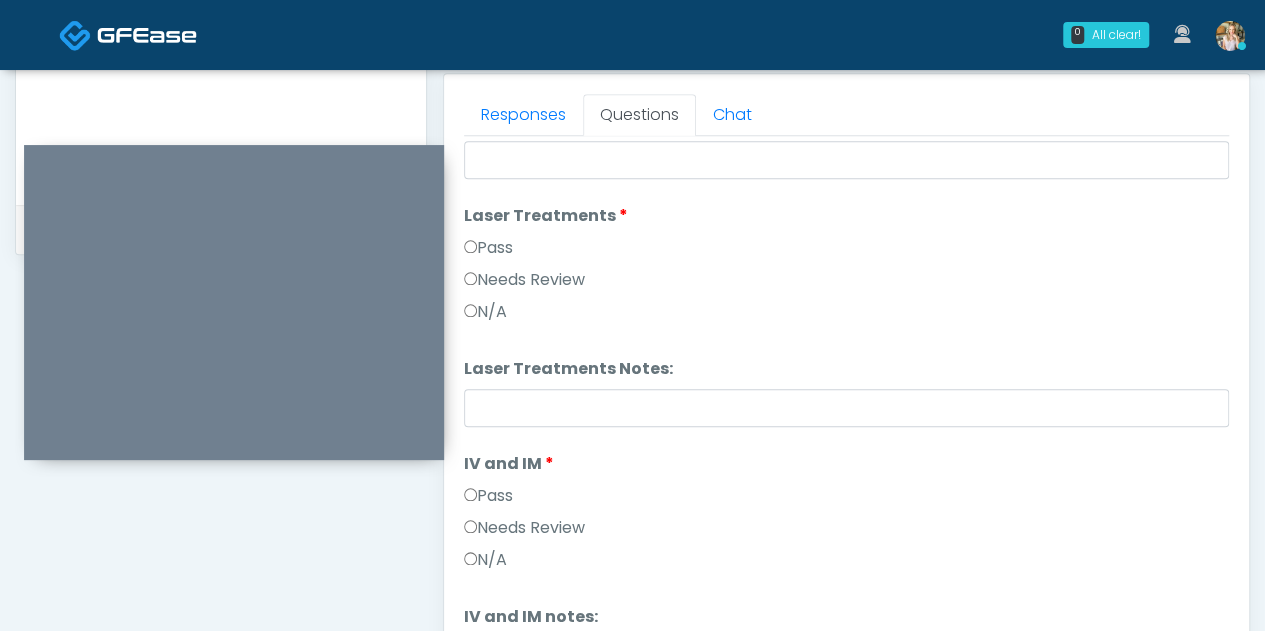 click on "Responses
Questions
Chat
Good Faith Exam Script
Good Faith Exam Script INTRODUCTION Hello, my name is undefined, and I will be conducting your good faith exam on behalf of ##account_name##,  Please confirm the correct patient is on the call: Confirm full name Confirm Date of Birth ﻿﻿﻿﻿﻿﻿ This exam will take about 5 minutes to complete and it is a state requirement before you receive any new treatment. I am a third party service provider and have been retained by this practice to collect and review your medical history and ensure you're a good candidate for your treatment. all information collected, stored and transmitted as part of this exam is confidential and covered by the HIPAA act.
No" at bounding box center [846, 365] 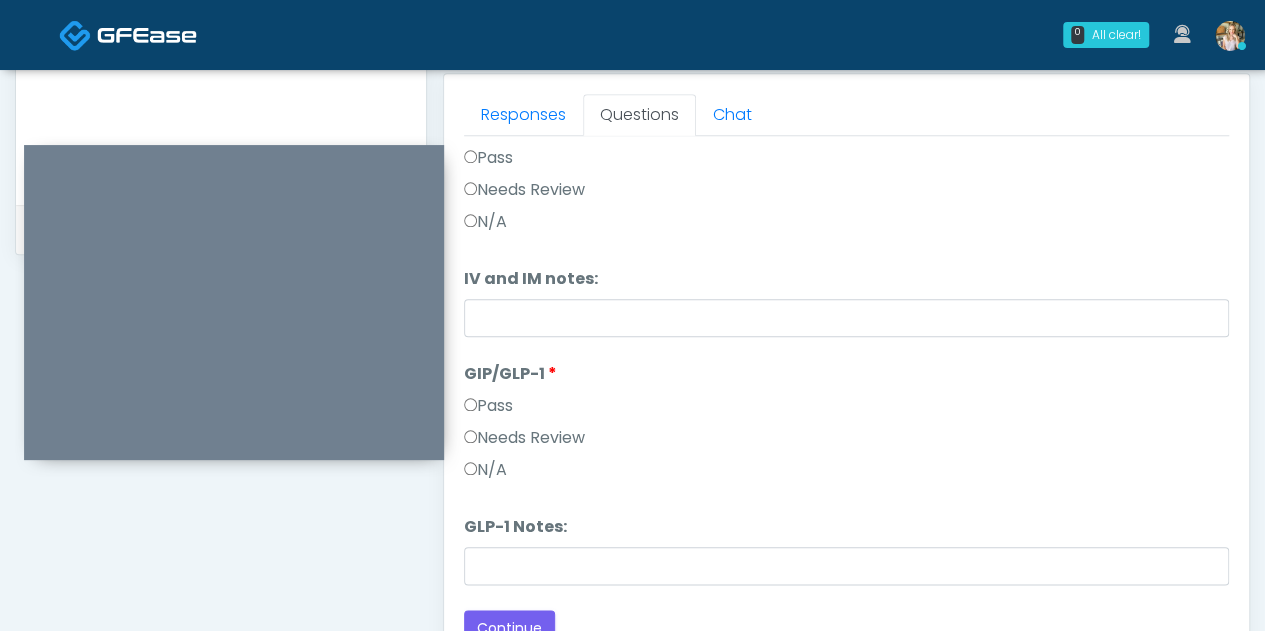 scroll, scrollTop: 1074, scrollLeft: 0, axis: vertical 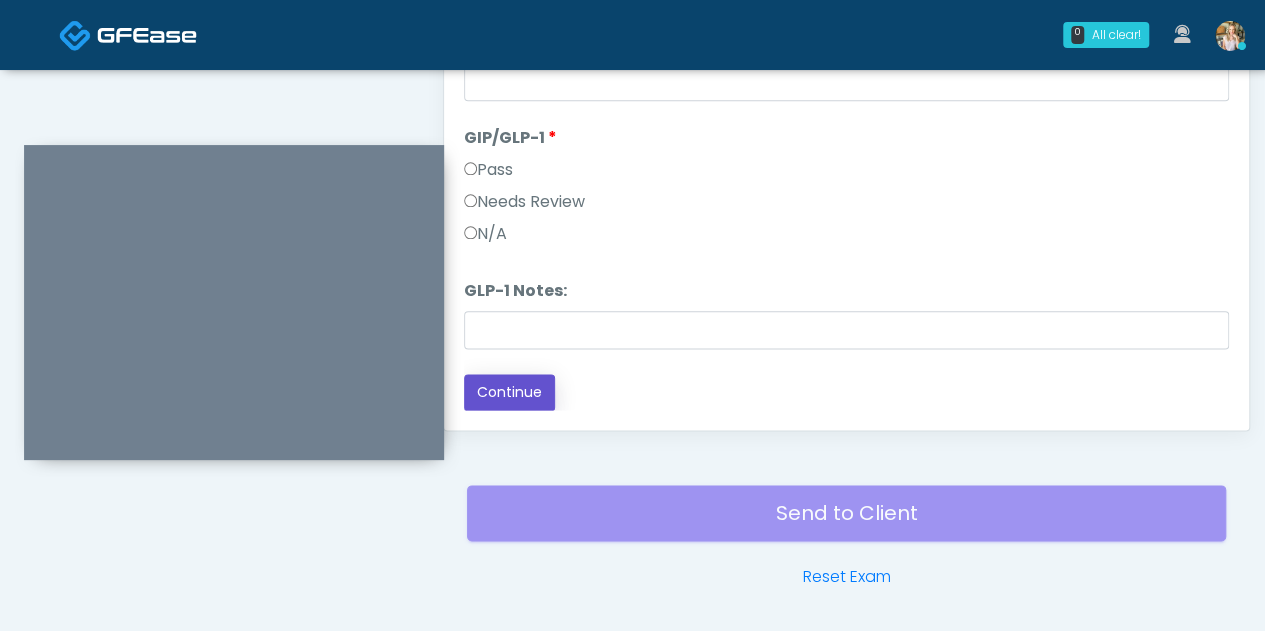 click on "Continue" at bounding box center (509, 392) 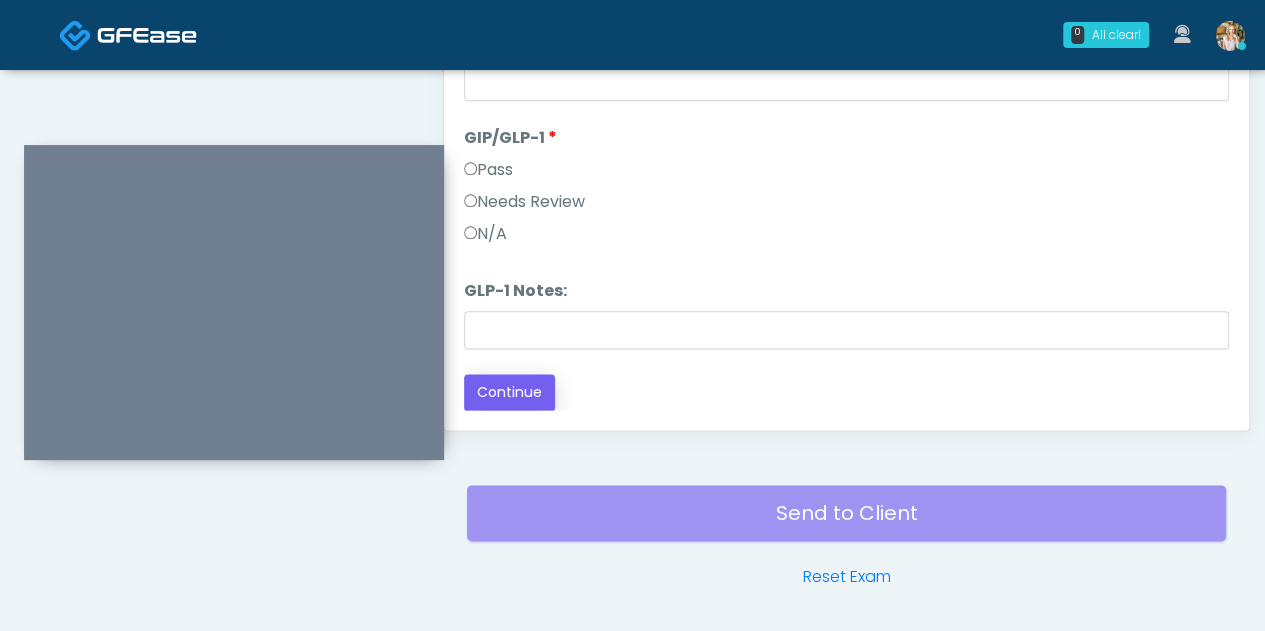 scroll, scrollTop: 497, scrollLeft: 0, axis: vertical 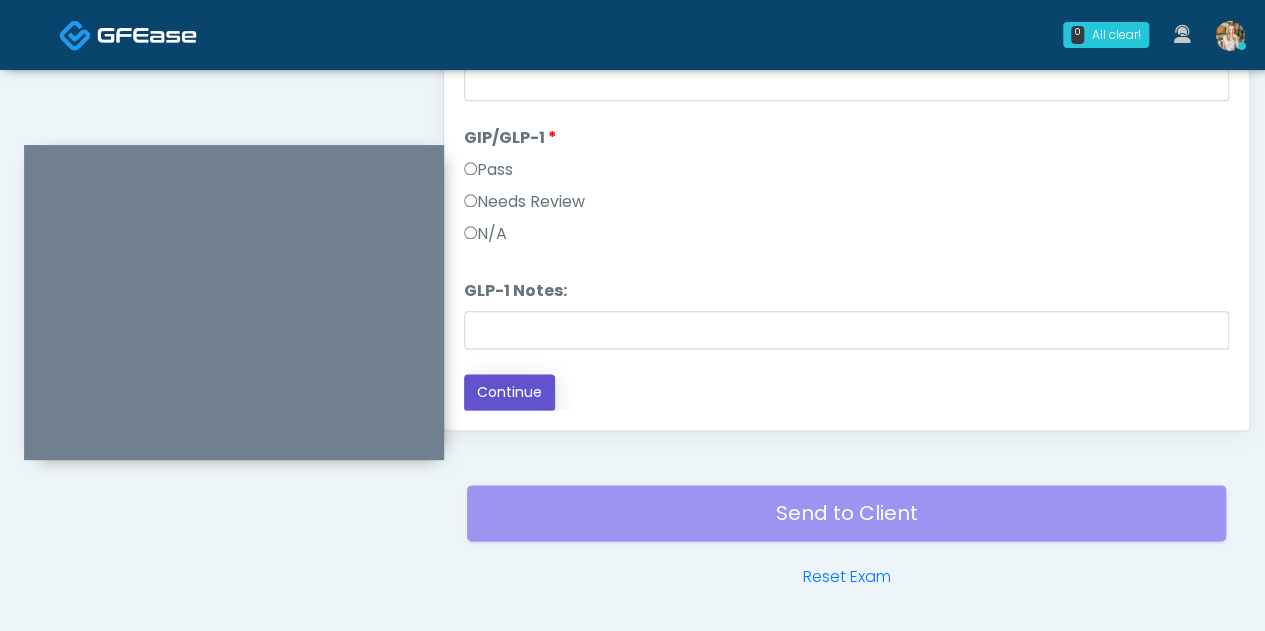 click on "Continue" at bounding box center [509, 392] 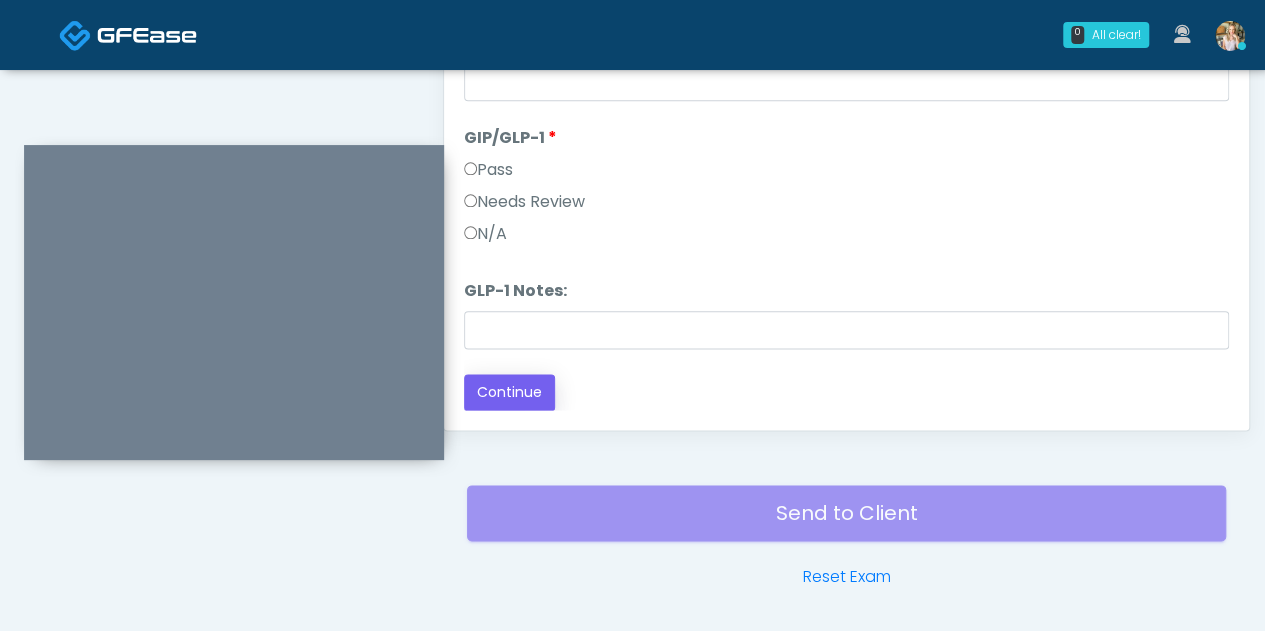 scroll, scrollTop: 497, scrollLeft: 0, axis: vertical 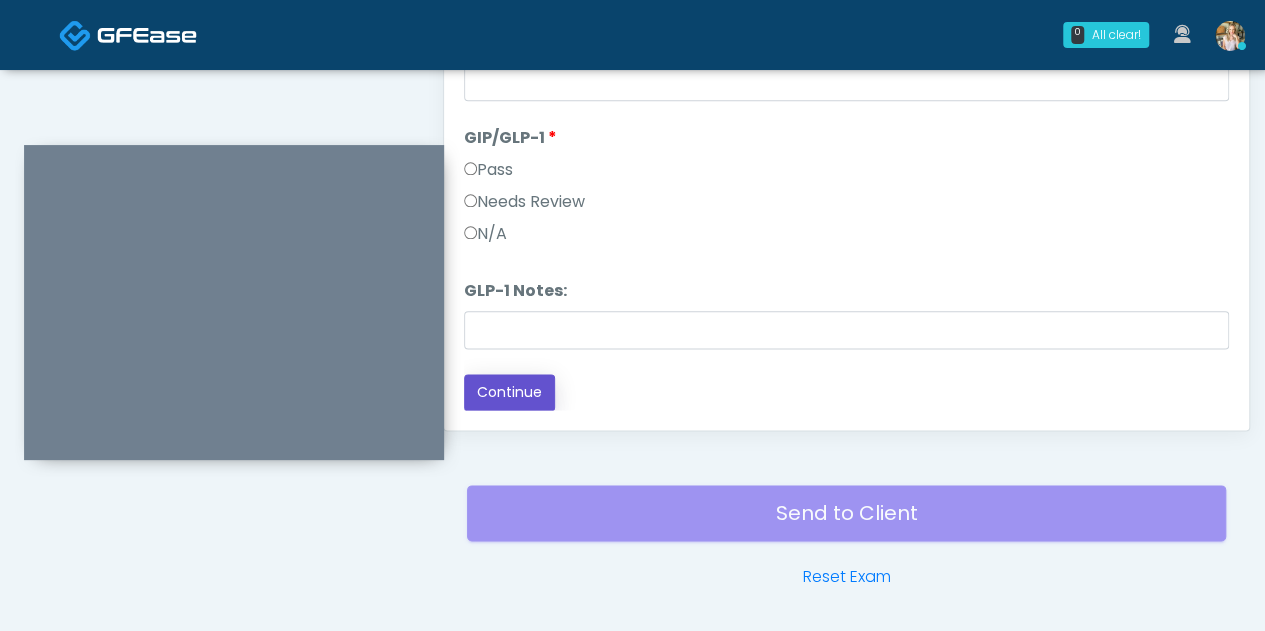 click on "Continue" at bounding box center (509, 392) 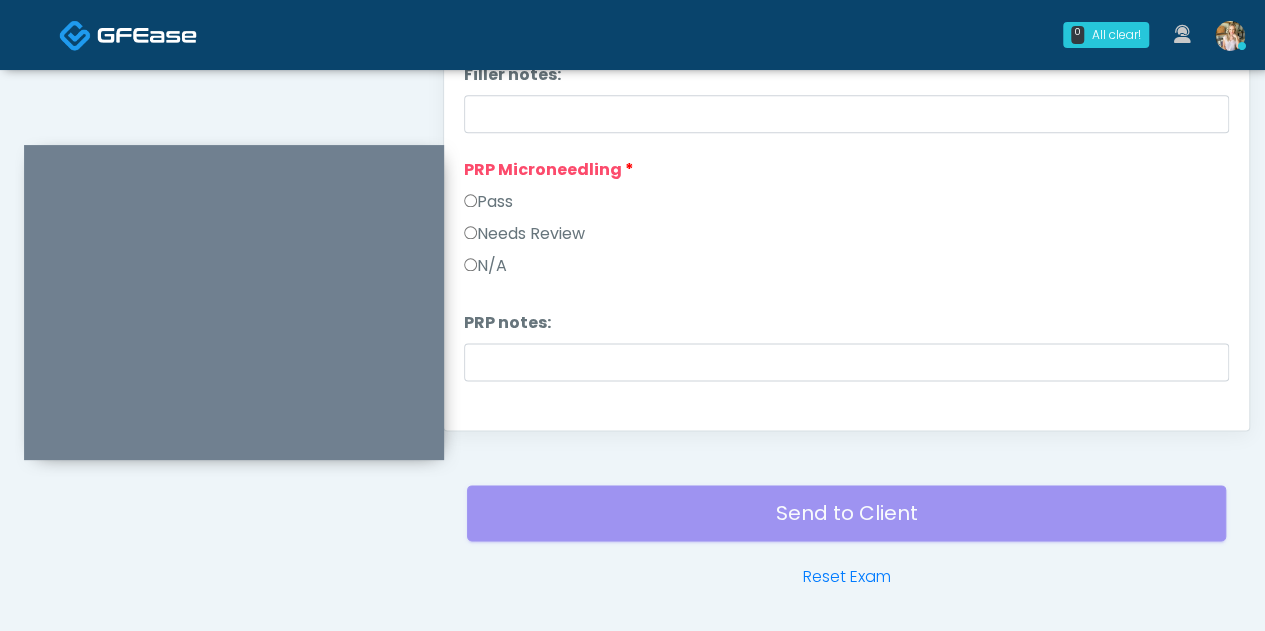 scroll, scrollTop: 292, scrollLeft: 0, axis: vertical 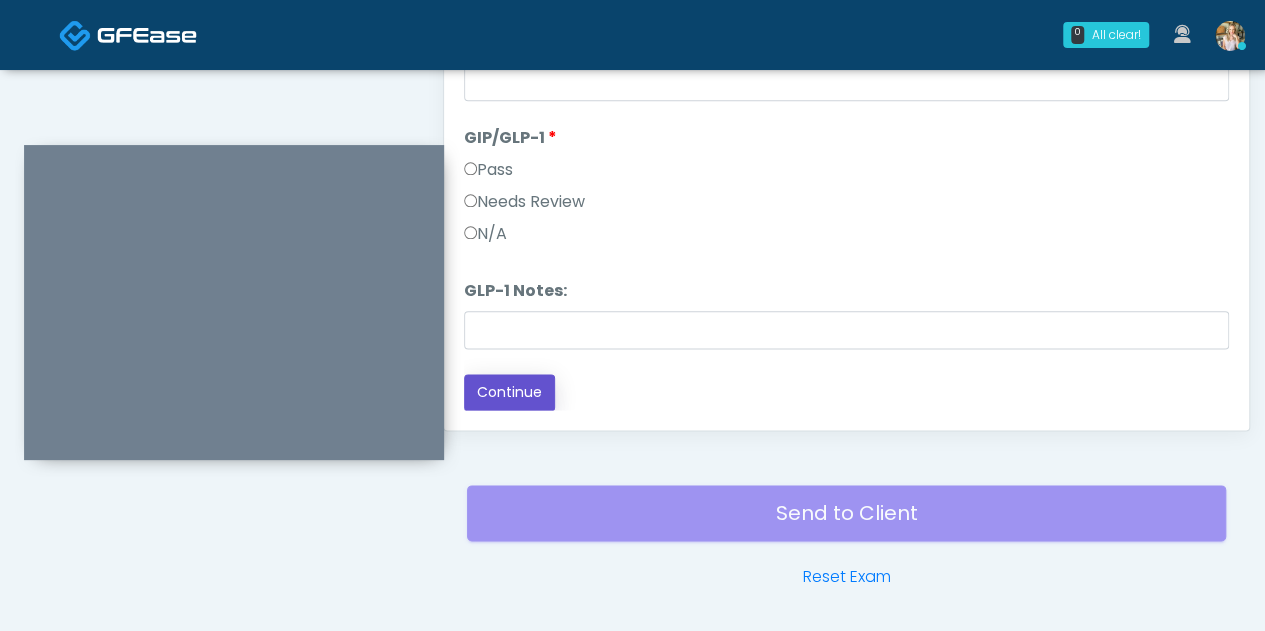 click on "Continue" at bounding box center [509, 392] 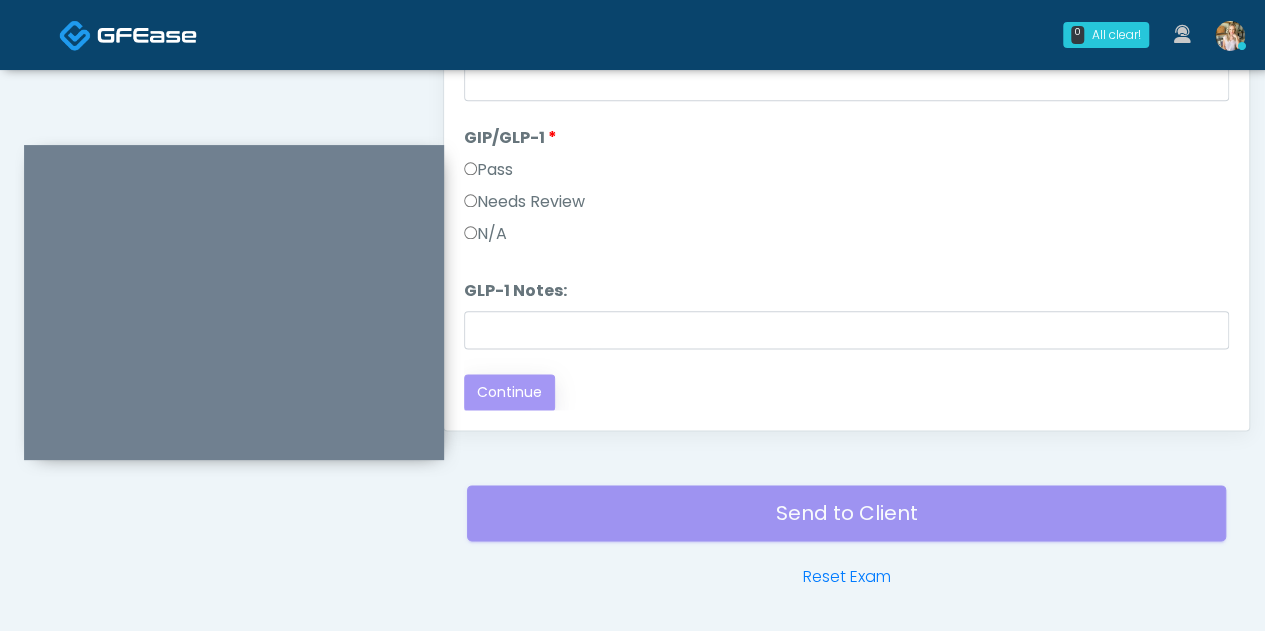 scroll, scrollTop: 0, scrollLeft: 0, axis: both 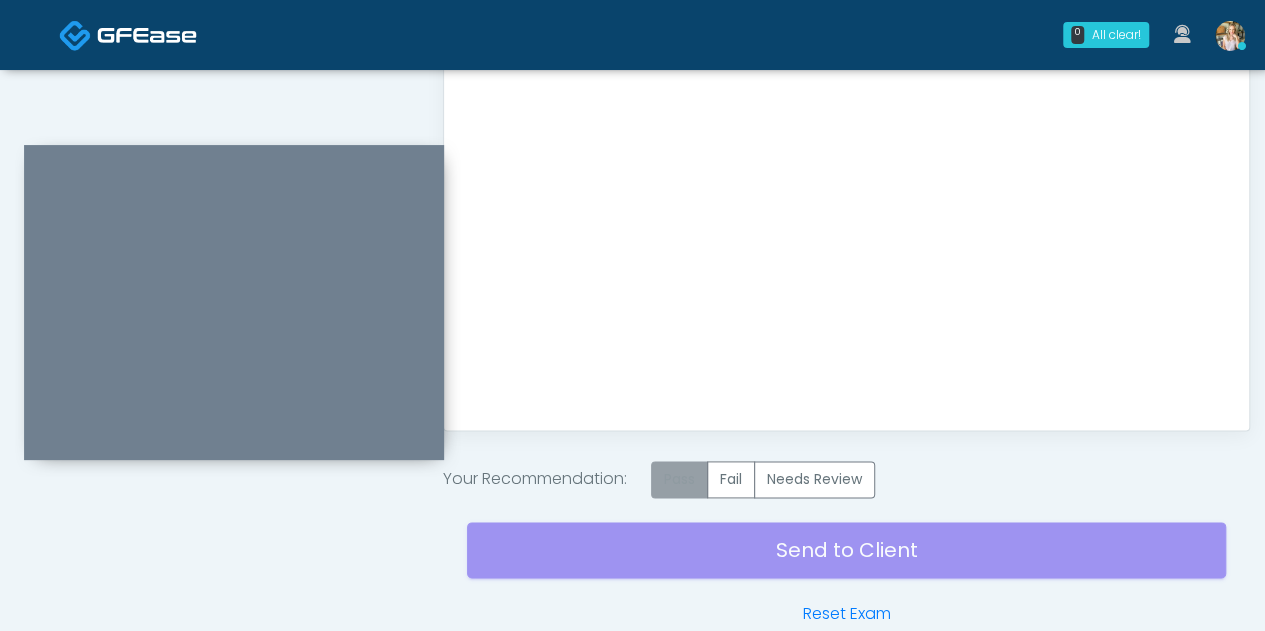 click on "Pass" at bounding box center (679, 479) 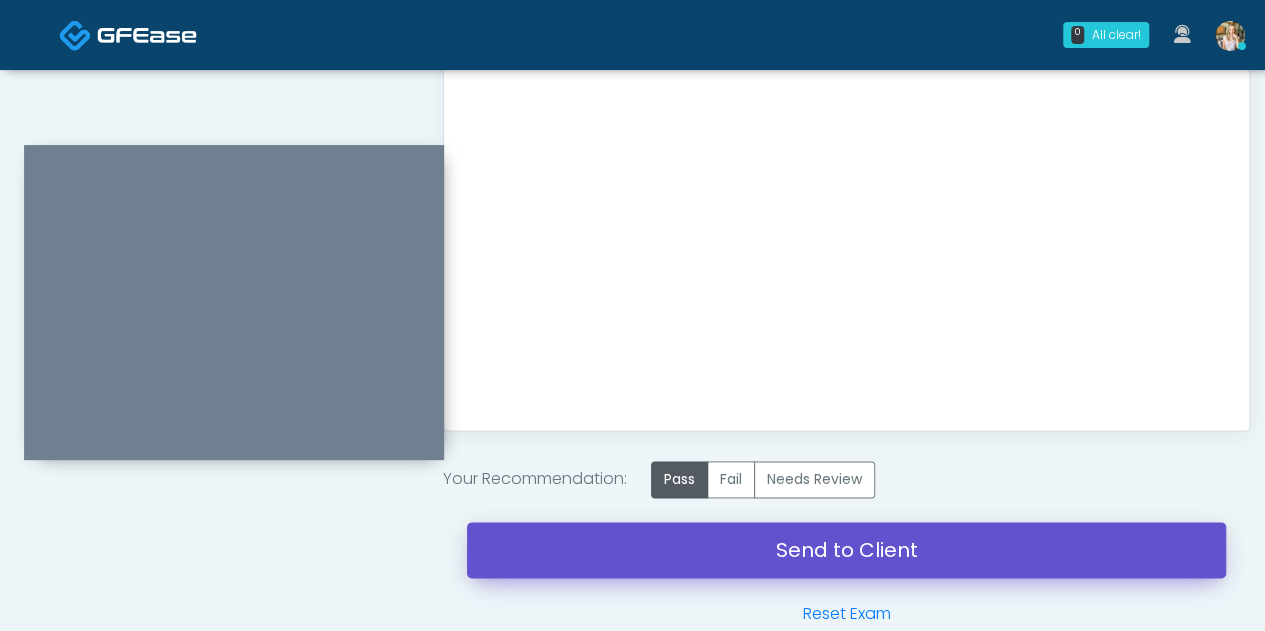 click on "Send to Client" at bounding box center (846, 550) 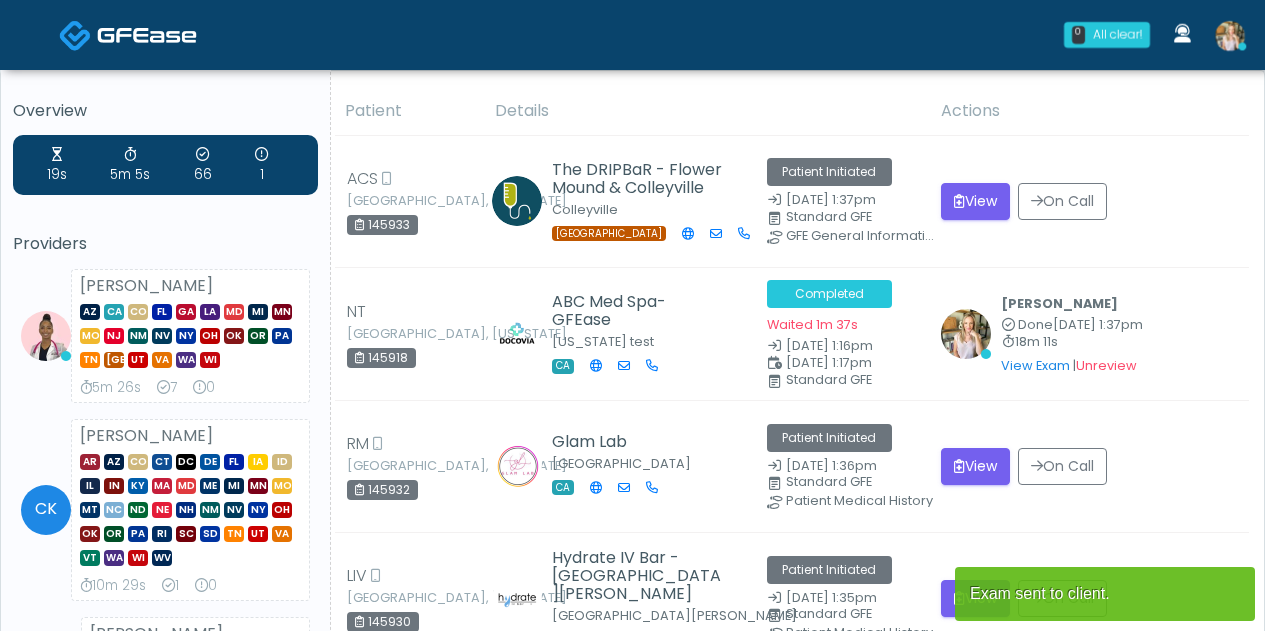 scroll, scrollTop: 0, scrollLeft: 0, axis: both 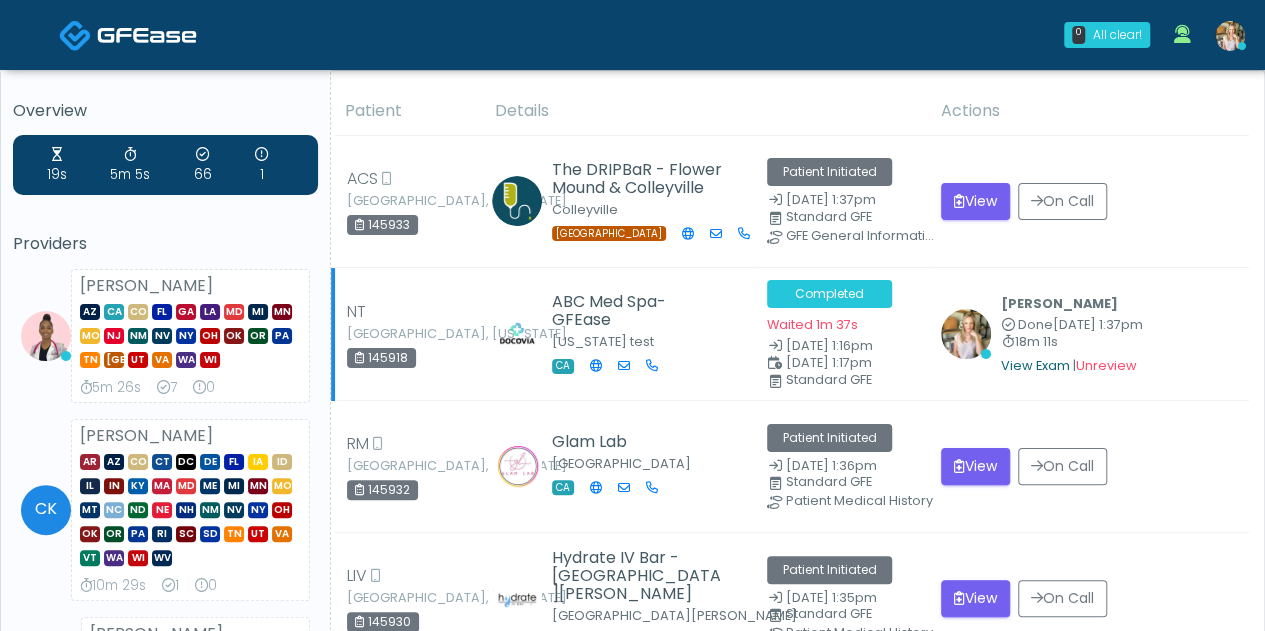 click on "View Exam" at bounding box center [1035, 365] 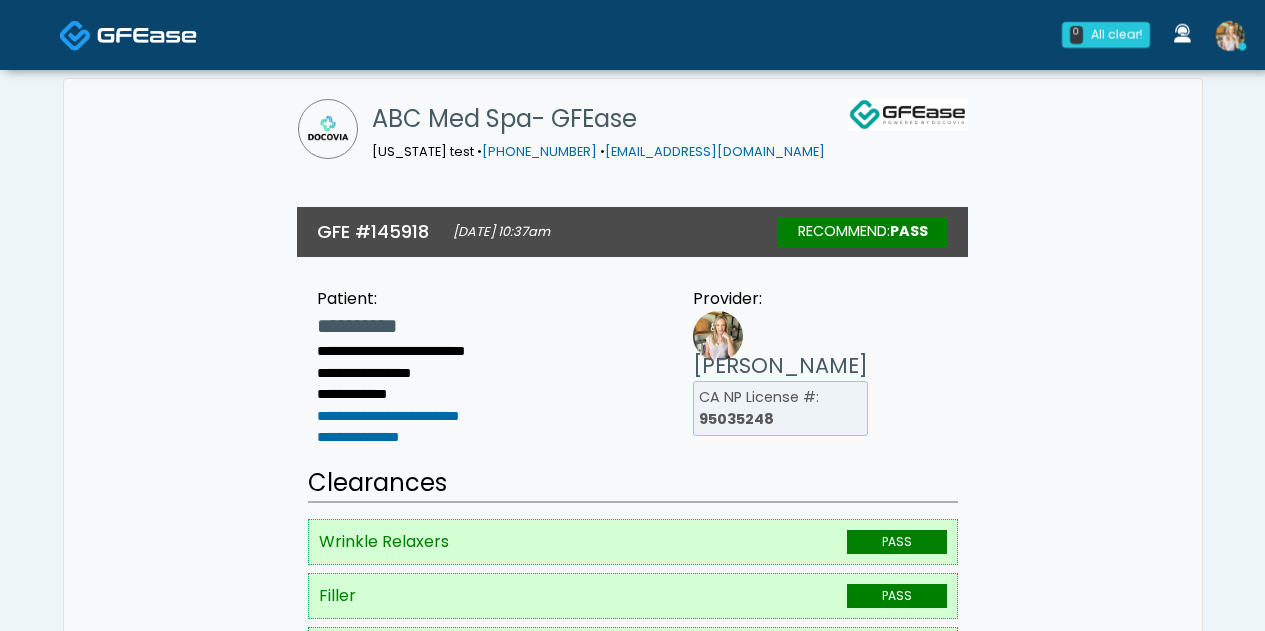 scroll, scrollTop: 0, scrollLeft: 0, axis: both 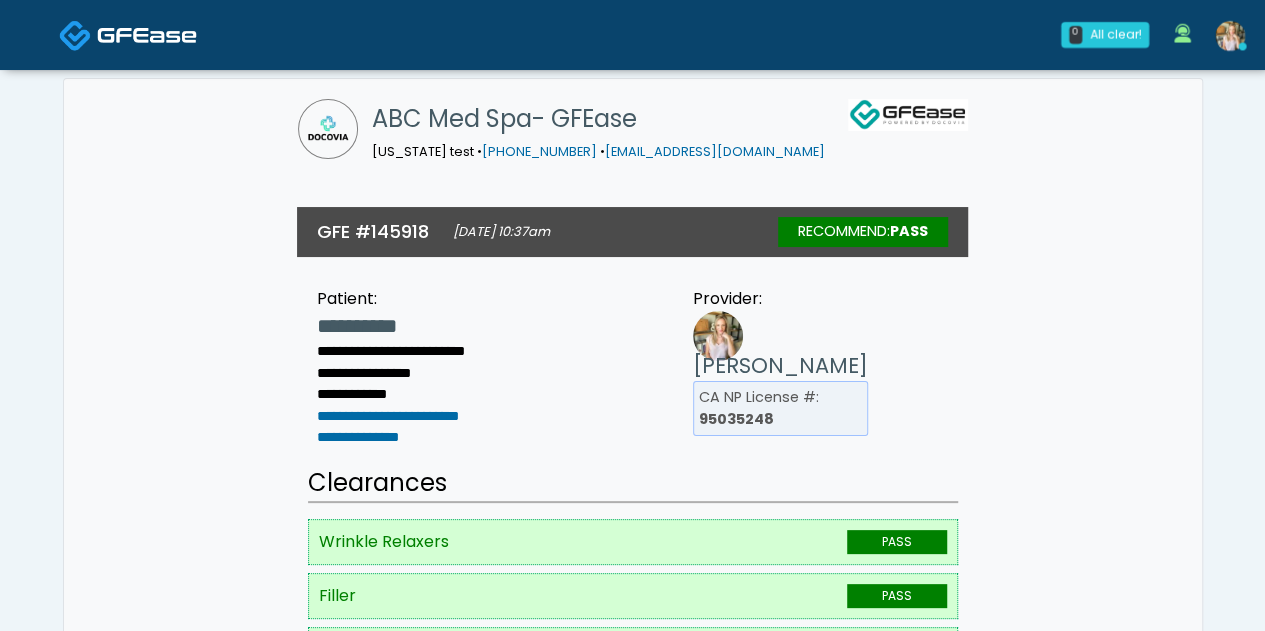 click at bounding box center (1230, 36) 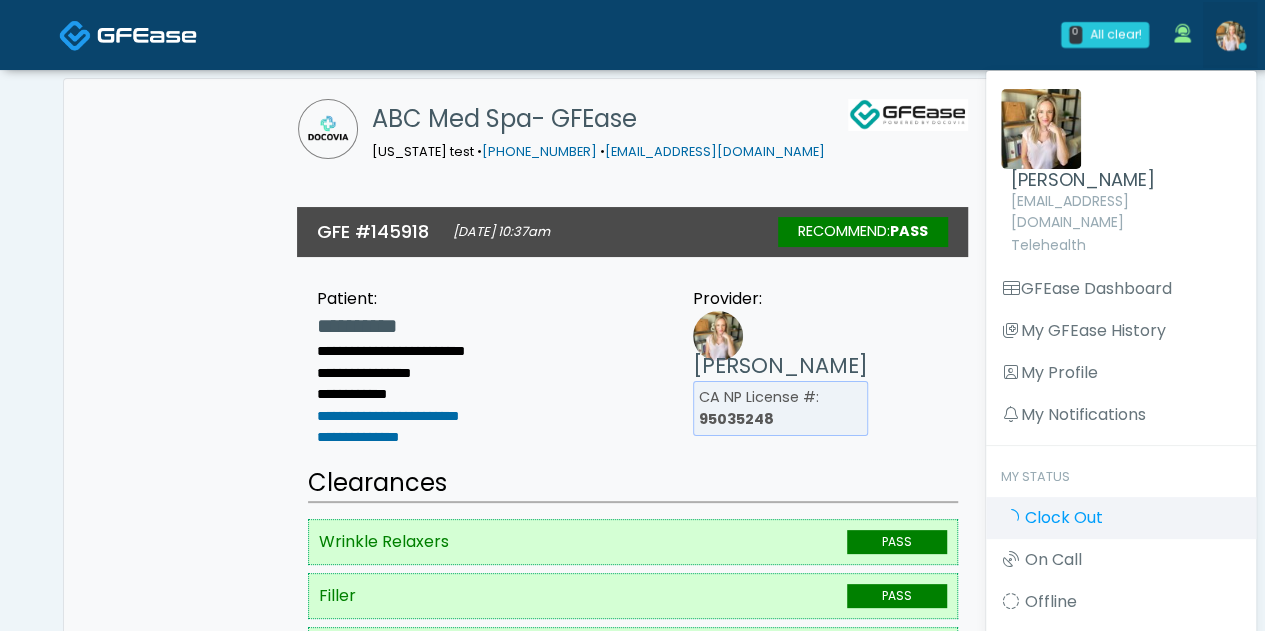 click on "Clock Out" at bounding box center (1064, 517) 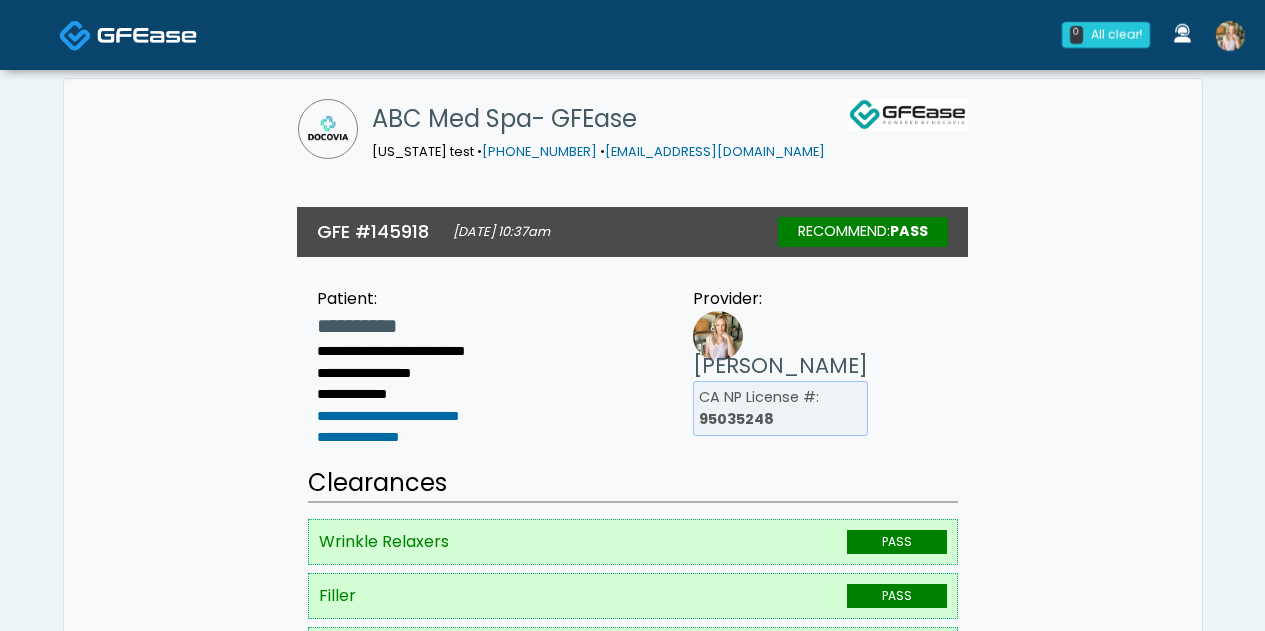 scroll, scrollTop: 0, scrollLeft: 0, axis: both 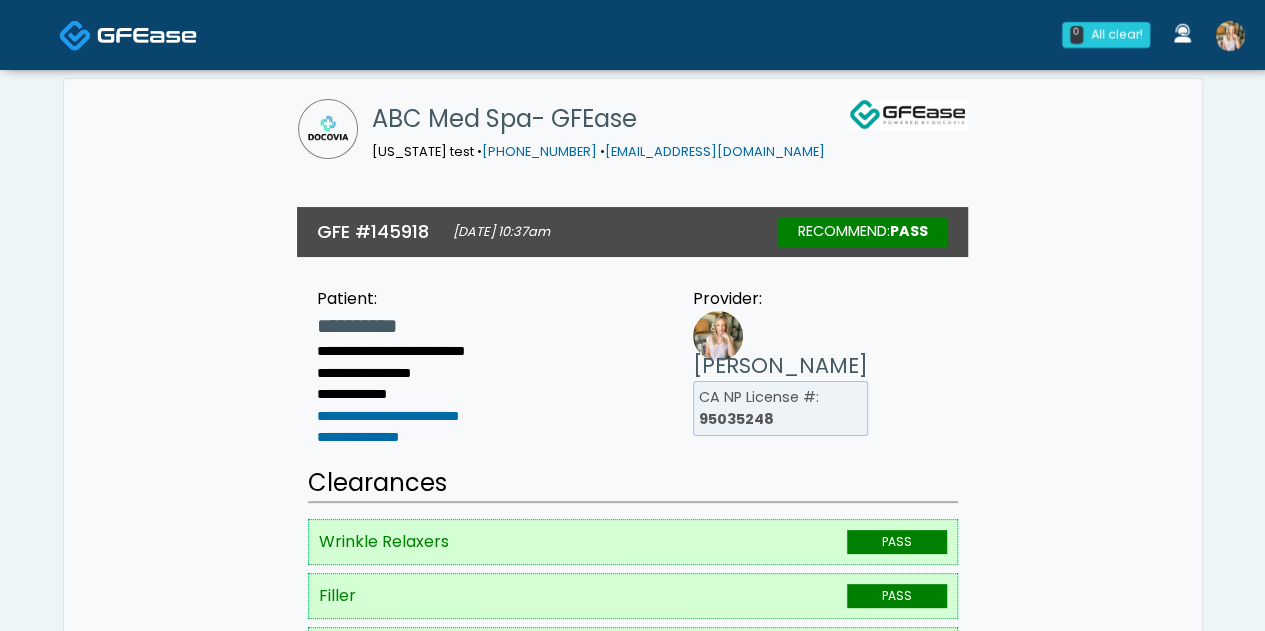 click at bounding box center (1230, 36) 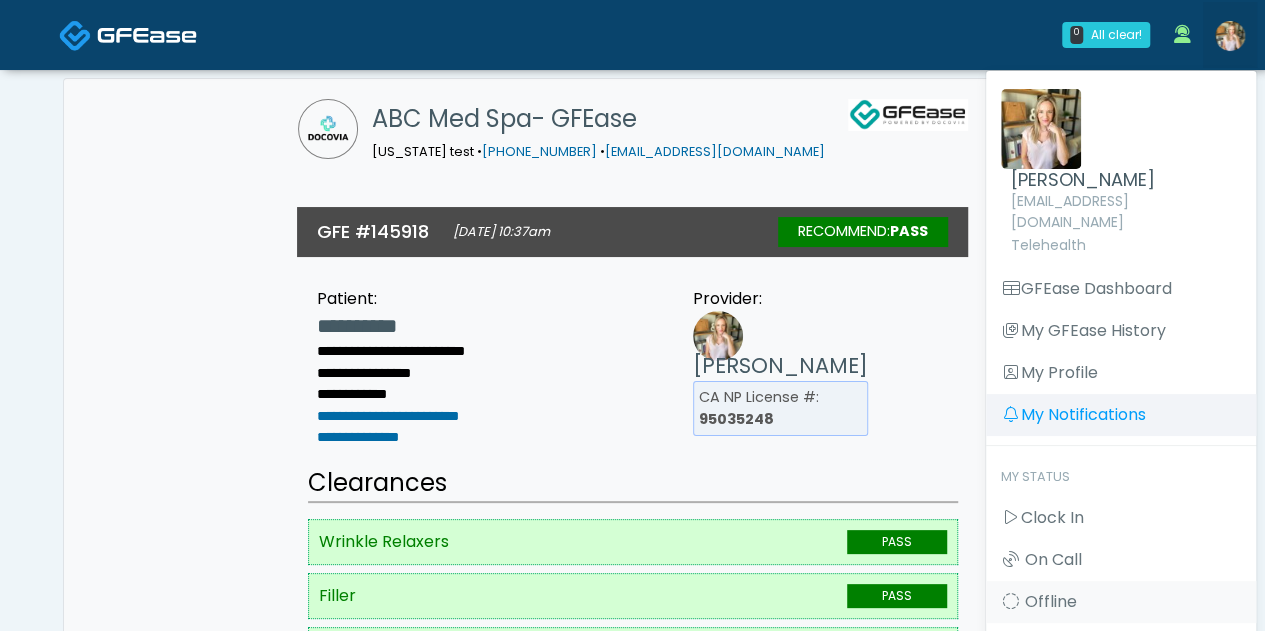 scroll, scrollTop: 0, scrollLeft: 0, axis: both 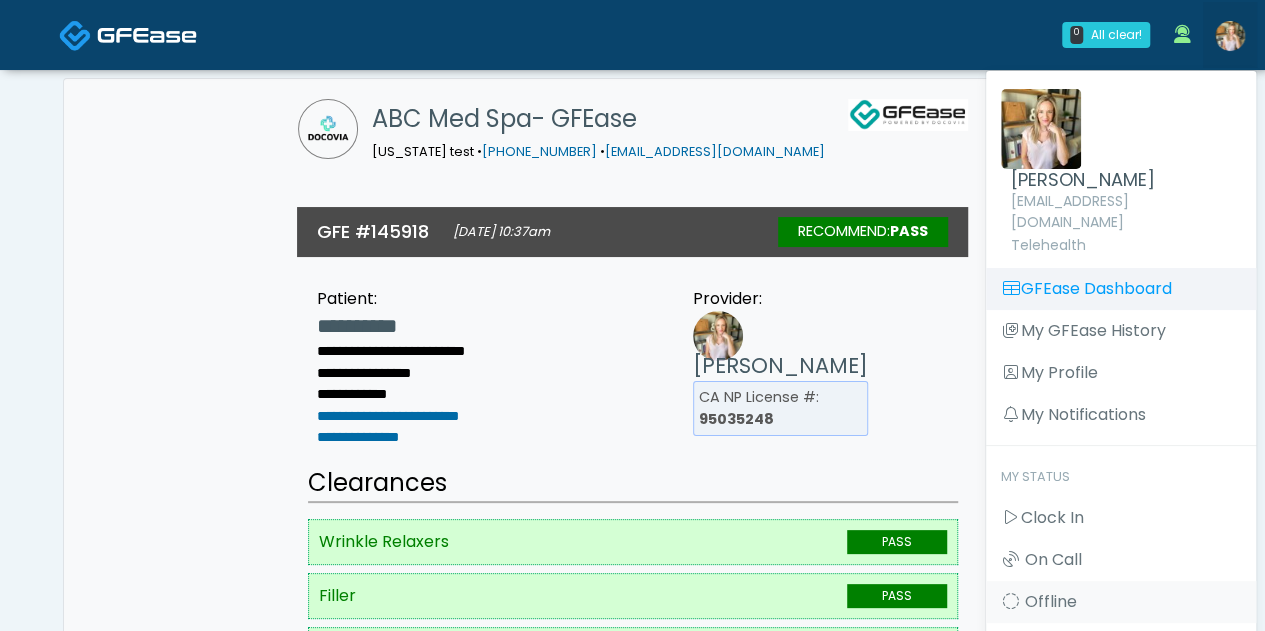 click on "GFEase Dashboard" at bounding box center [1121, 289] 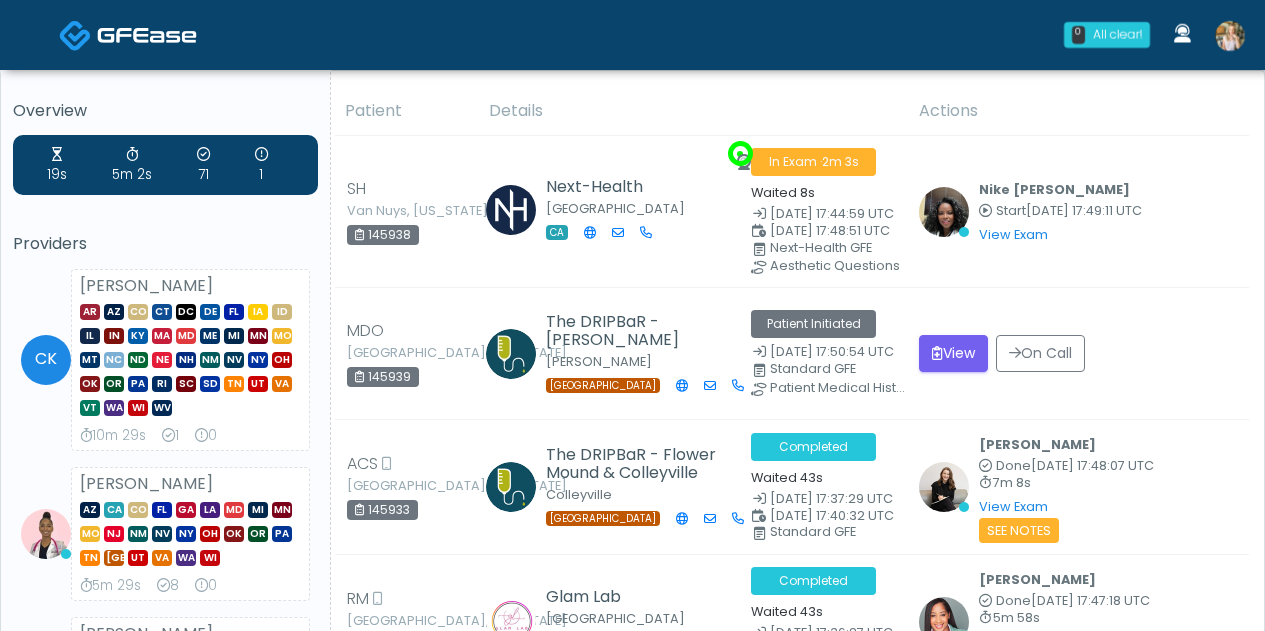 scroll, scrollTop: 0, scrollLeft: 0, axis: both 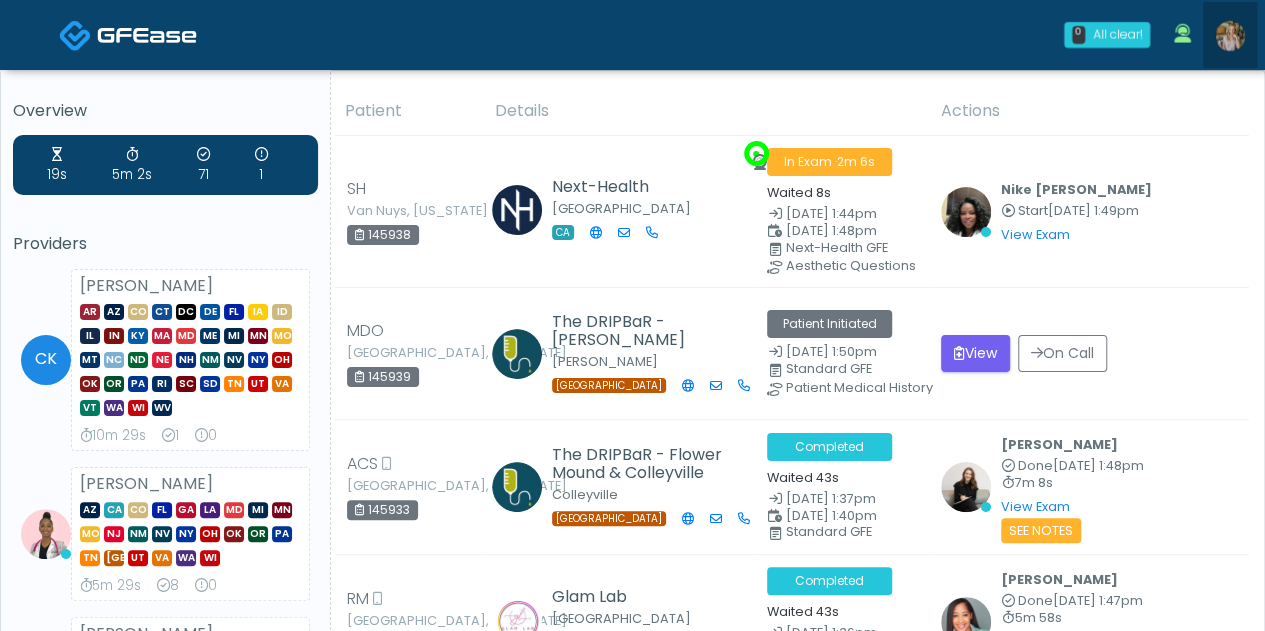click at bounding box center [1230, 36] 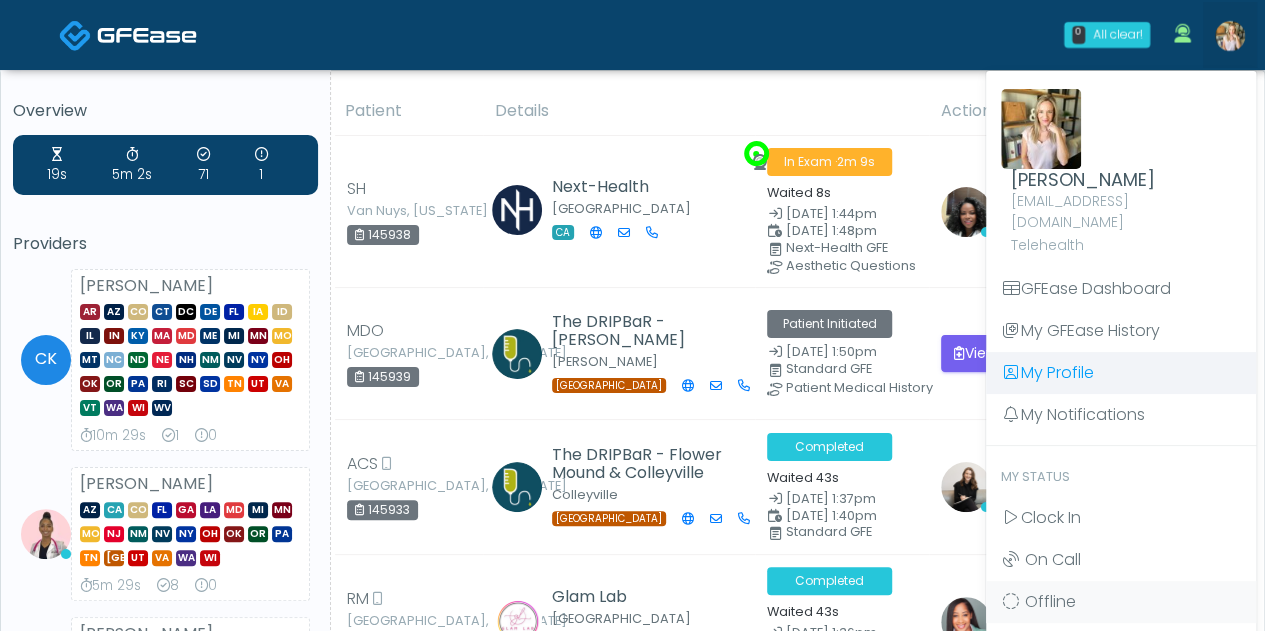 click on "My Profile" at bounding box center [1121, 373] 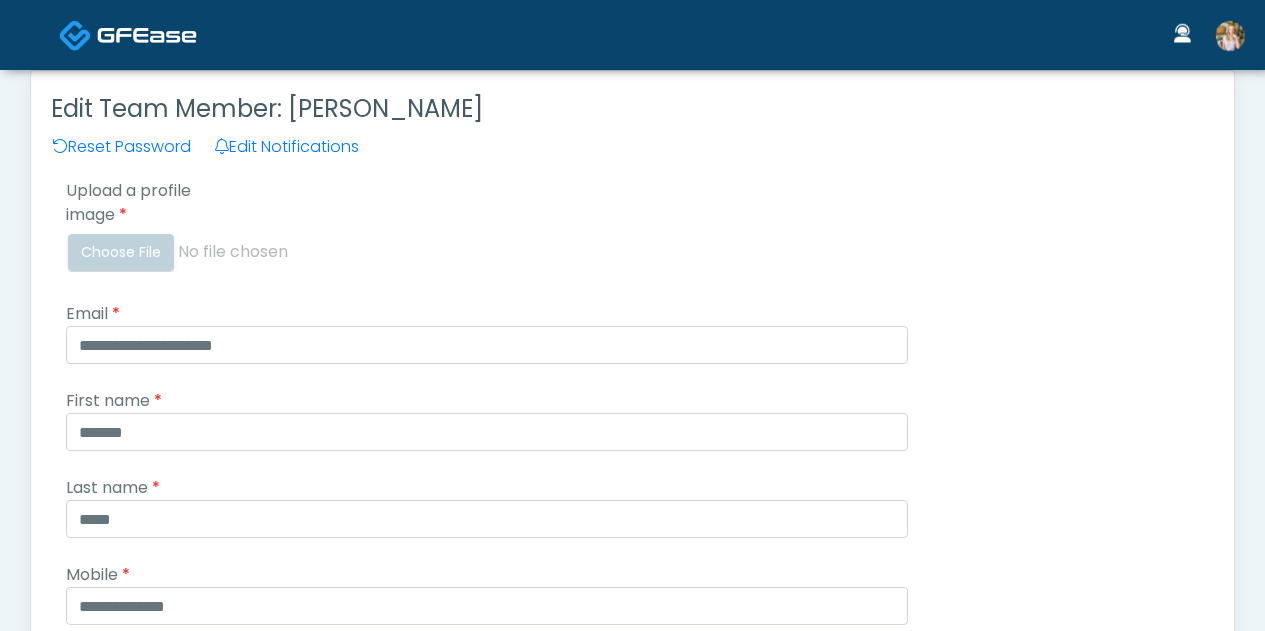 scroll, scrollTop: 0, scrollLeft: 0, axis: both 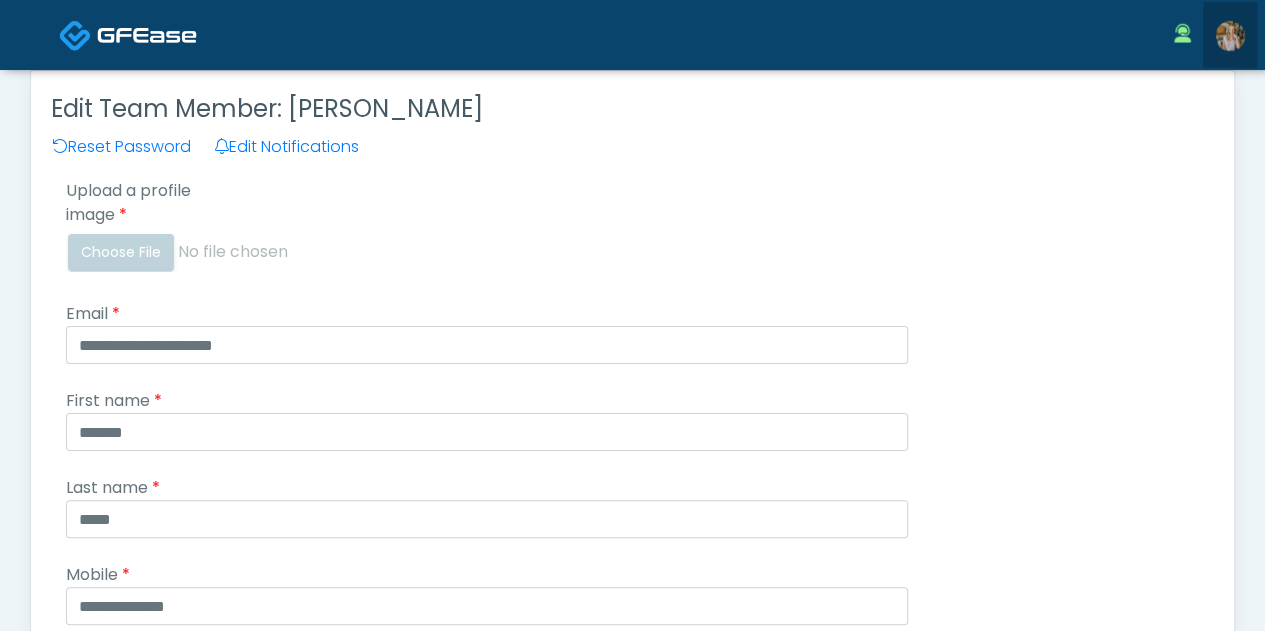 click at bounding box center (1230, 36) 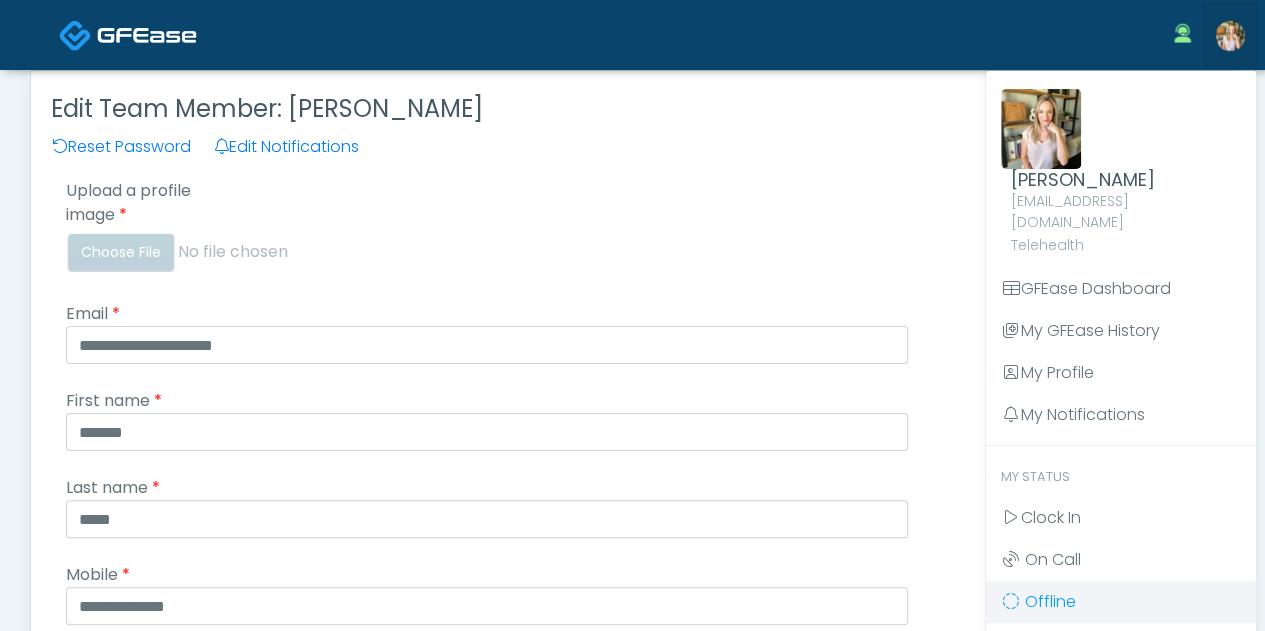 click on "Offline" at bounding box center (1050, 601) 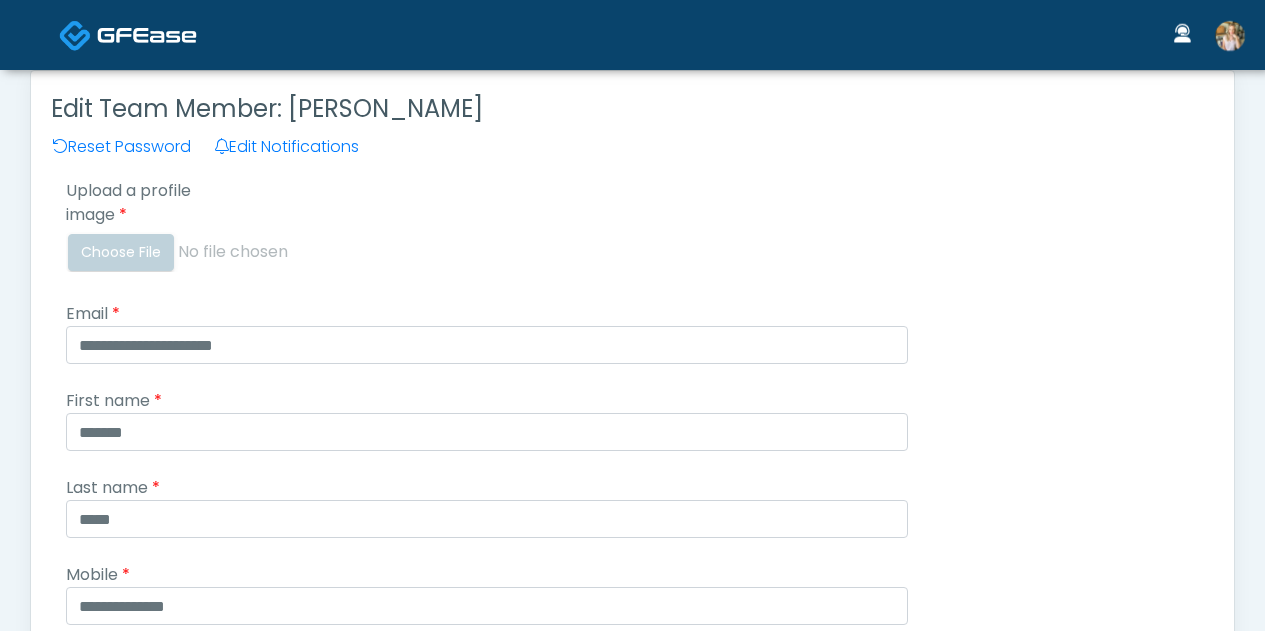 scroll, scrollTop: 0, scrollLeft: 0, axis: both 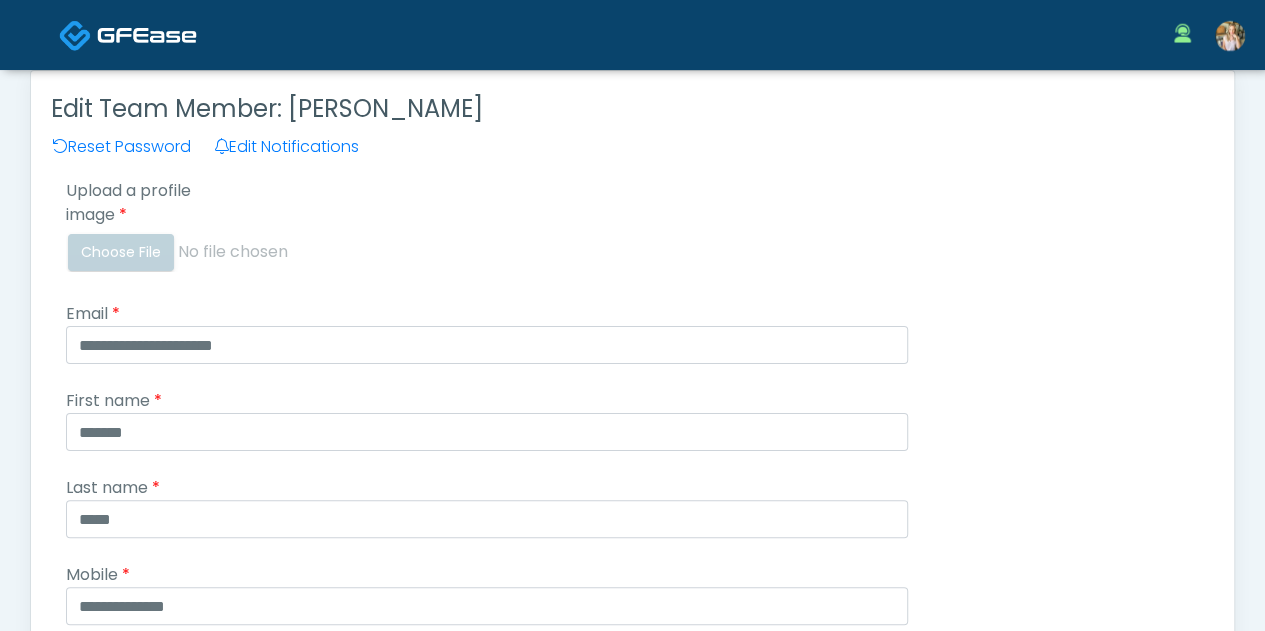 click at bounding box center (1230, 36) 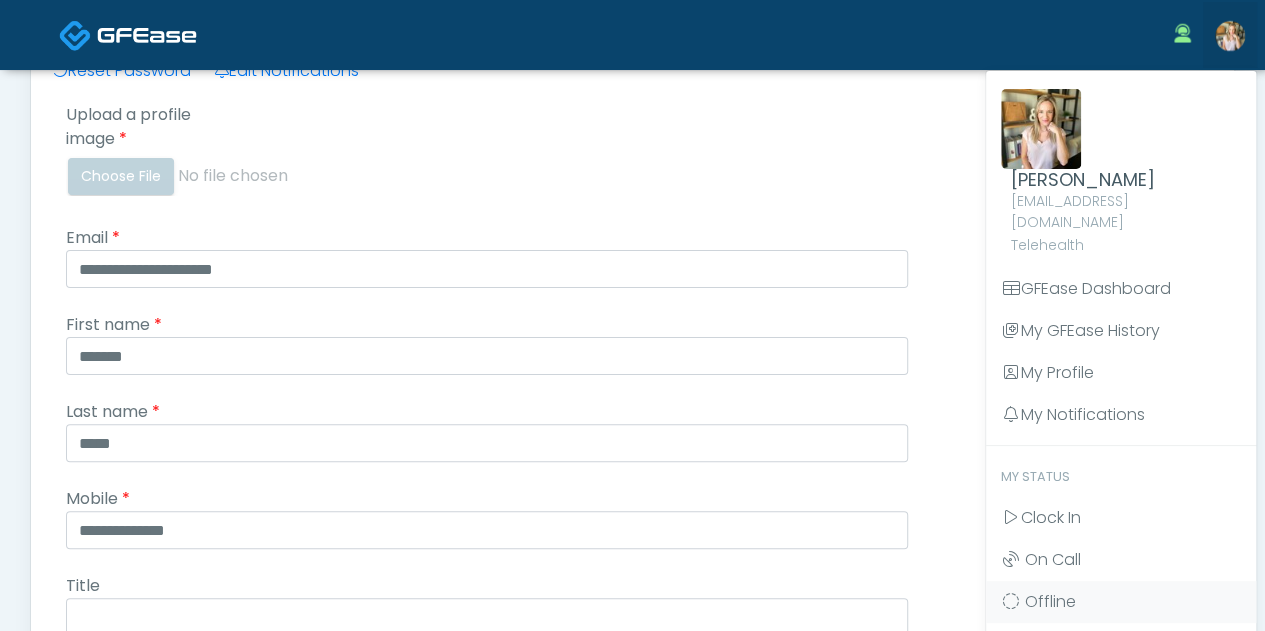 scroll, scrollTop: 118, scrollLeft: 0, axis: vertical 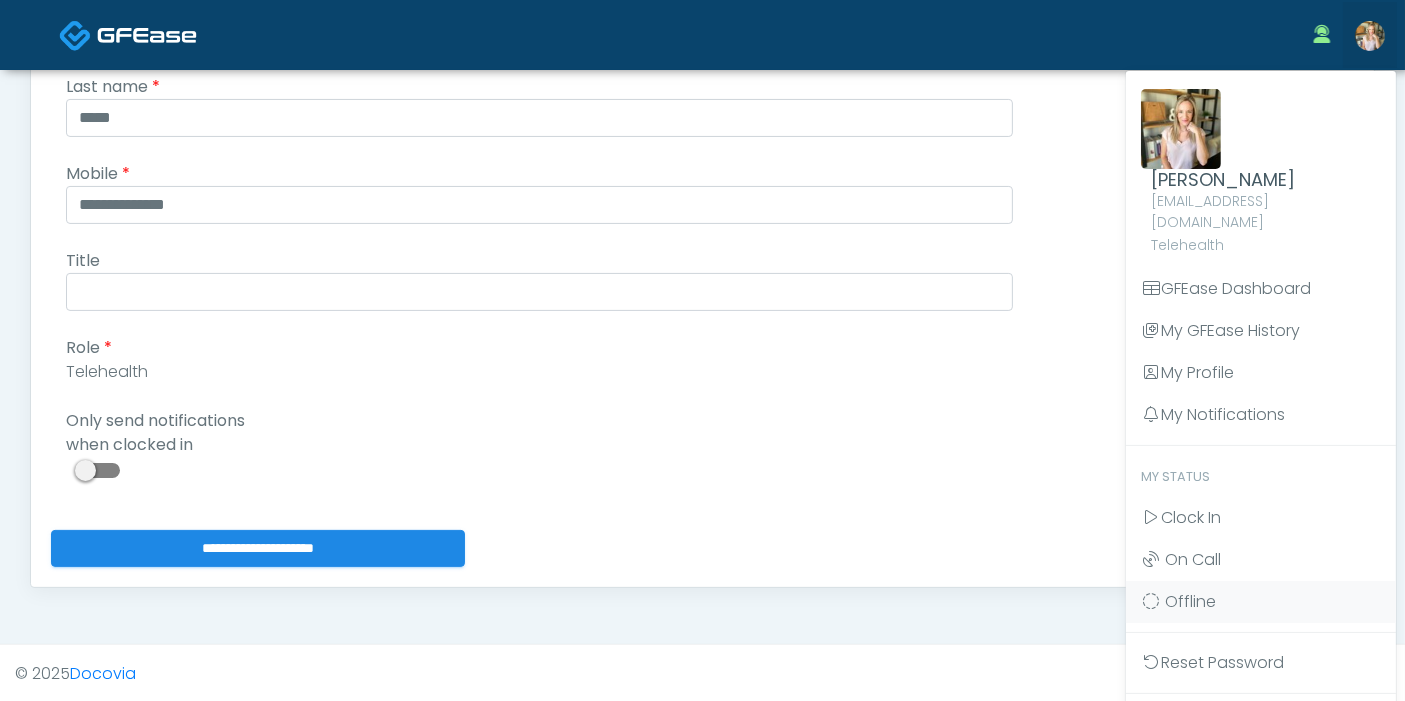 drag, startPoint x: 1178, startPoint y: 14, endPoint x: 940, endPoint y: 496, distance: 537.55743 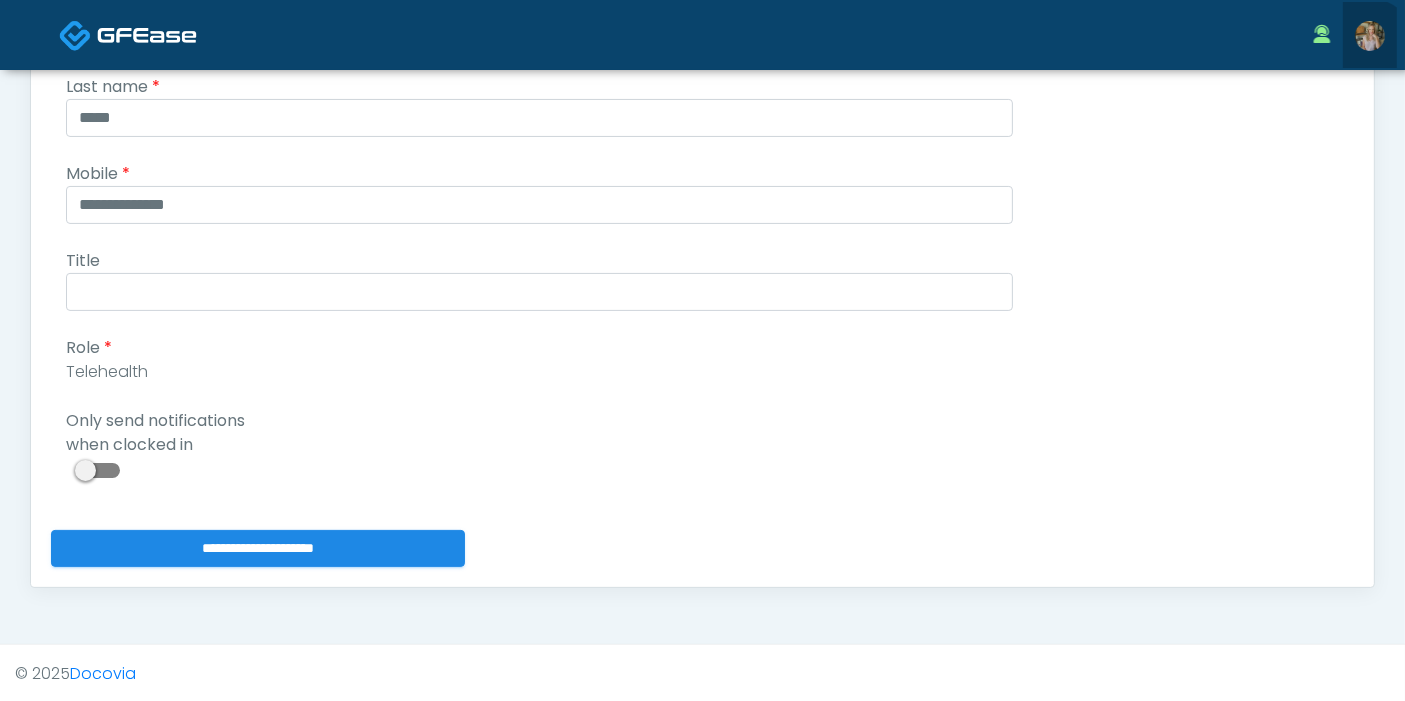 click at bounding box center [1370, 35] 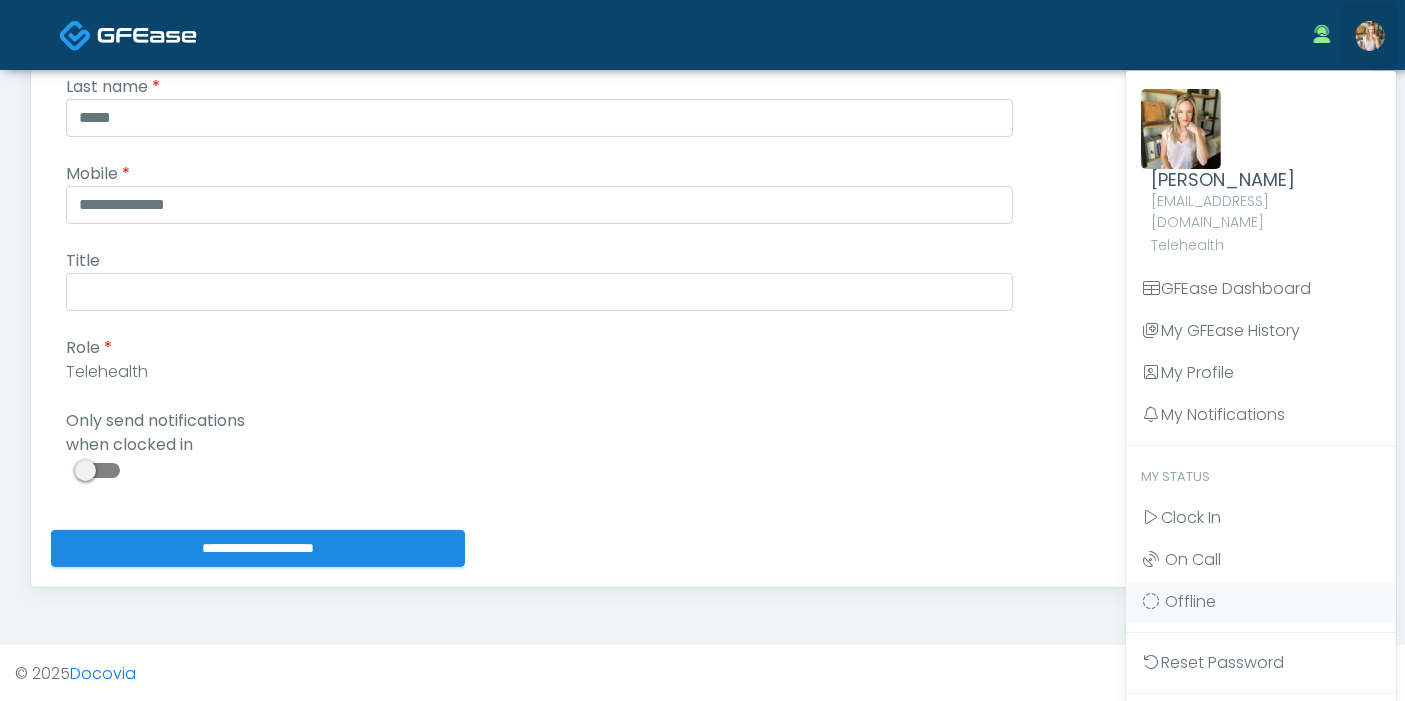 click on "Logout" at bounding box center [1261, 724] 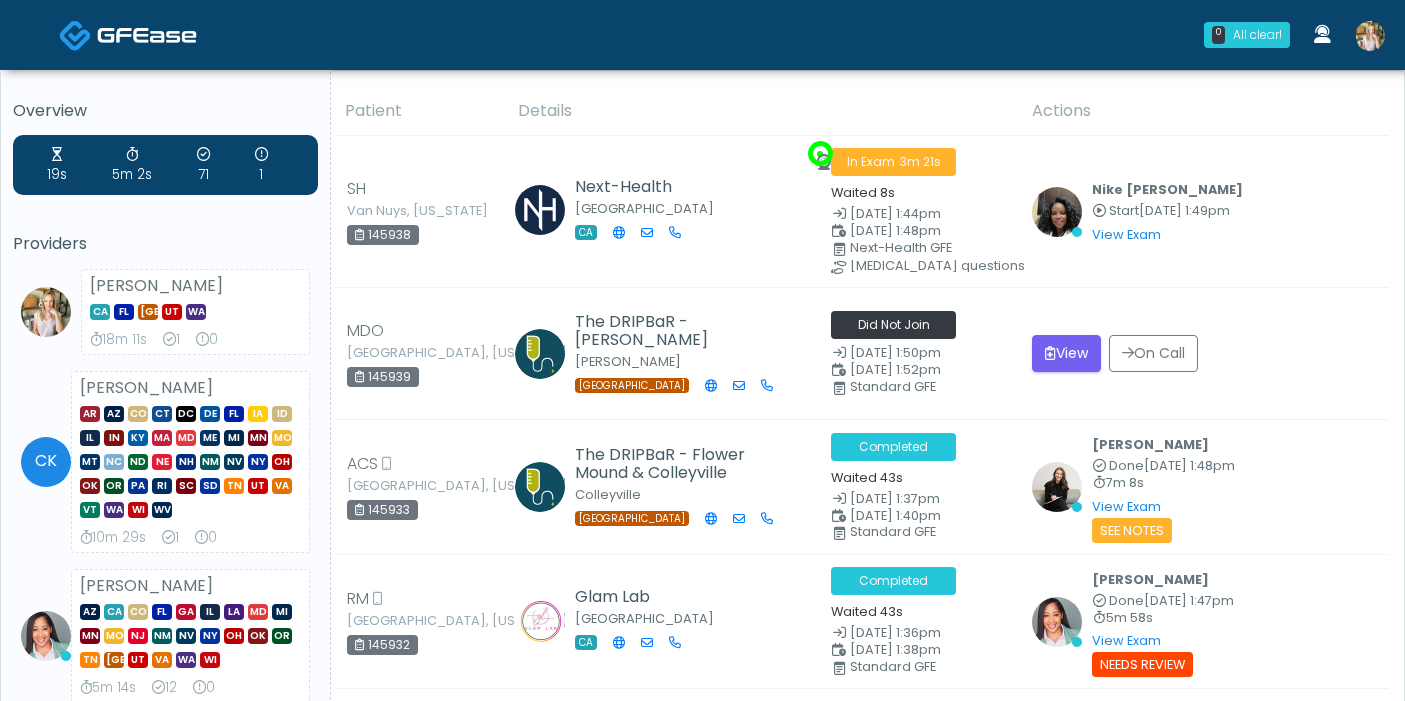 scroll, scrollTop: 0, scrollLeft: 0, axis: both 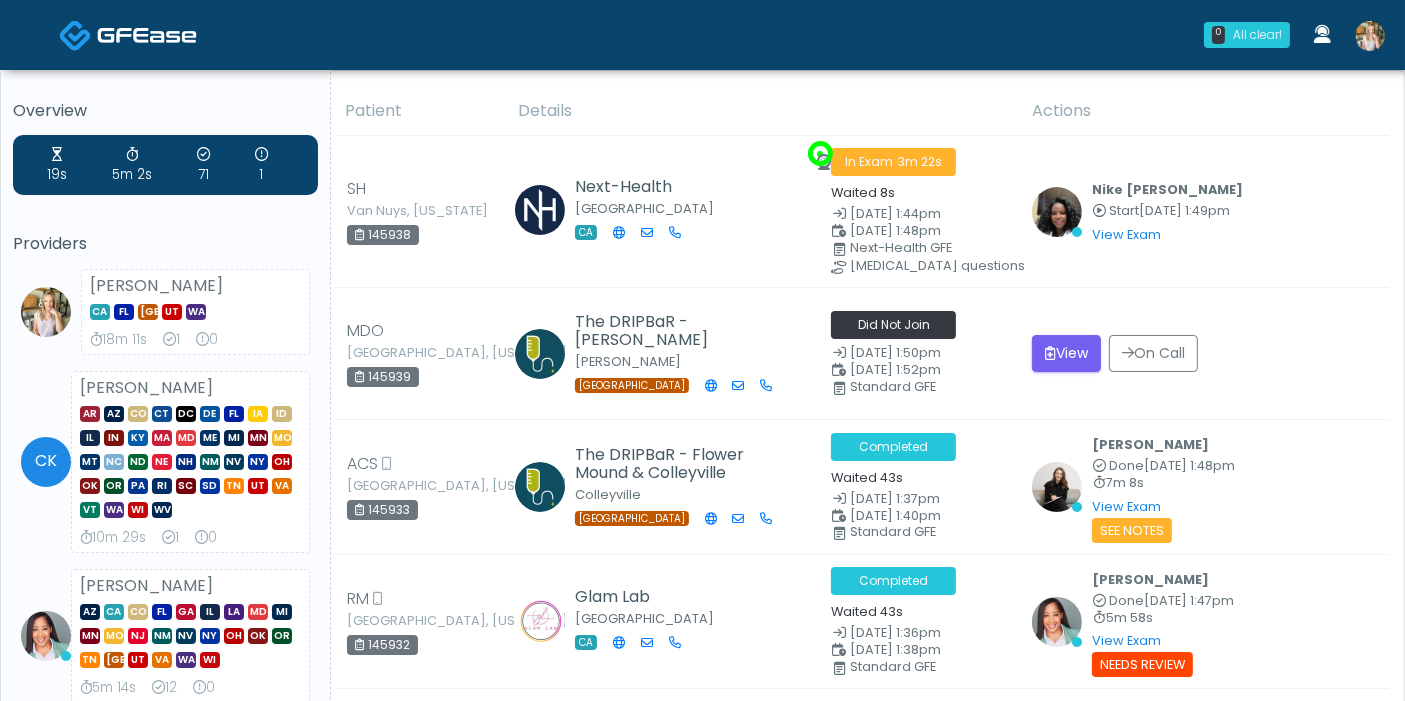 click at bounding box center [1370, 36] 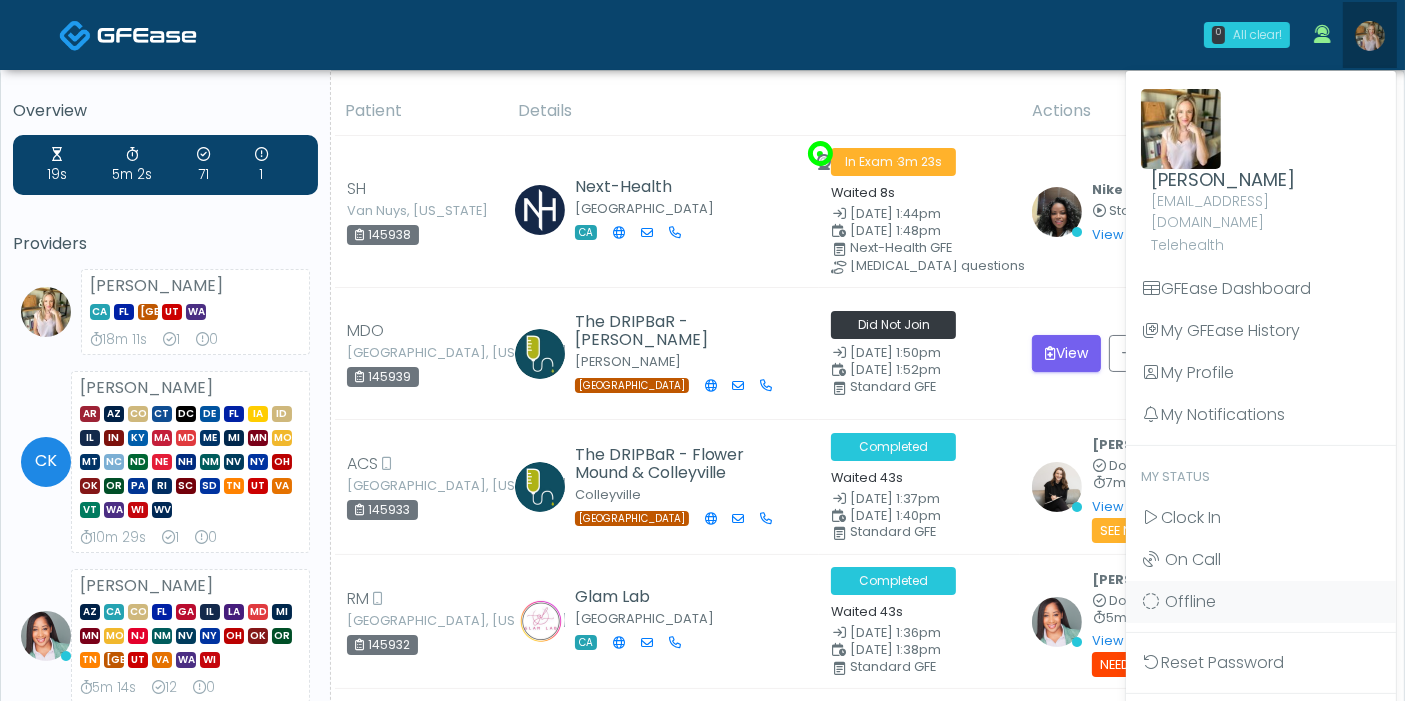 scroll, scrollTop: 0, scrollLeft: 0, axis: both 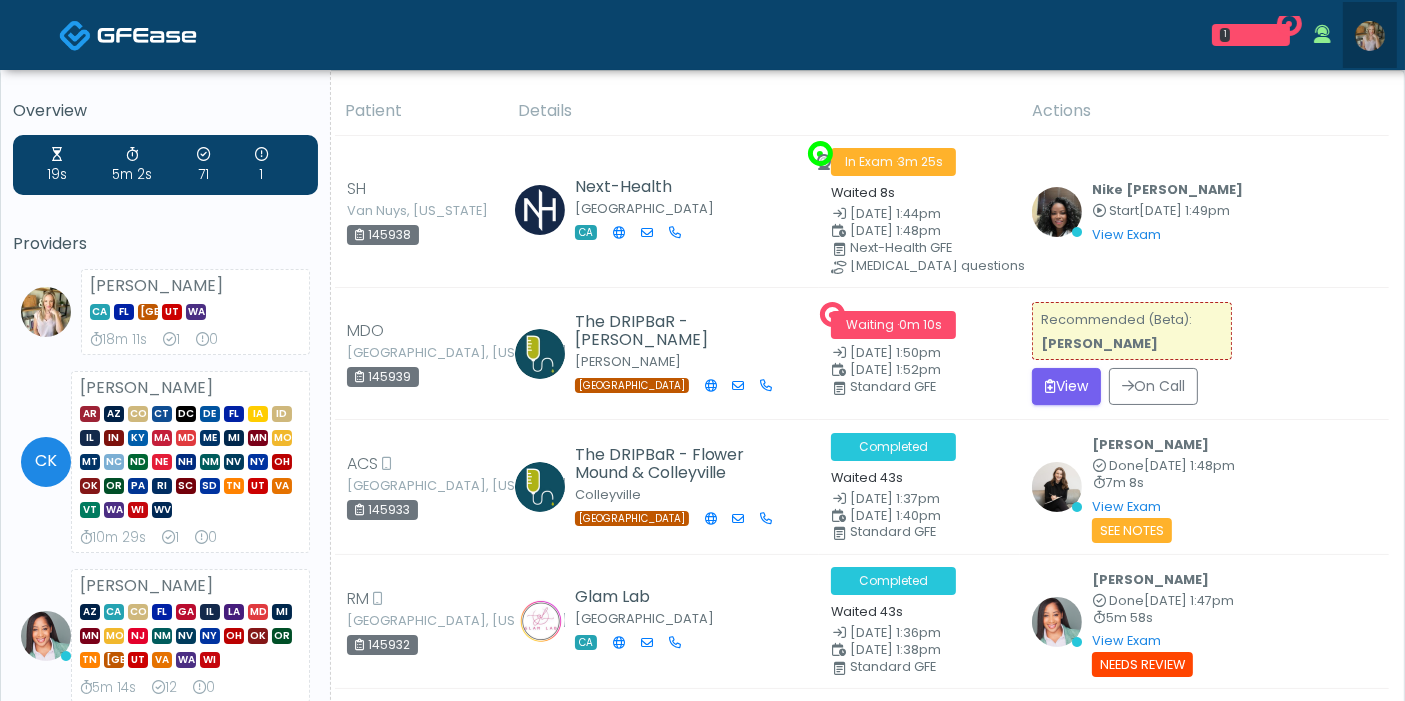 click at bounding box center [1370, 36] 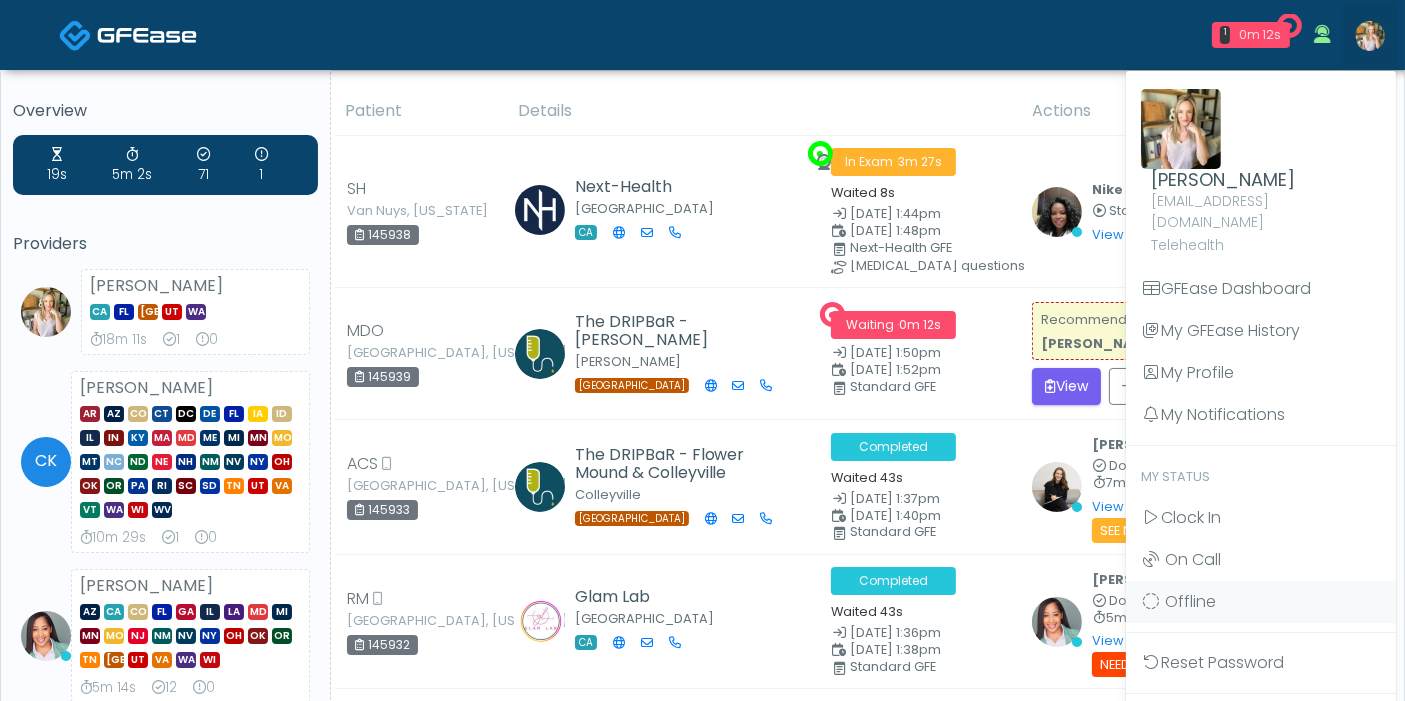 click on "Logout" at bounding box center (1261, 724) 